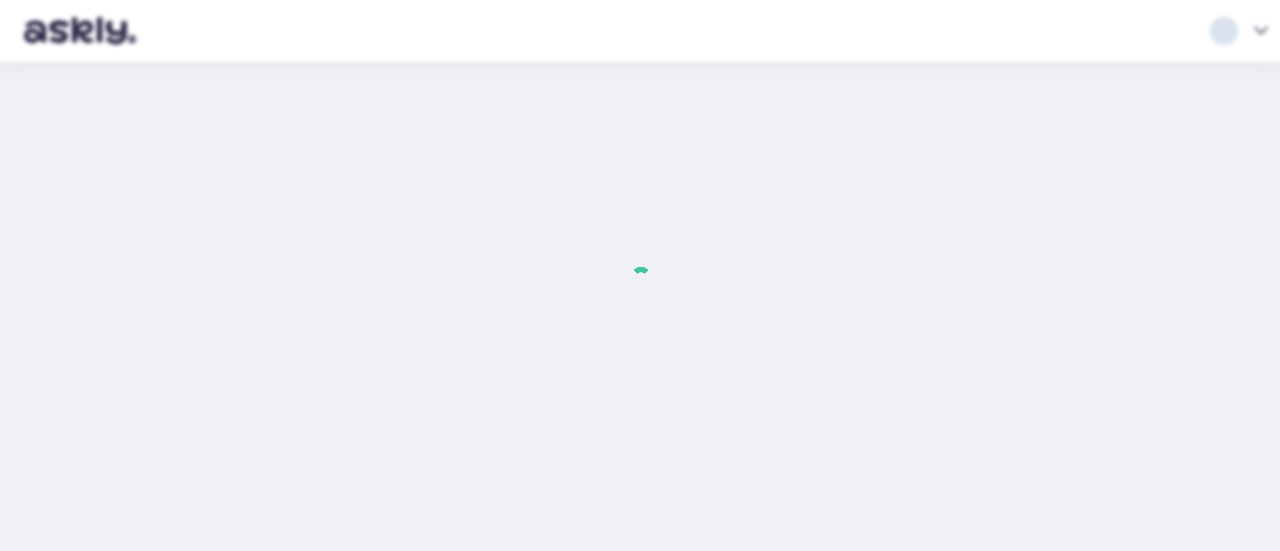 scroll, scrollTop: 0, scrollLeft: 0, axis: both 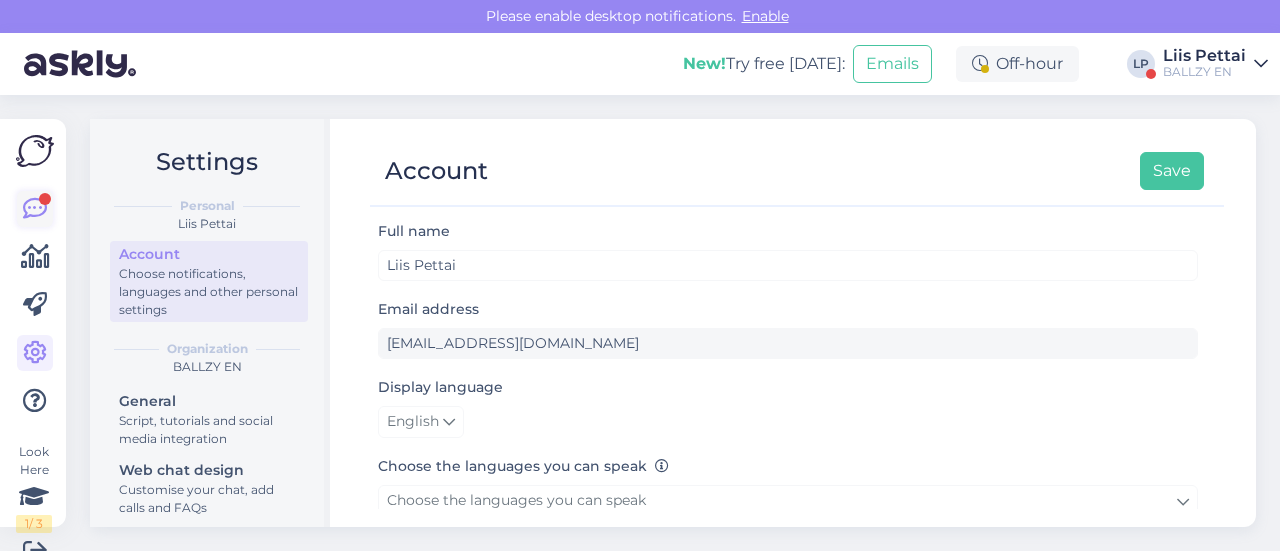 click at bounding box center [35, 209] 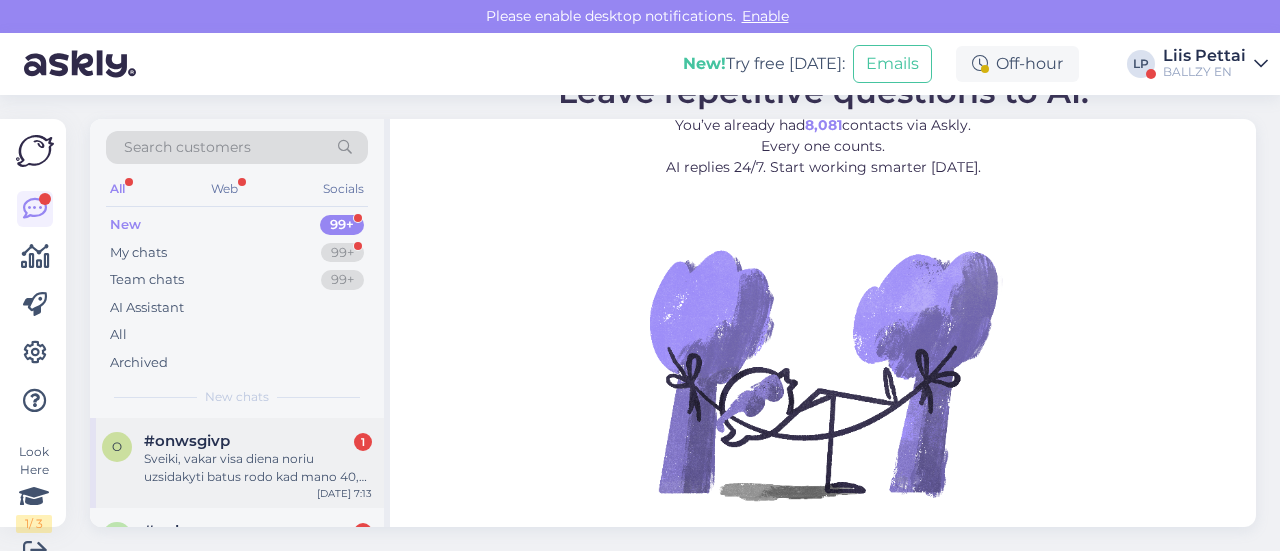 click on "Sveiki, vakar visa diena noriu uzsidakyti batus rodo kad mano 40,5 dydis yra bet uzsakyti neleidzia" at bounding box center (258, 468) 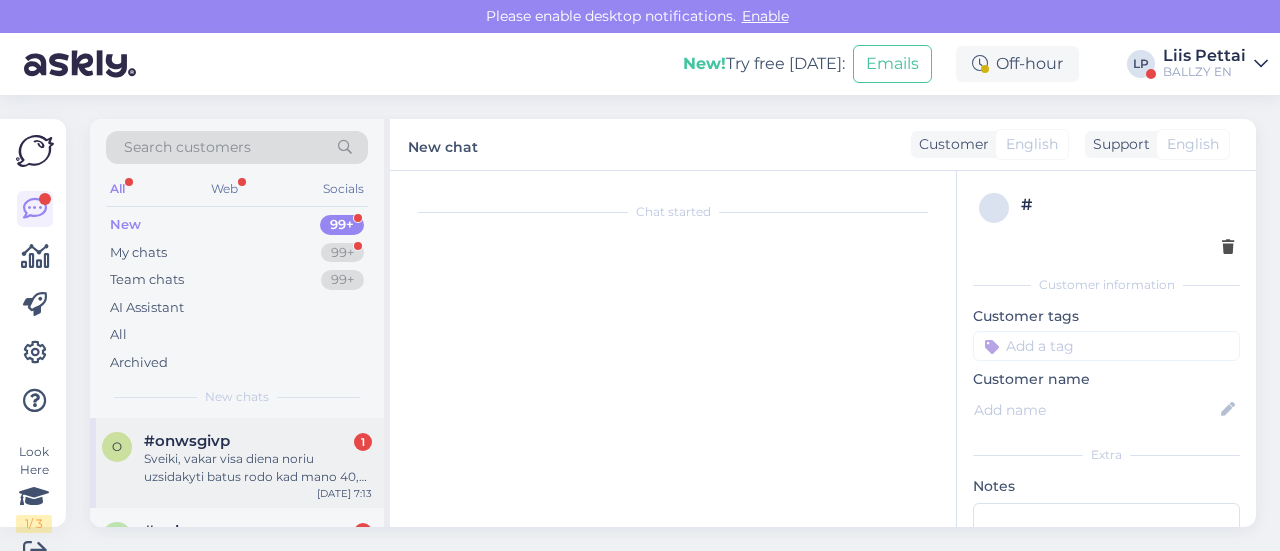 scroll, scrollTop: 30, scrollLeft: 0, axis: vertical 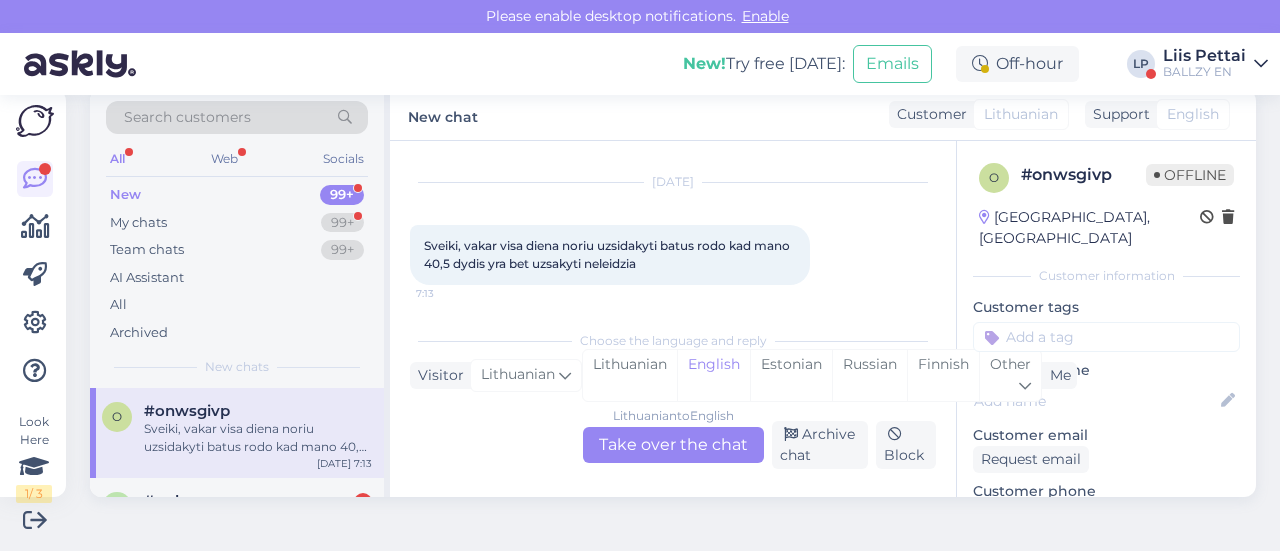 click on "Lithuanian  to  English Take over the chat" at bounding box center [673, 445] 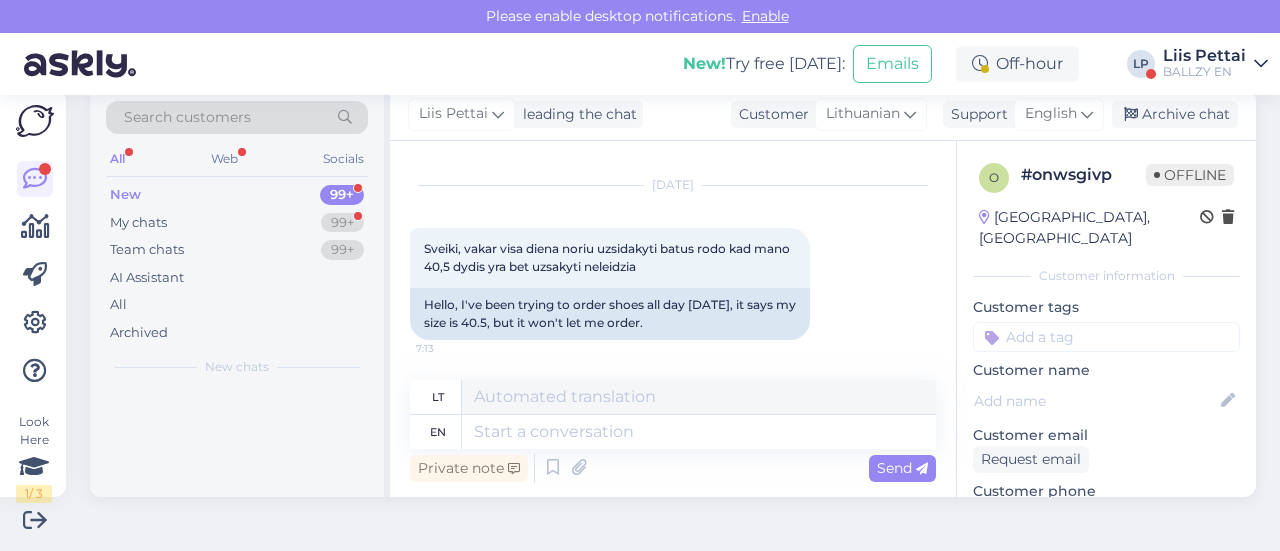 scroll, scrollTop: 38, scrollLeft: 0, axis: vertical 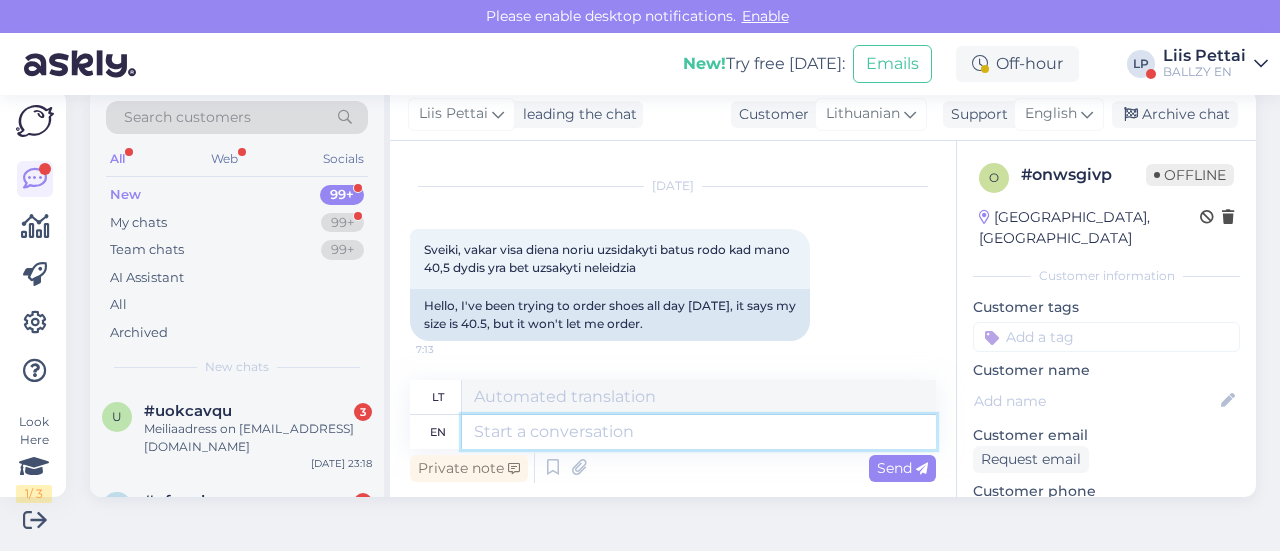 click at bounding box center (699, 432) 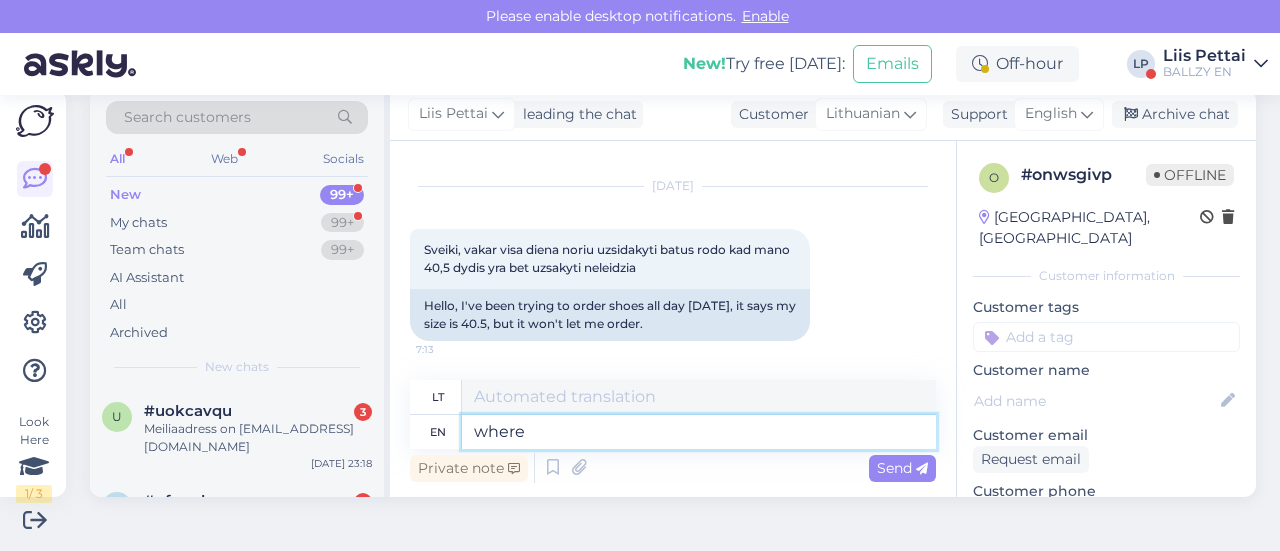type on "where i" 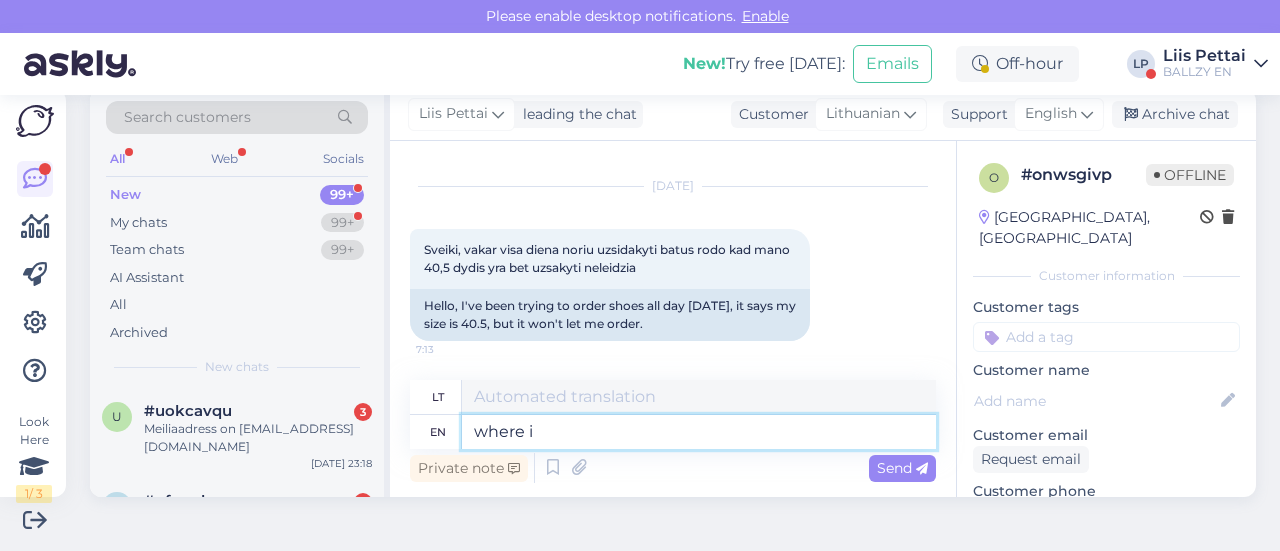type on "kur" 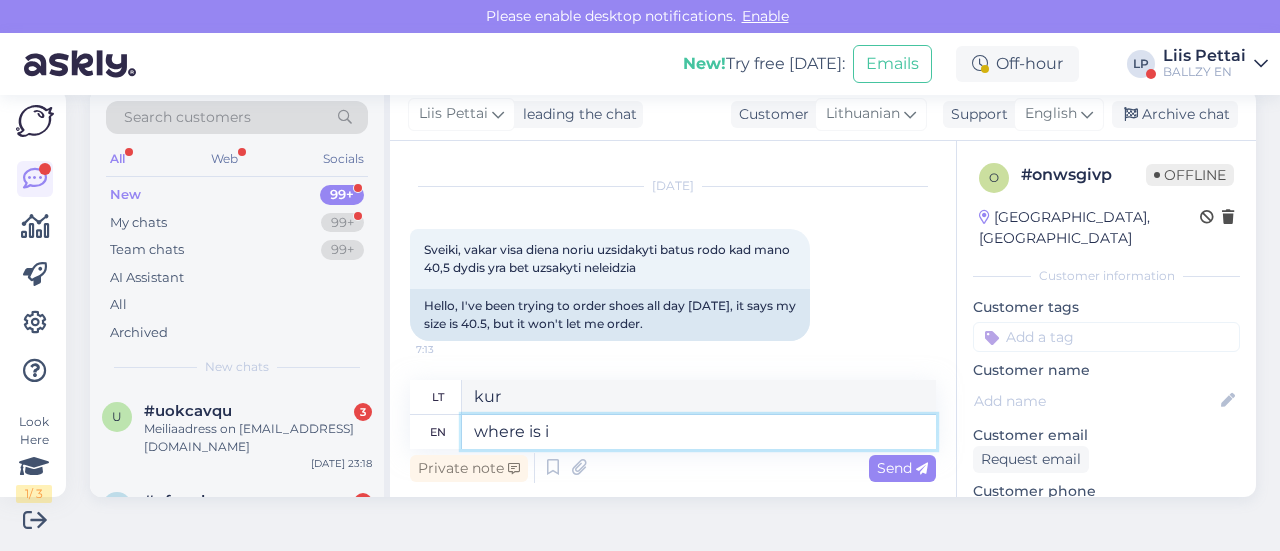 type on "where is it" 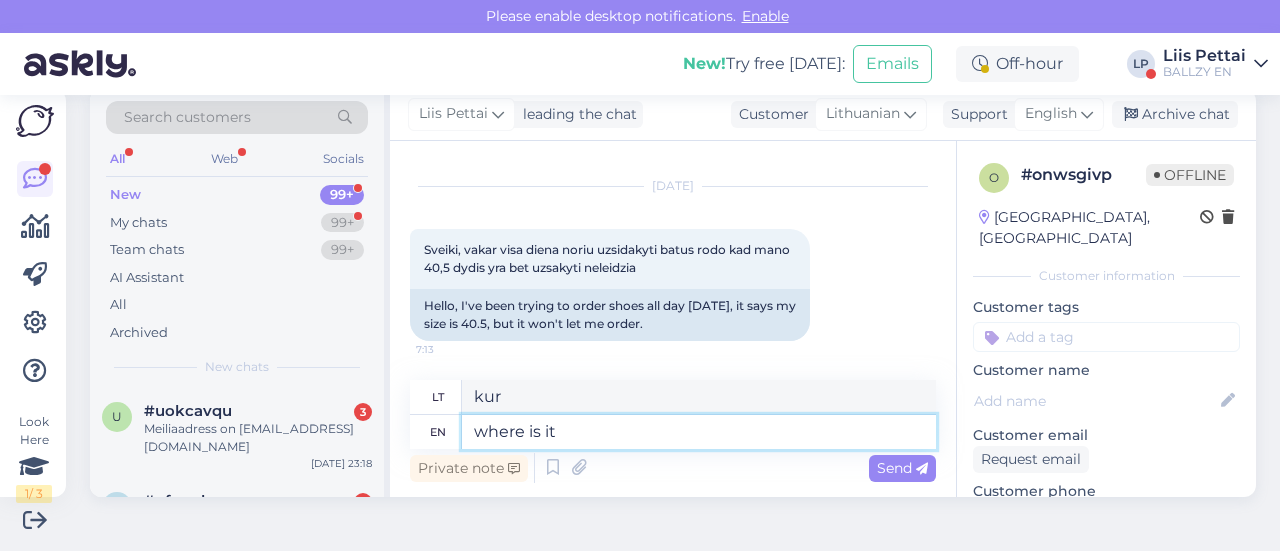 type on "kur yra" 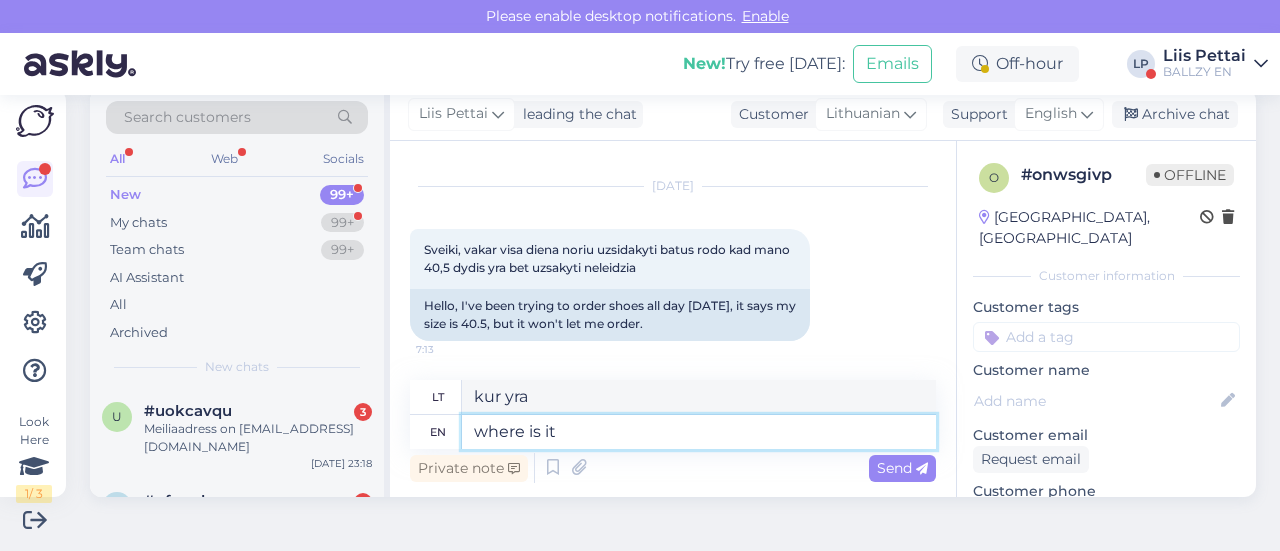 type on "where is it s" 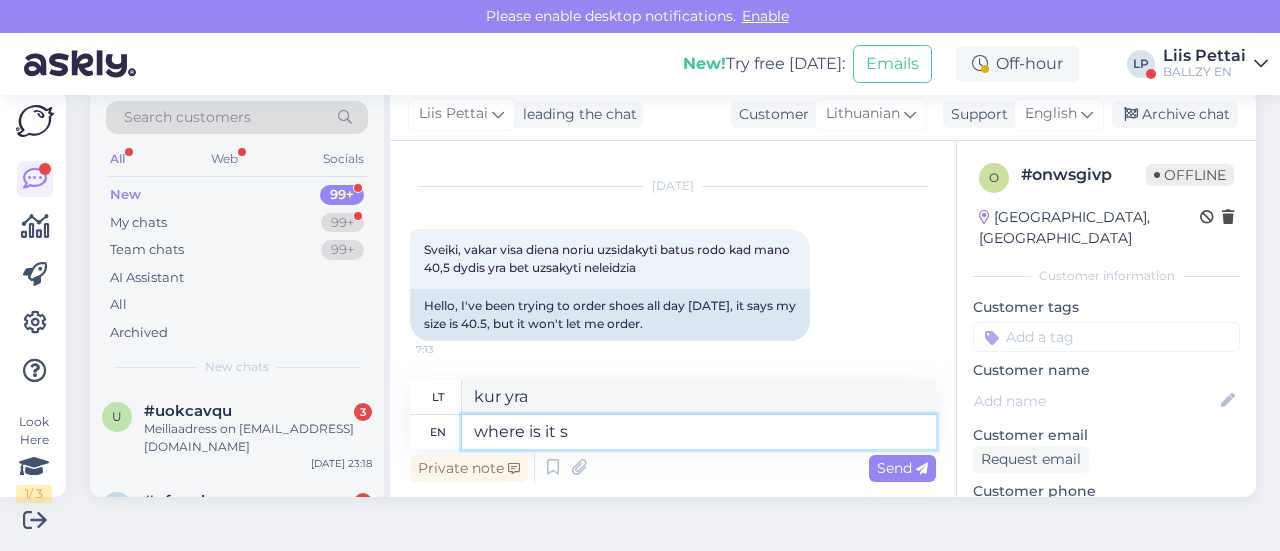 type on "kur tai yra" 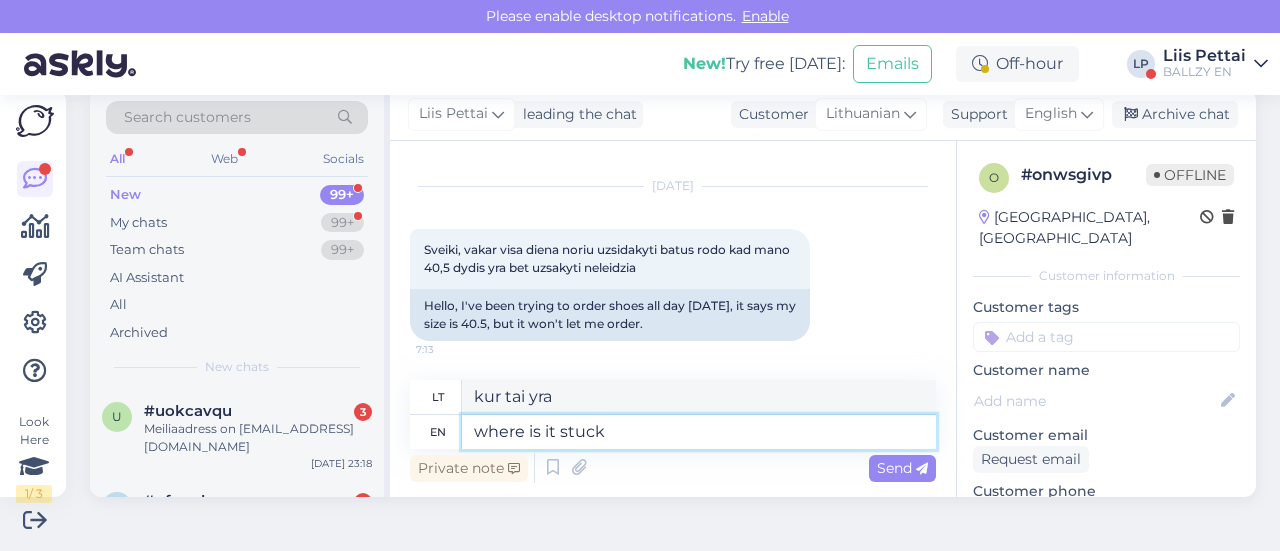 type on "where is it stuck o" 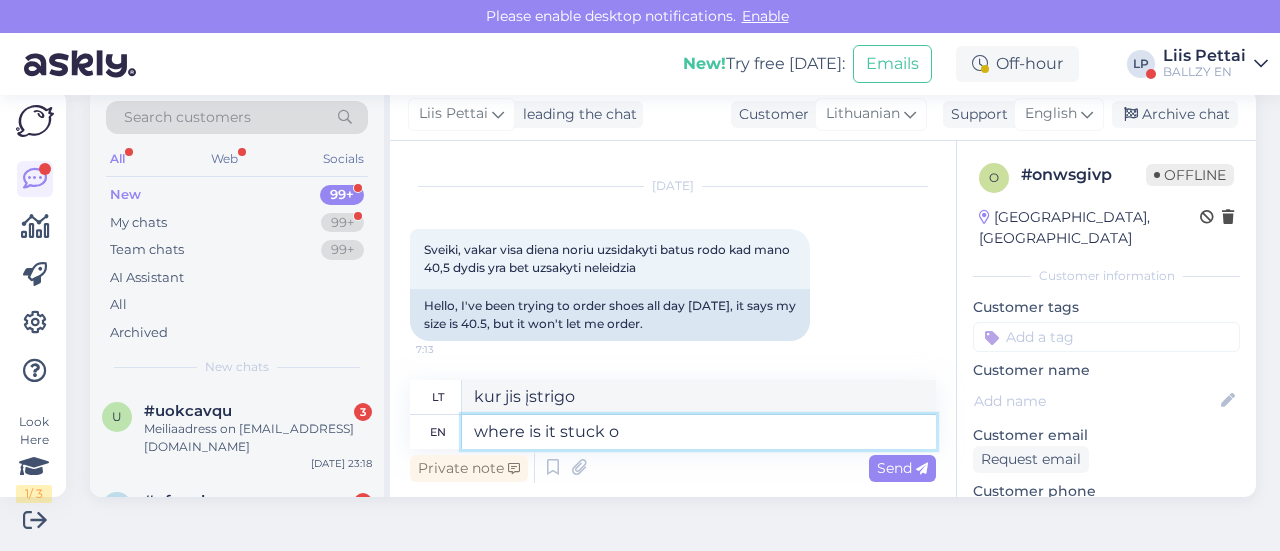 type on "kur jis įstrigo?" 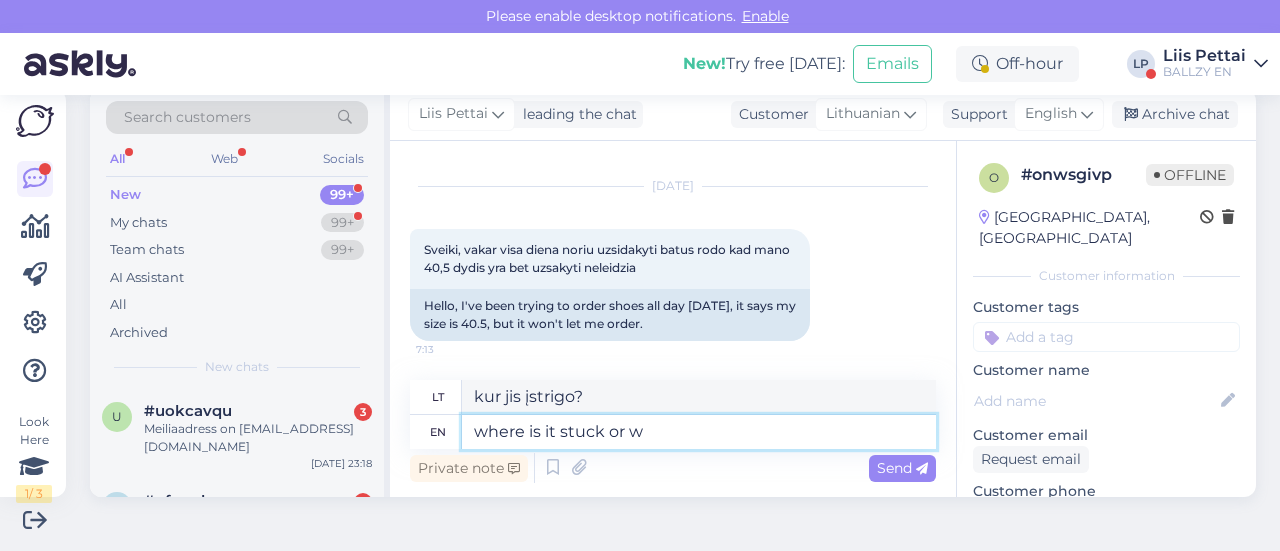type on "where is it stuck or wh" 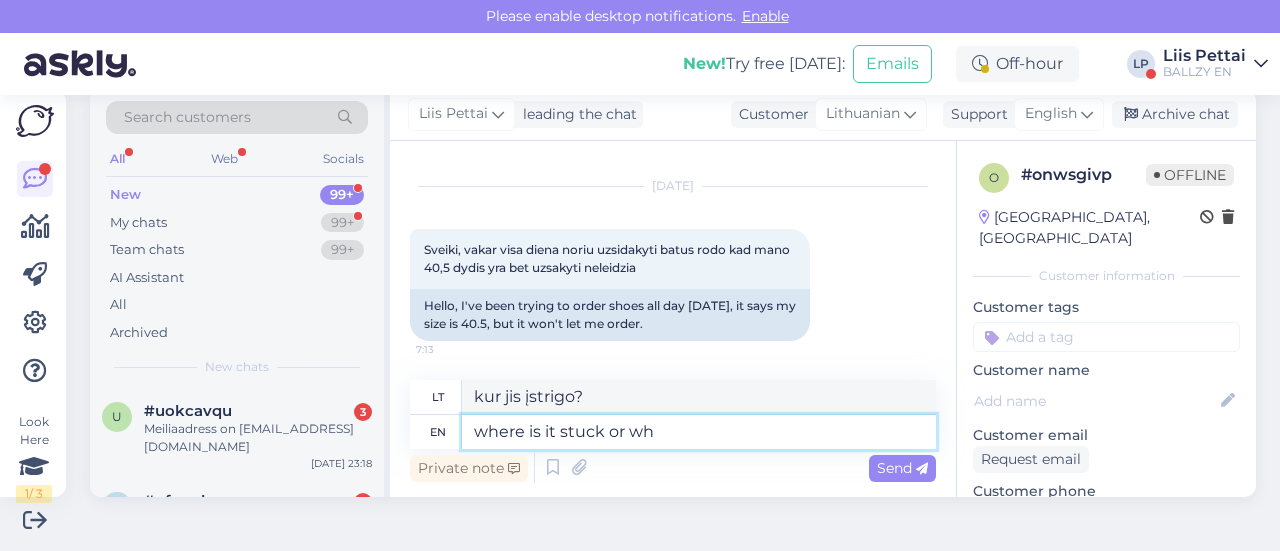 type on "kur jis įstrigo ar" 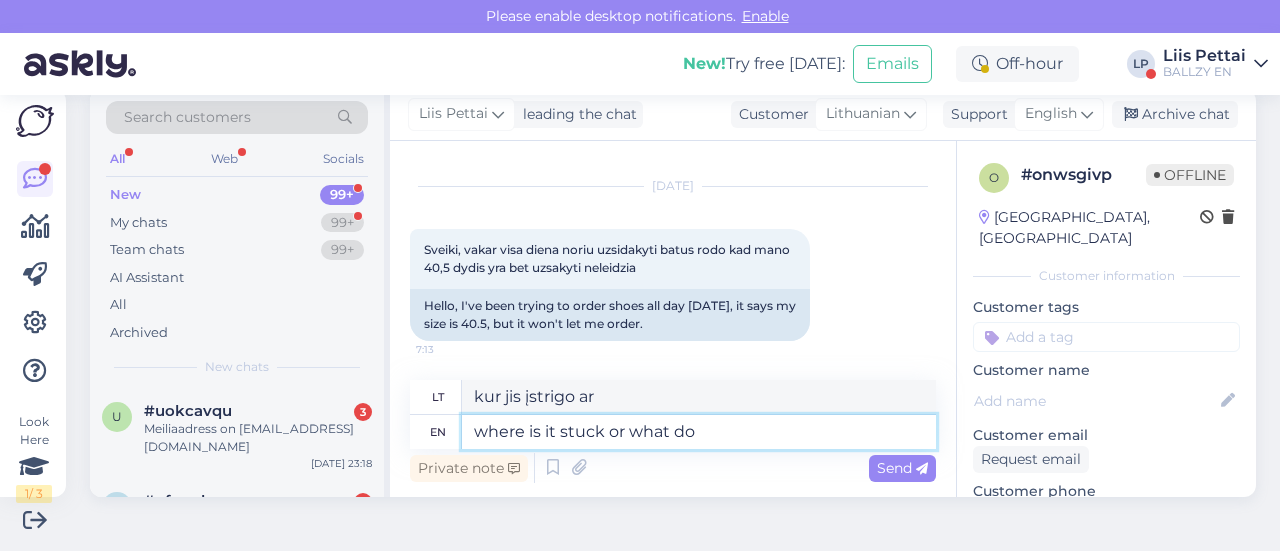 type on "where is it stuck or what doe" 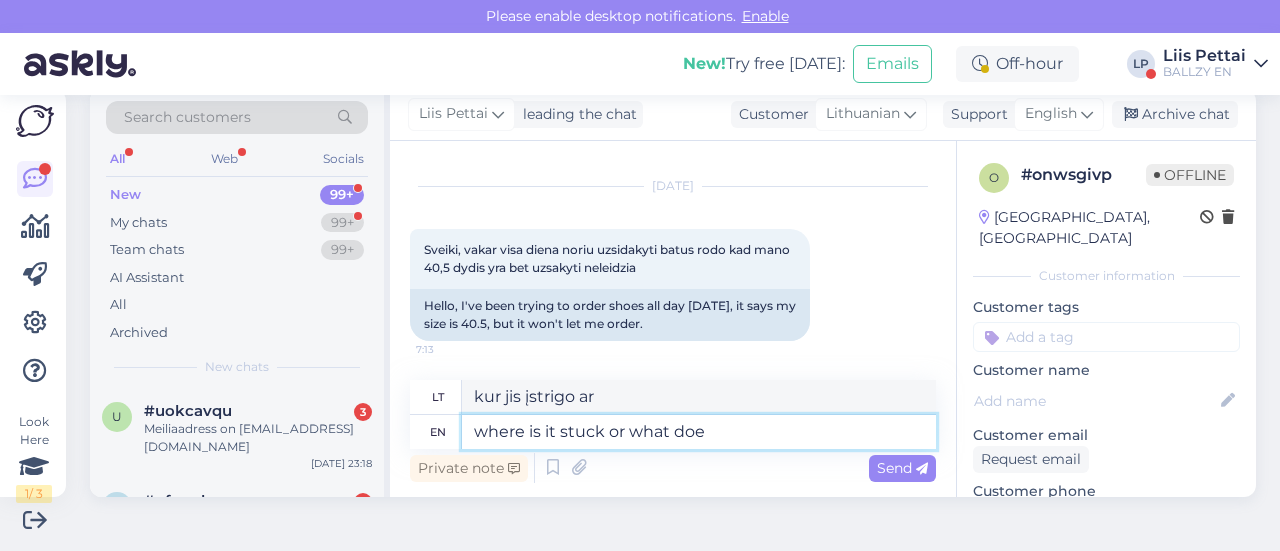 type on "kur jis įstrigo ar kas?" 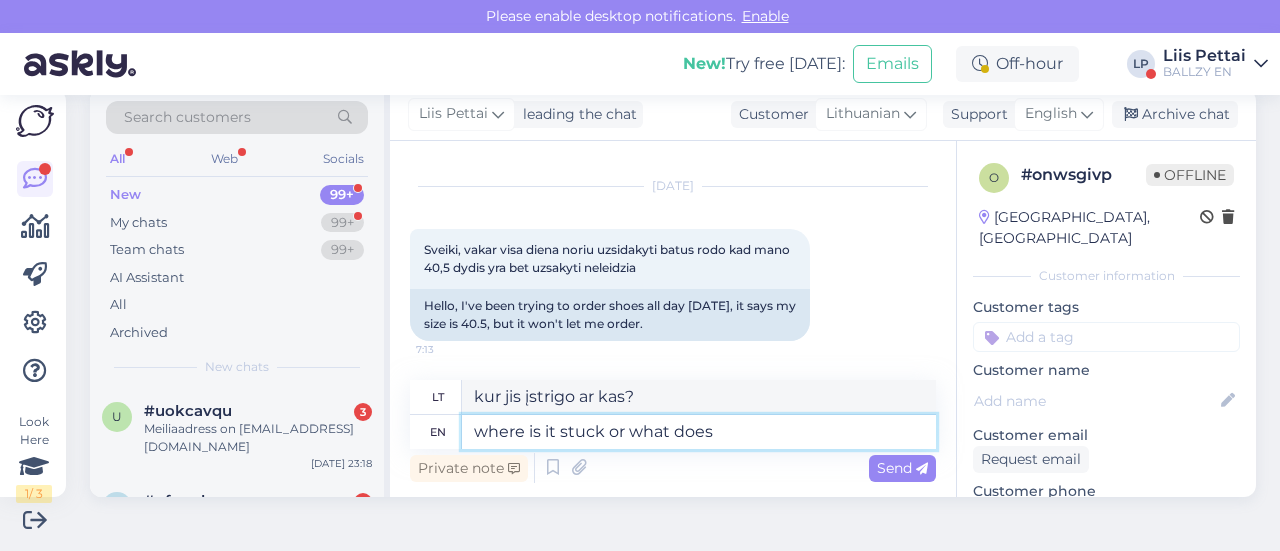 type on "where is it stuck or what does i" 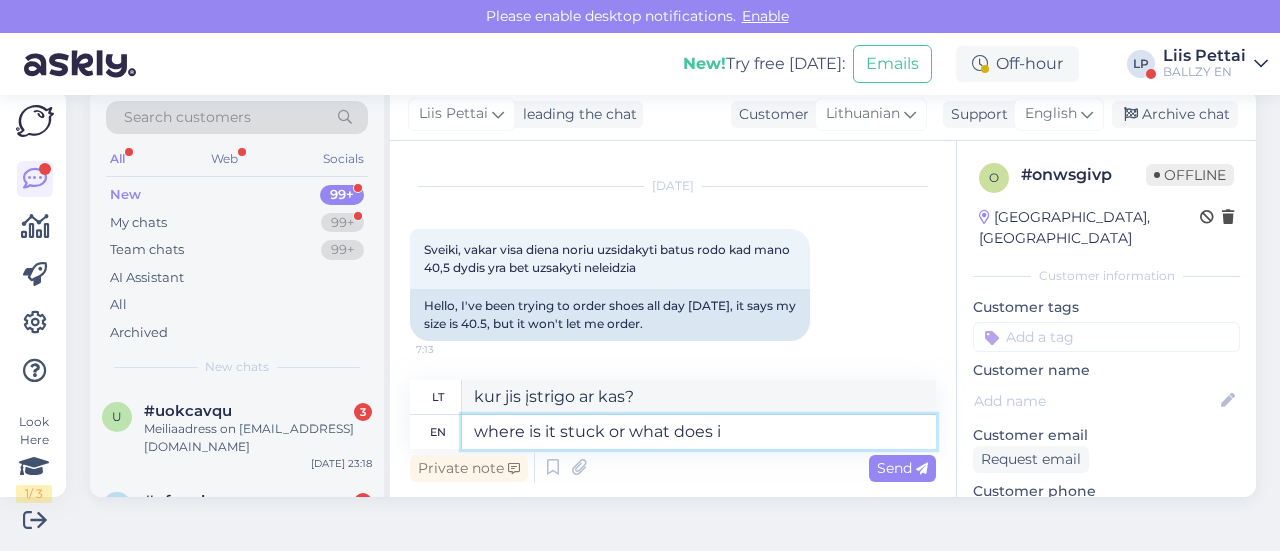 type on "kur jis įstrigo ar [PERSON_NAME]" 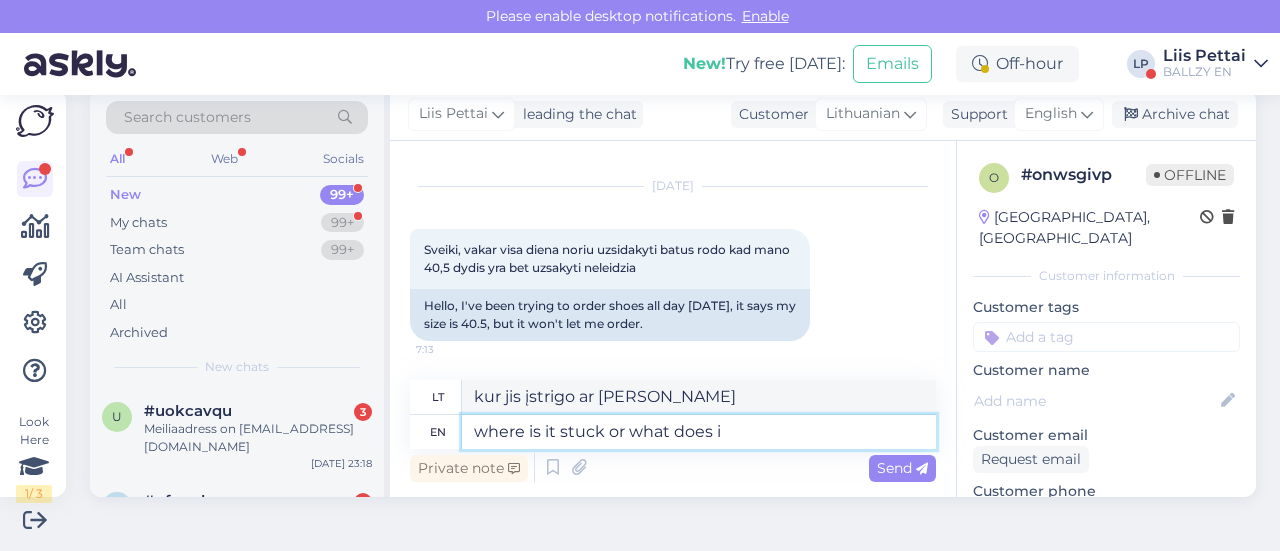 type on "where is it stuck or what does i" 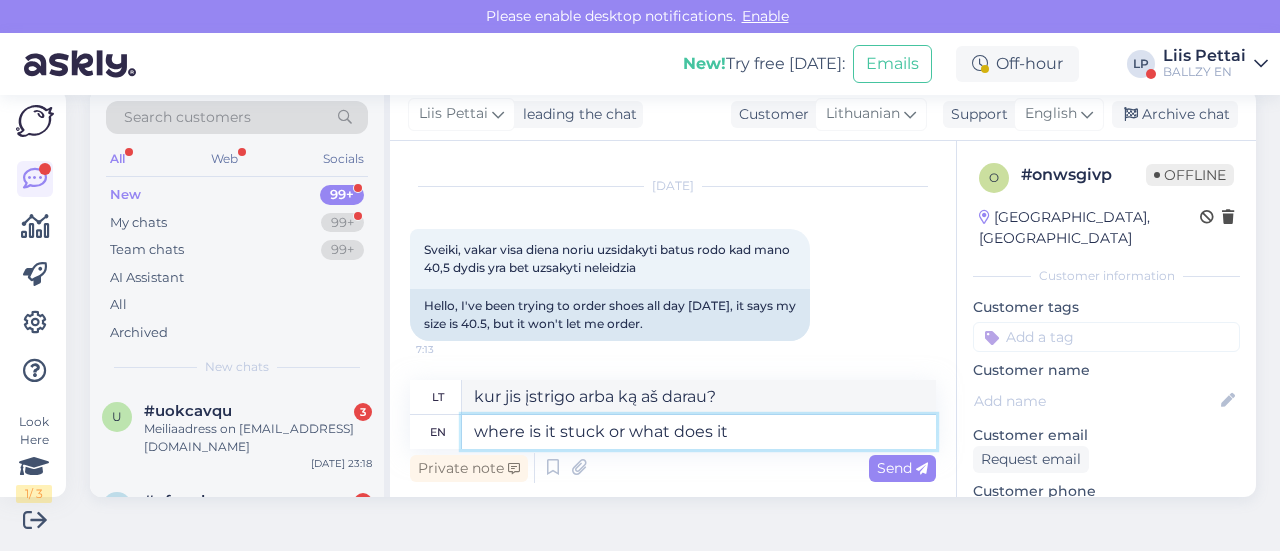 type on "where is it stuck or what does it a" 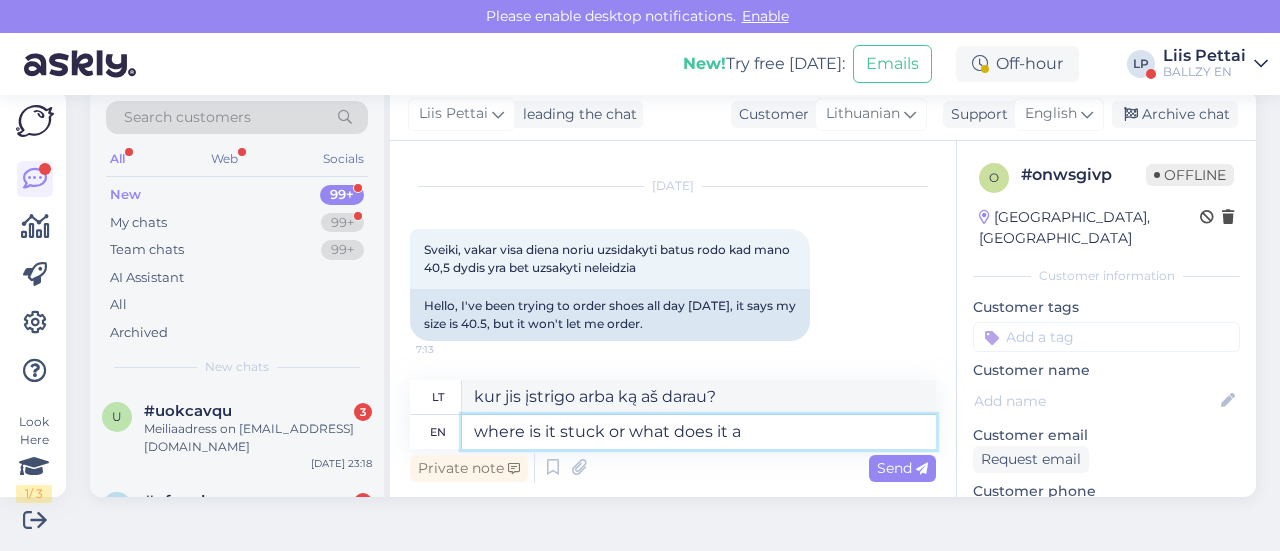 type on "kur jis įstrigo arba ką jis daro?" 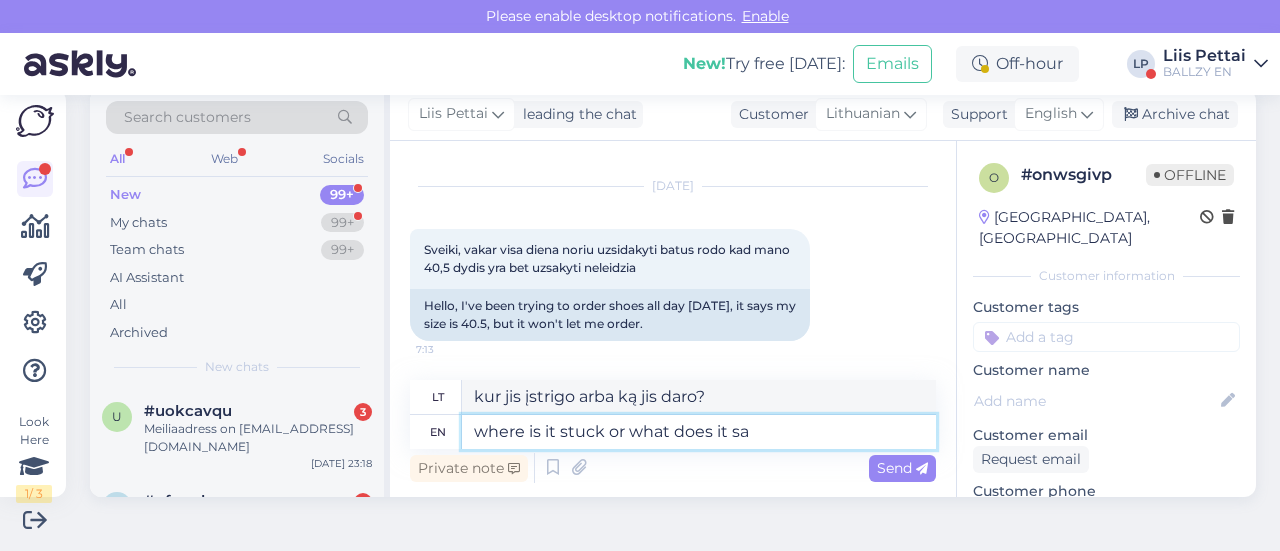 type on "where is it stuck or what does it say" 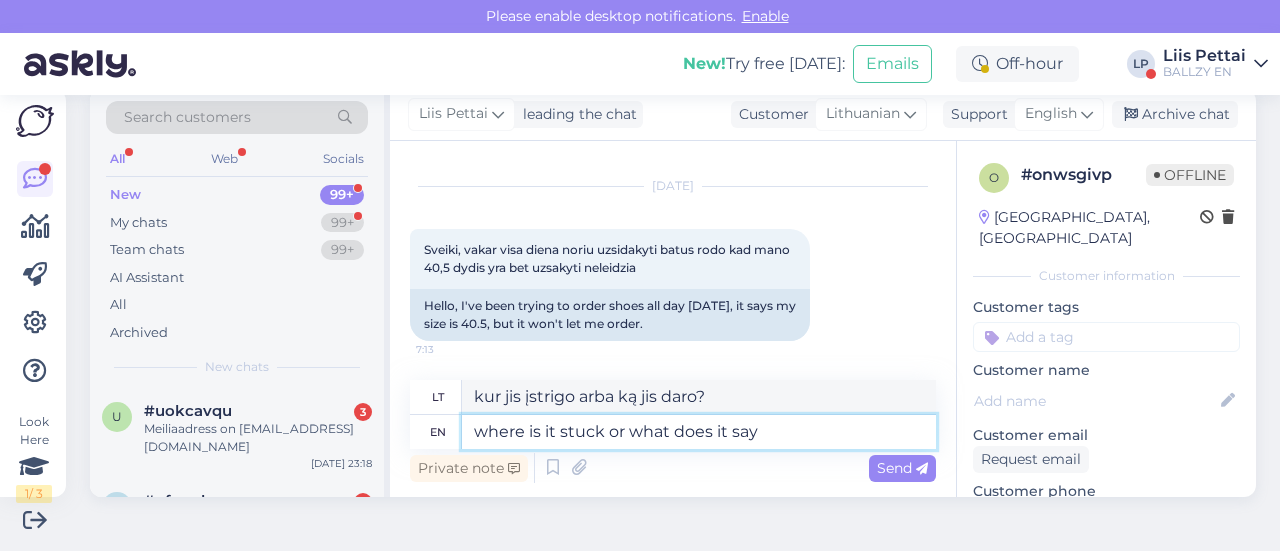 type on "kur jis įstrigo arba ką jis sako?" 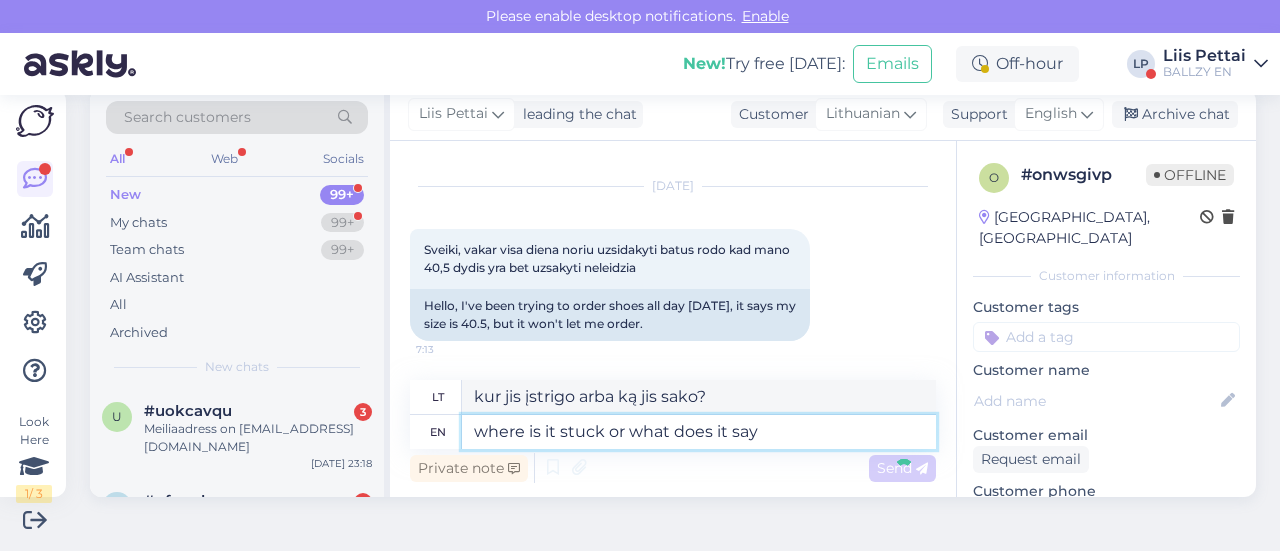 type 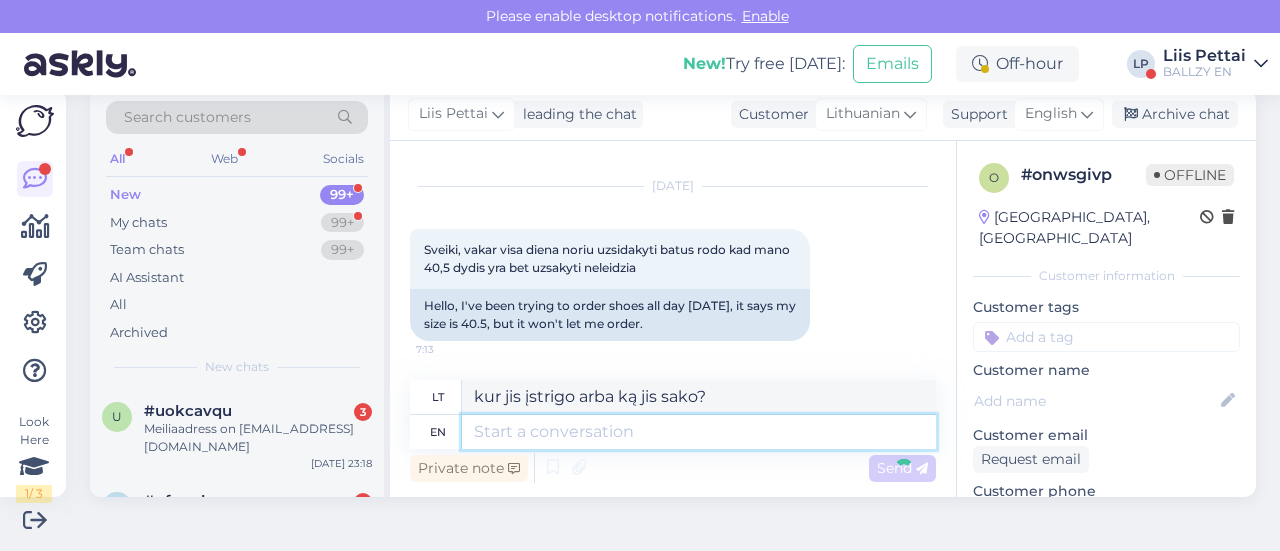 type 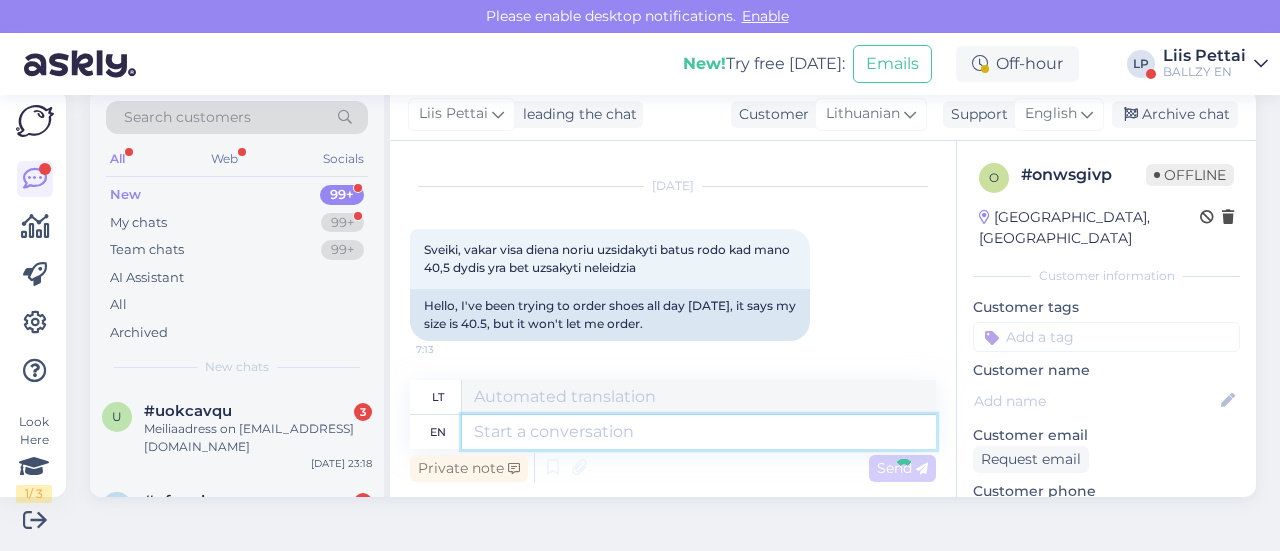 scroll, scrollTop: 158, scrollLeft: 0, axis: vertical 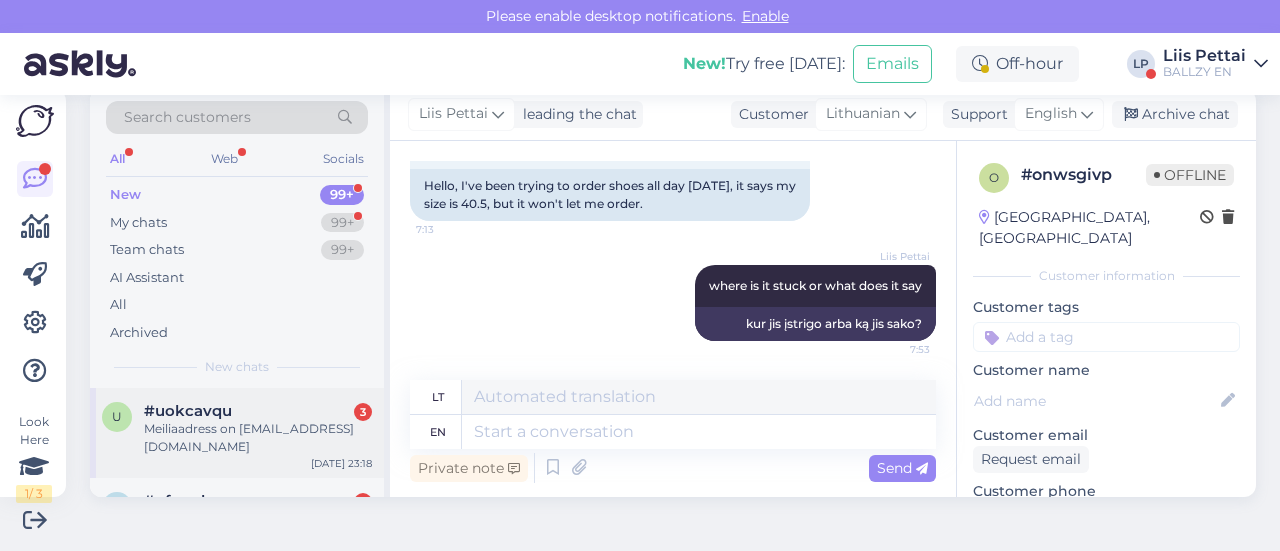 click on "Meiliaadress on [EMAIL_ADDRESS][DOMAIN_NAME]" at bounding box center [258, 438] 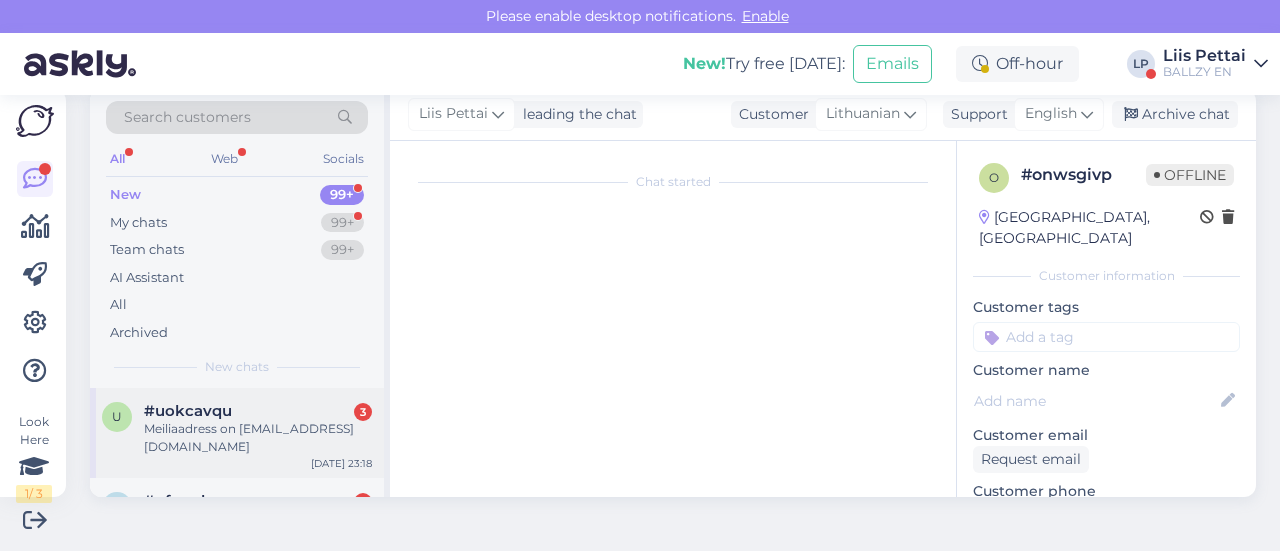 scroll, scrollTop: 218, scrollLeft: 0, axis: vertical 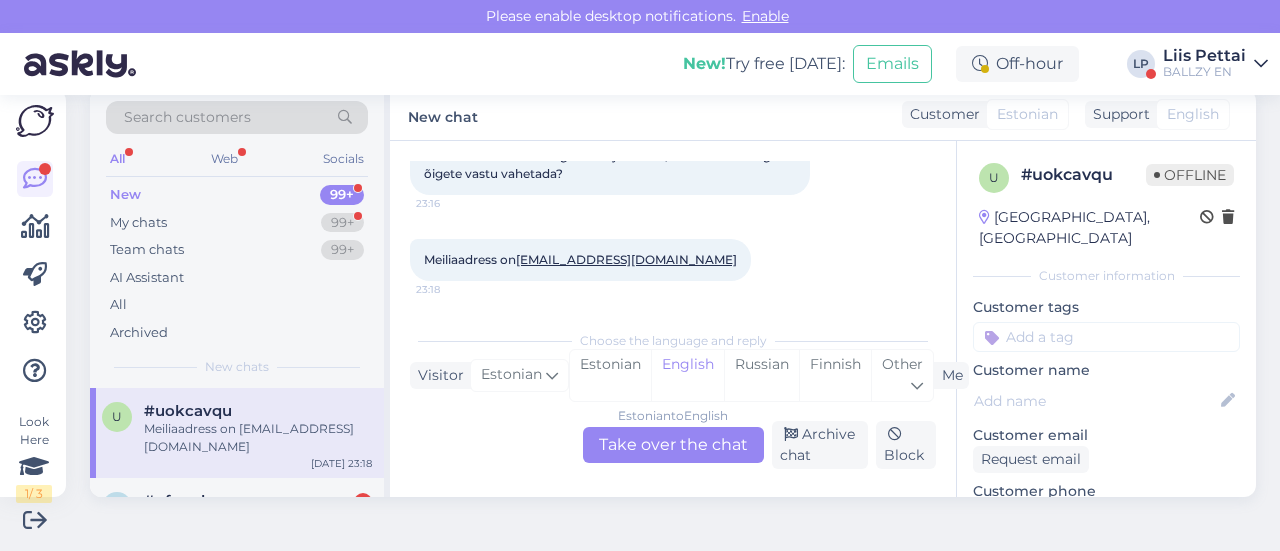 click on "Estonian  to  English Take over the chat" at bounding box center [673, 445] 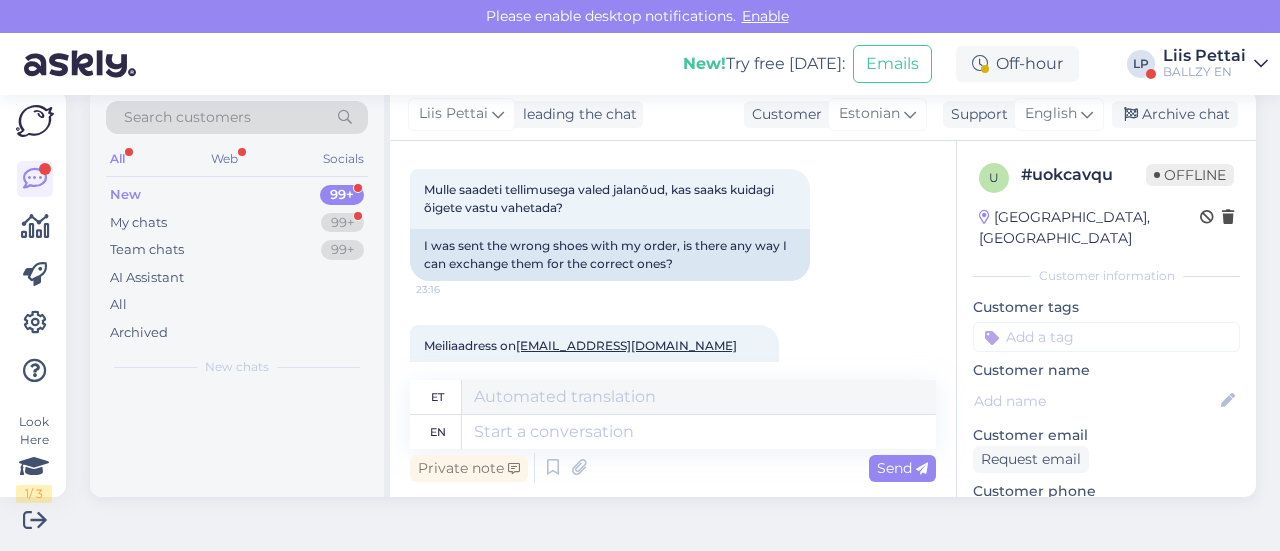 scroll, scrollTop: 252, scrollLeft: 0, axis: vertical 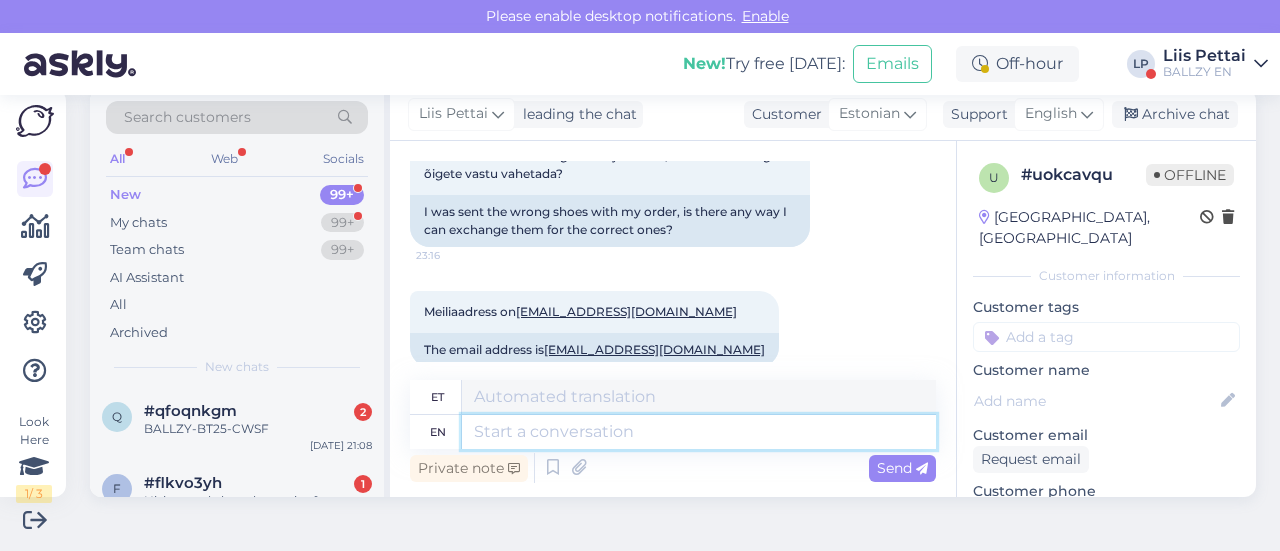 click at bounding box center [699, 432] 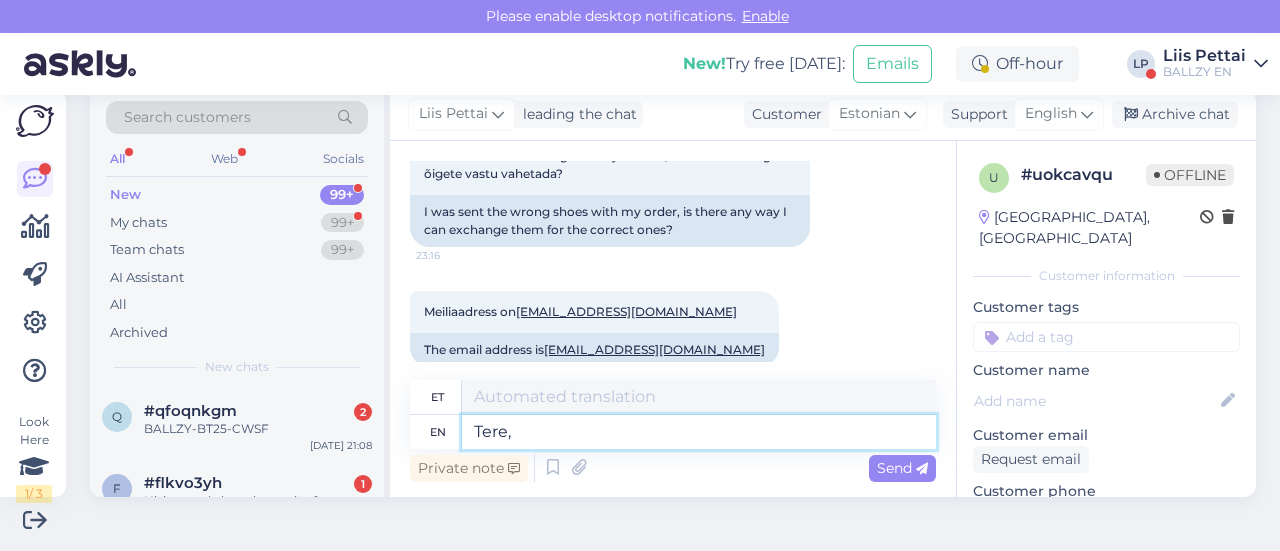 type on "Tere, m" 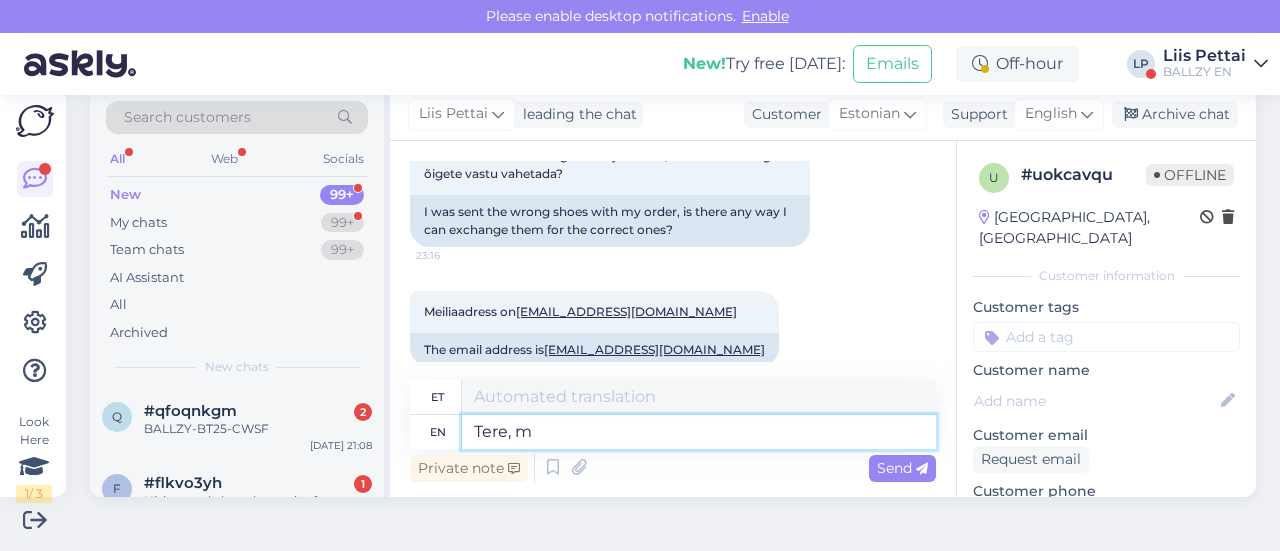 type on "Tere," 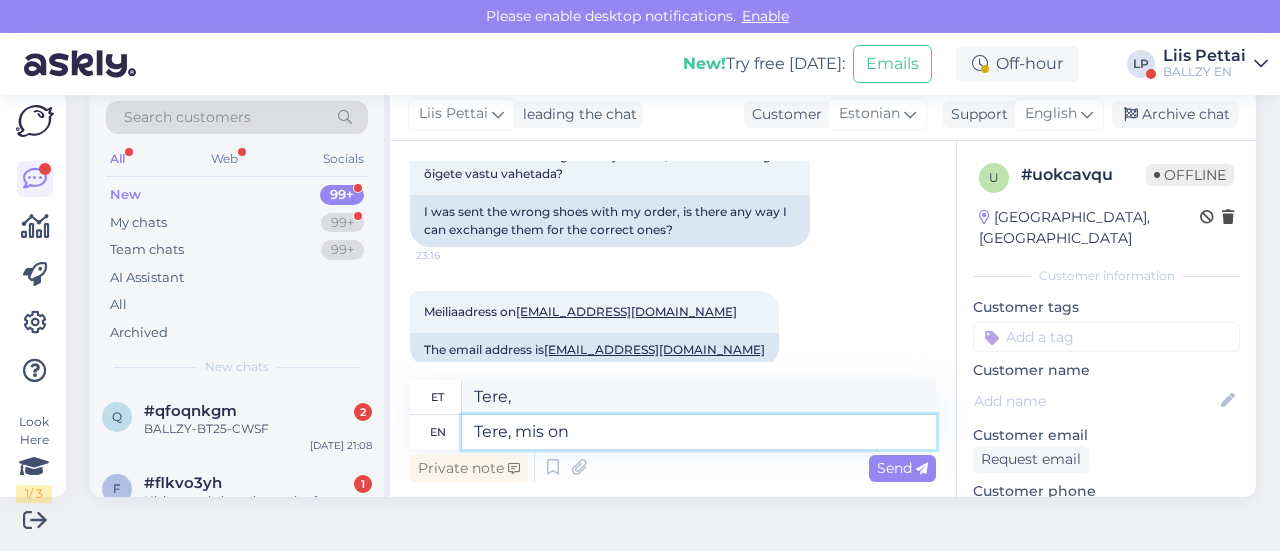 type on "Tere, mis on" 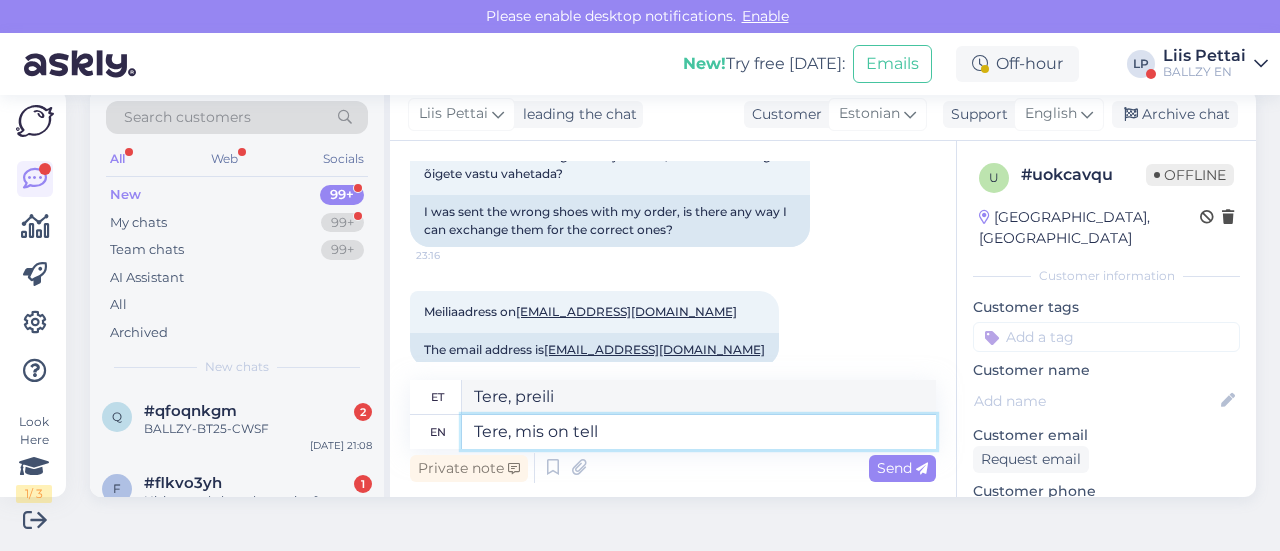 type on "Tere, mis on telli" 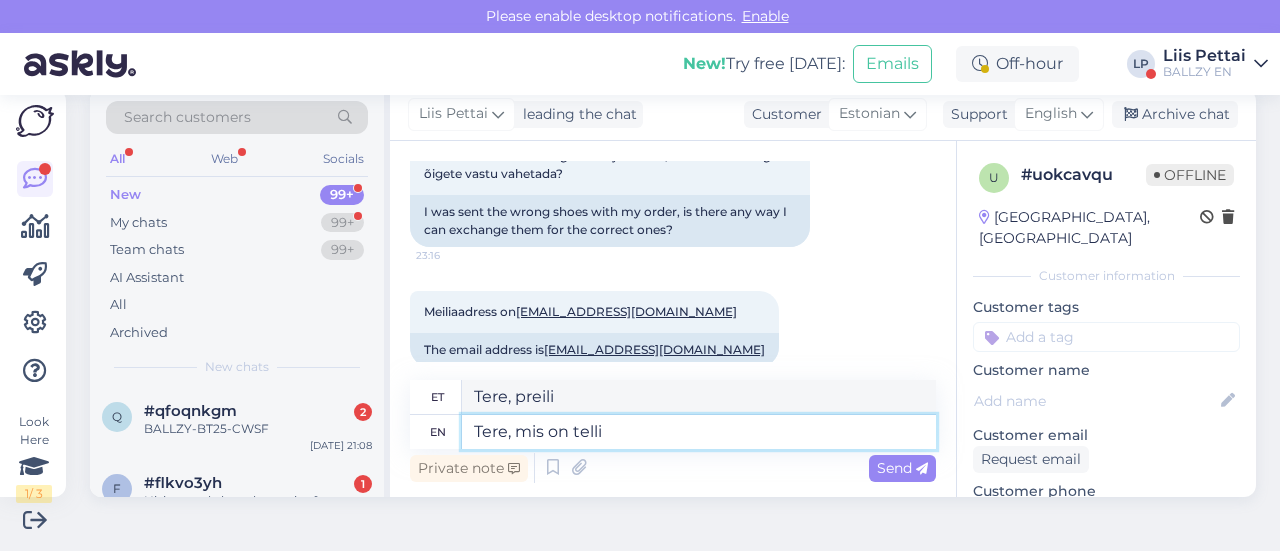 type on "Tere, eksin" 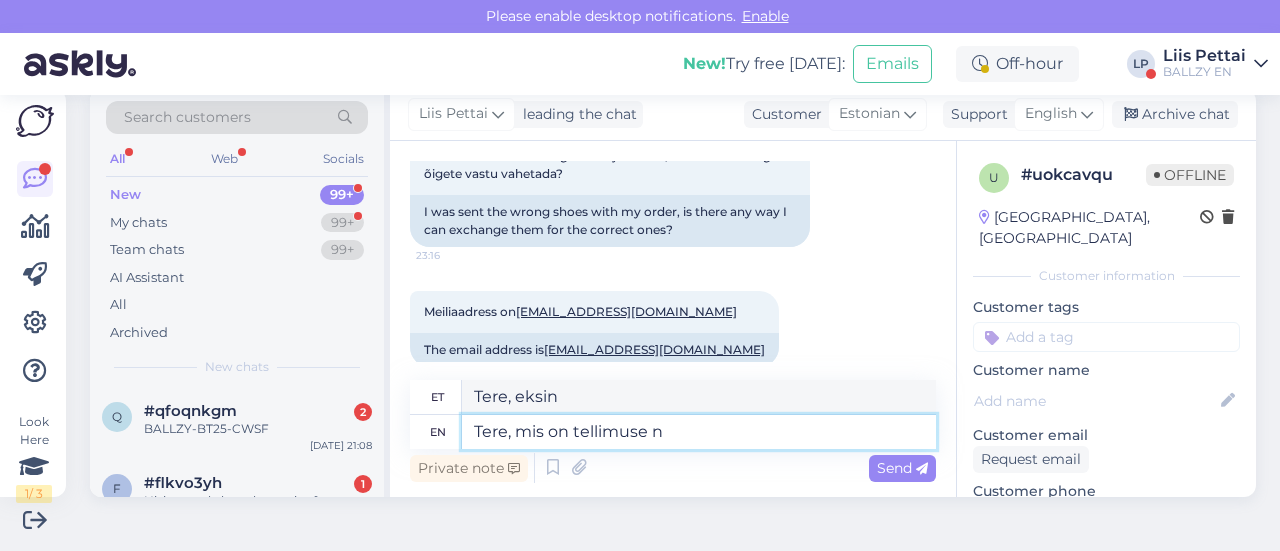 type on "Tere, mis on tellimuse nu" 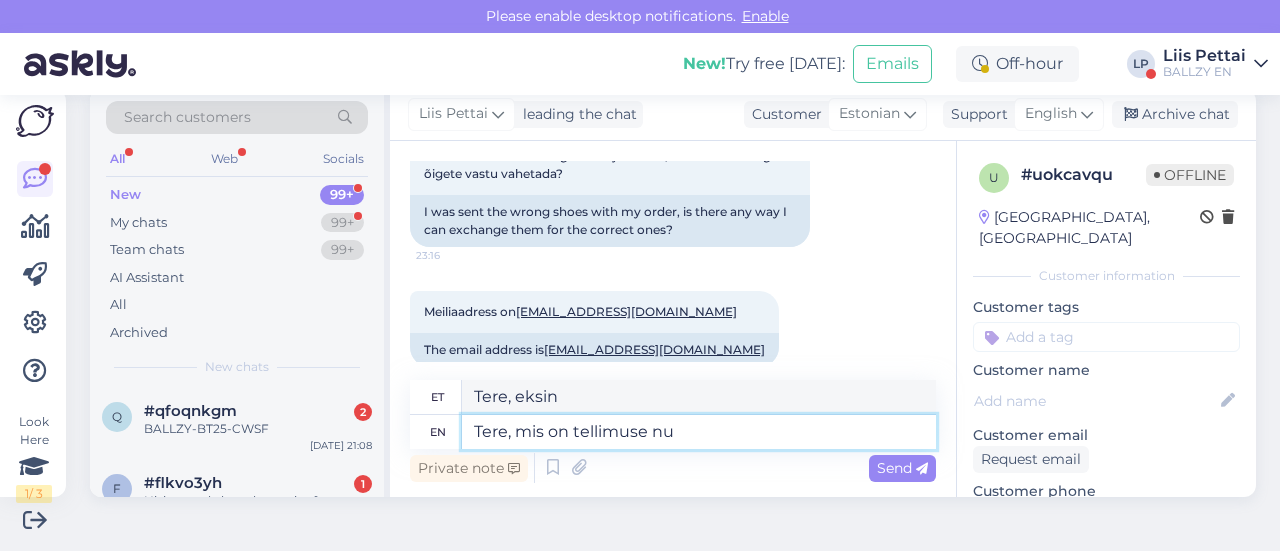 type on "Tere, [PERSON_NAME]" 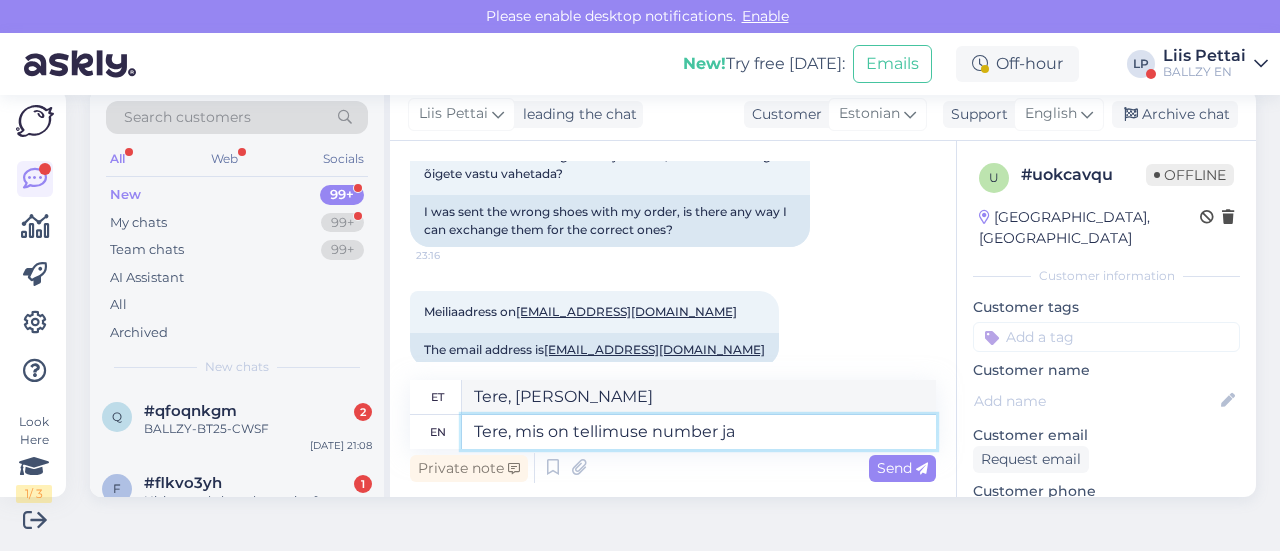 type on "Tere, mis on tellimuse number ja" 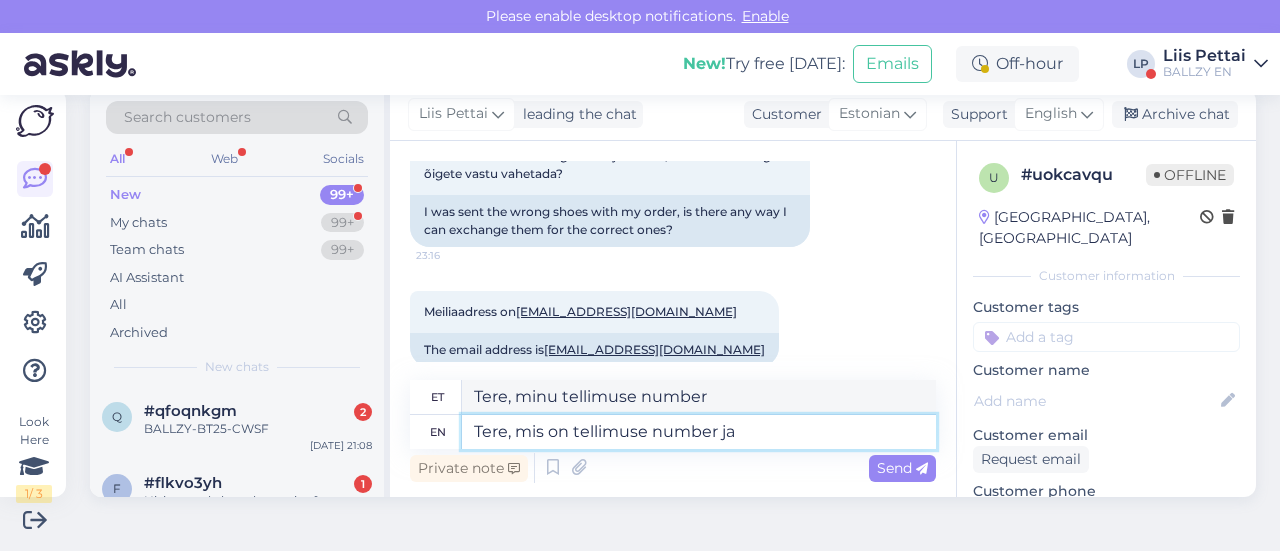 type on "Tere, mis on tellimuse number ja p" 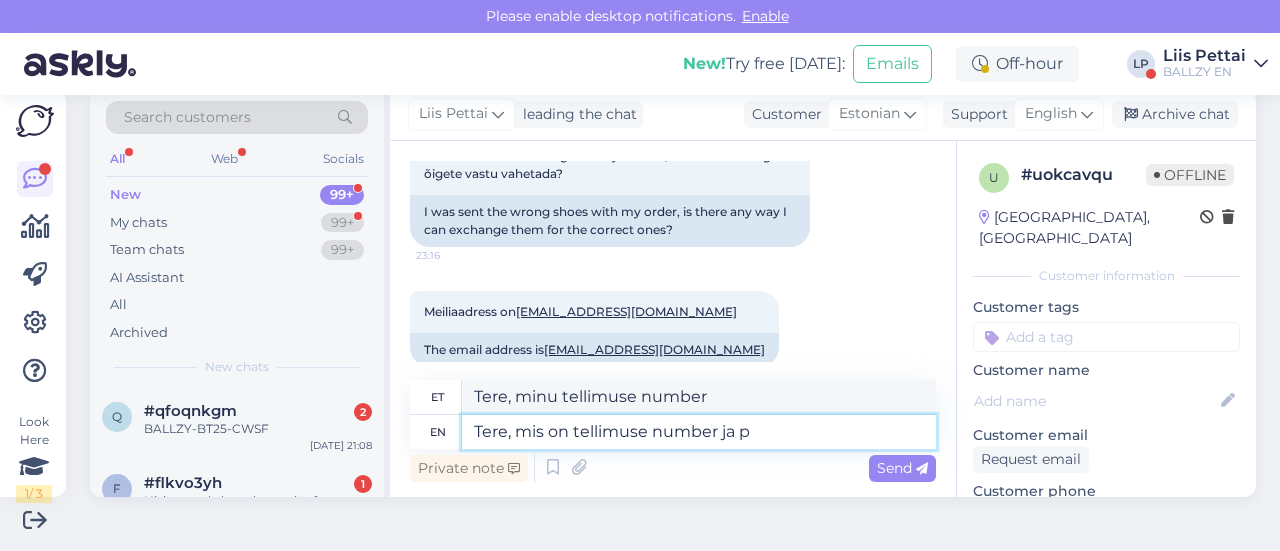 type on "Tere, mis on tellimuse number ja" 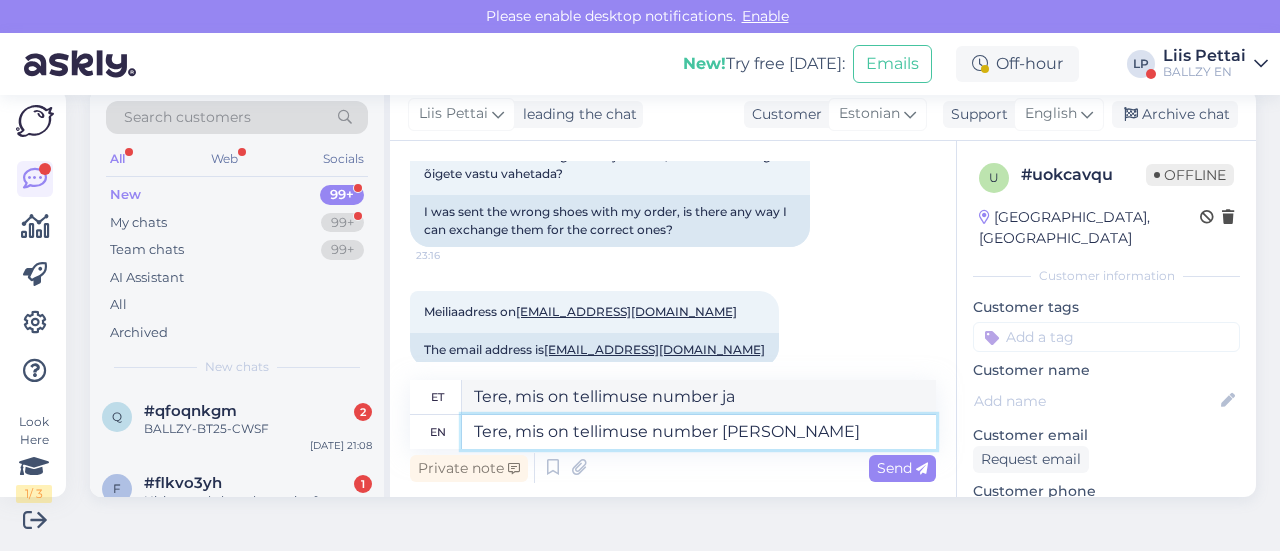 type on "Tere, mis on tellimuse number [PERSON_NAME] n" 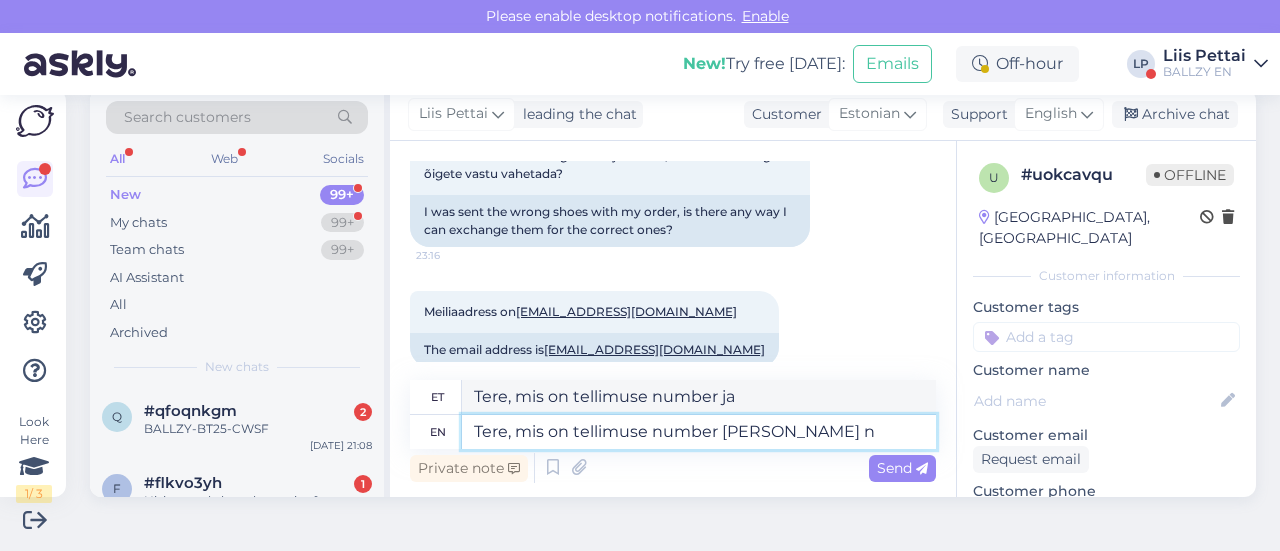 type on "Tere, mis on tellimuse number [PERSON_NAME]" 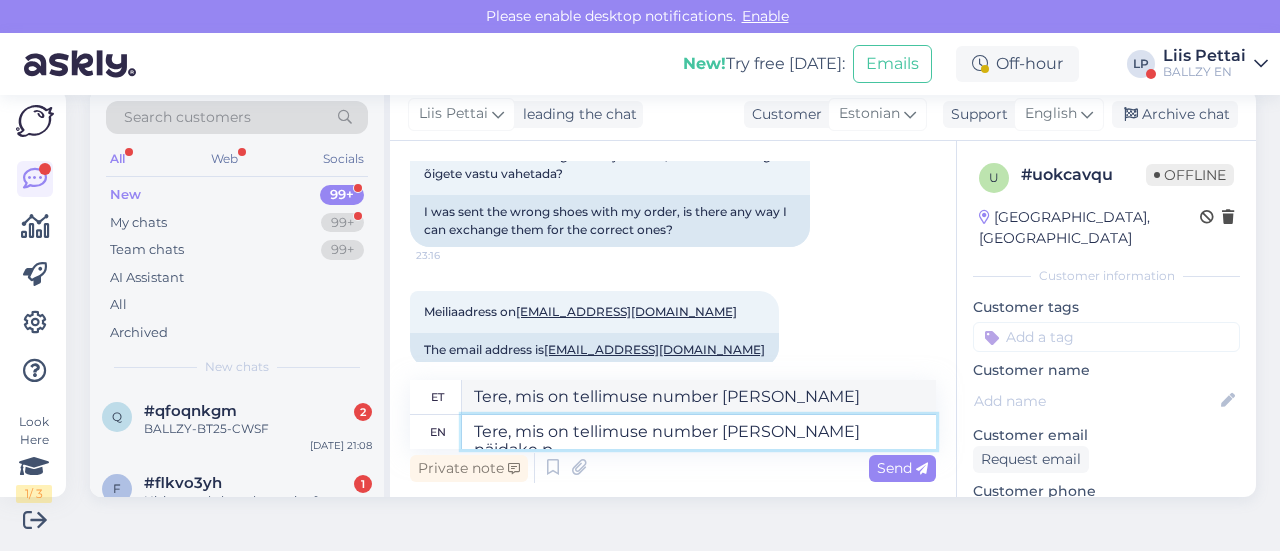 type on "Tere, mis on tellimuse number [PERSON_NAME] näidake pi" 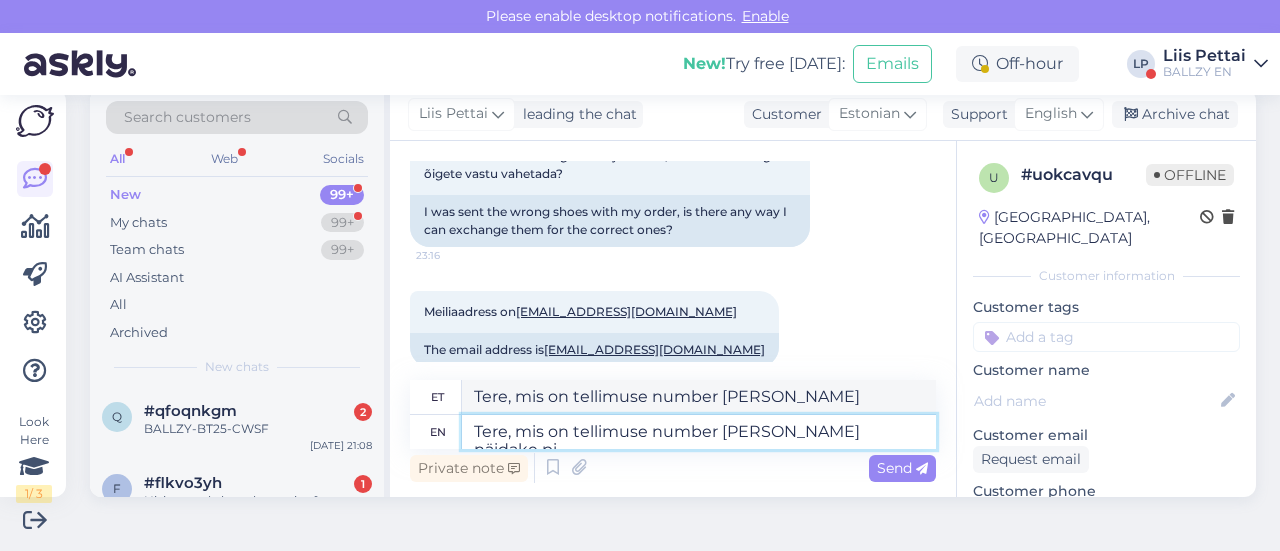type on "Tere, mis on tellimuse number [PERSON_NAME] näidake" 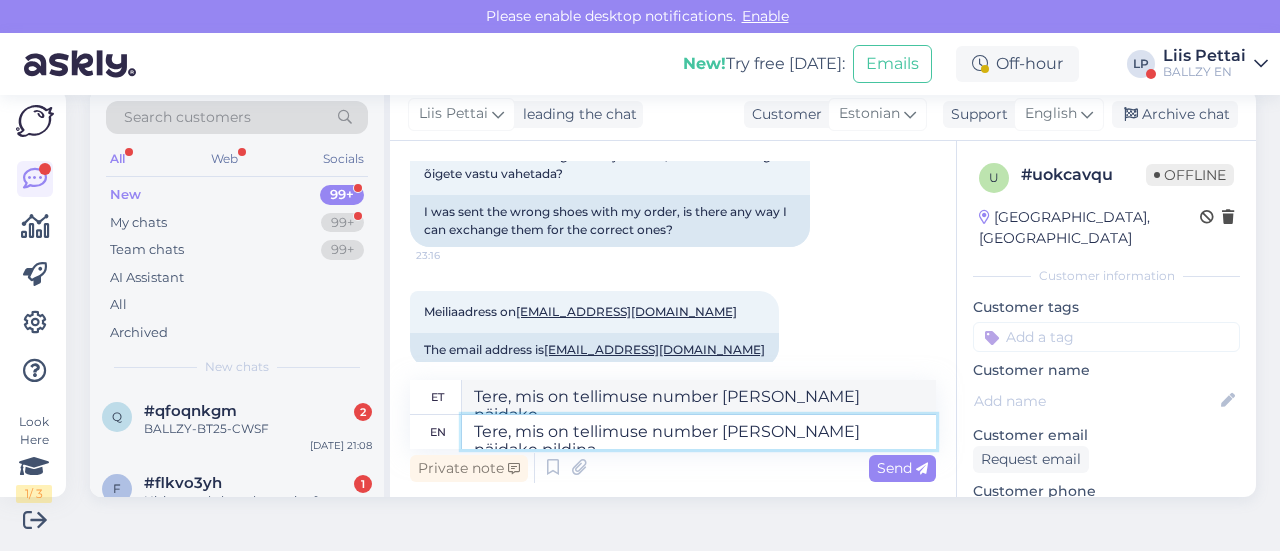 type on "Tere, mis on tellimuse number [PERSON_NAME] näidake pildina" 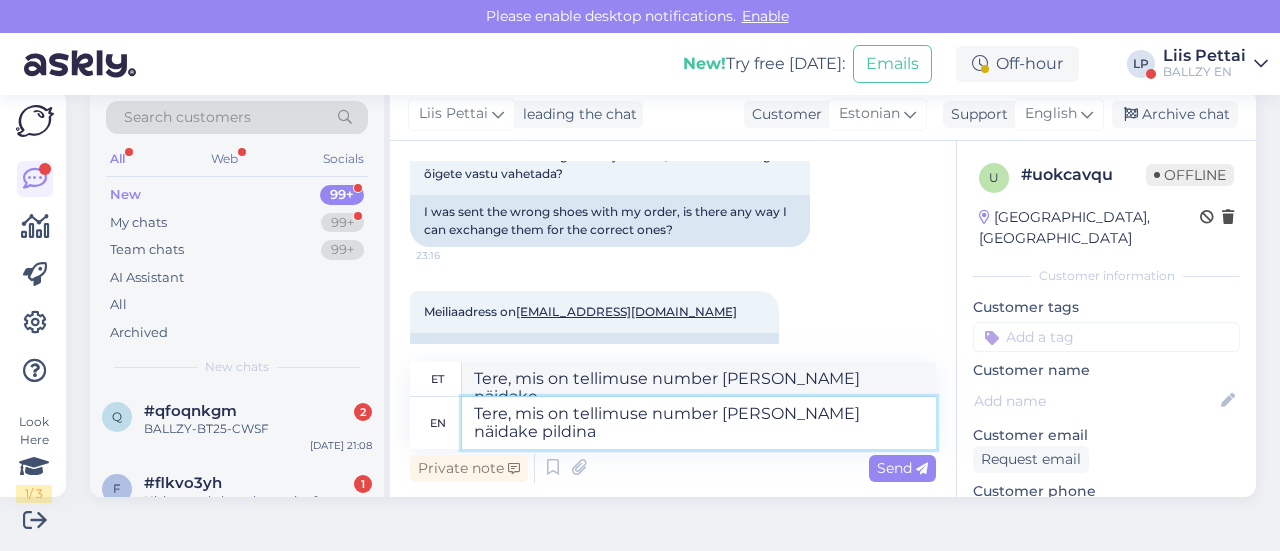 type on "Tere, mis on tellimuse number [PERSON_NAME] näidake pildina" 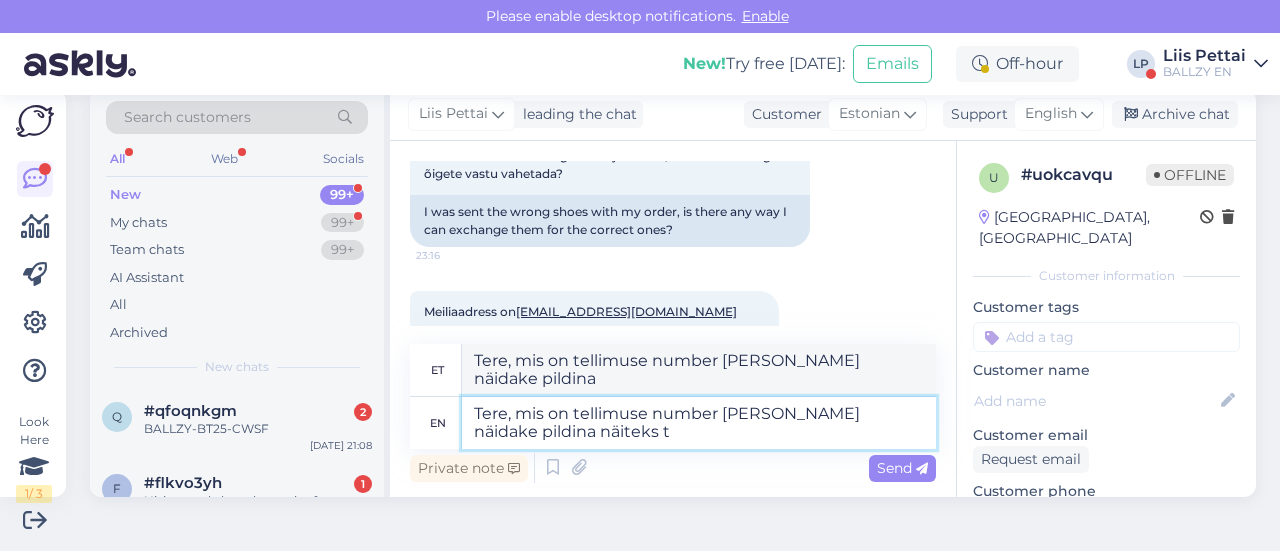 type on "Tere, mis on tellimuse number [PERSON_NAME] näidake pildina näiteks to" 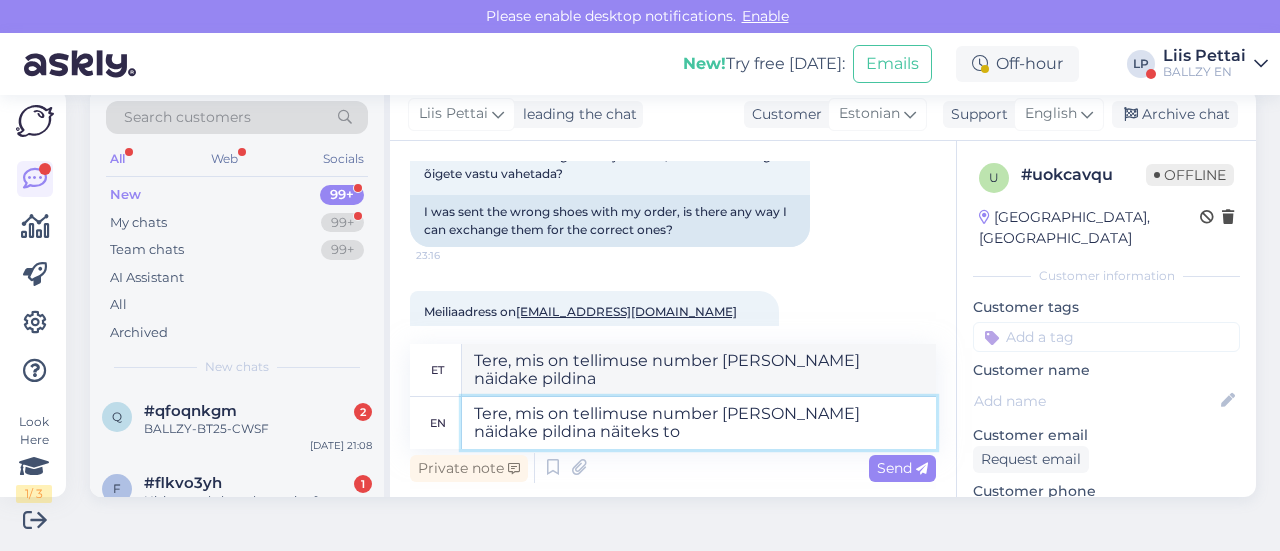 type on "Tere, mis on tellimuse number [PERSON_NAME] näidake pildina näiteks" 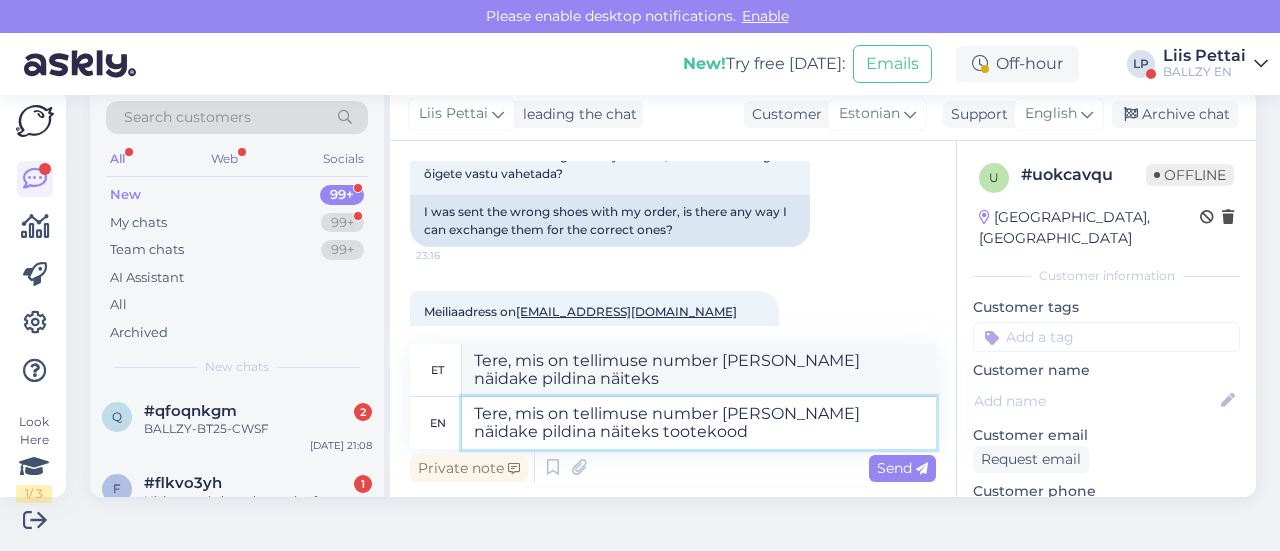 type on "Tere, mis on tellimuse number [PERSON_NAME] näidake pildina näiteks tootekood" 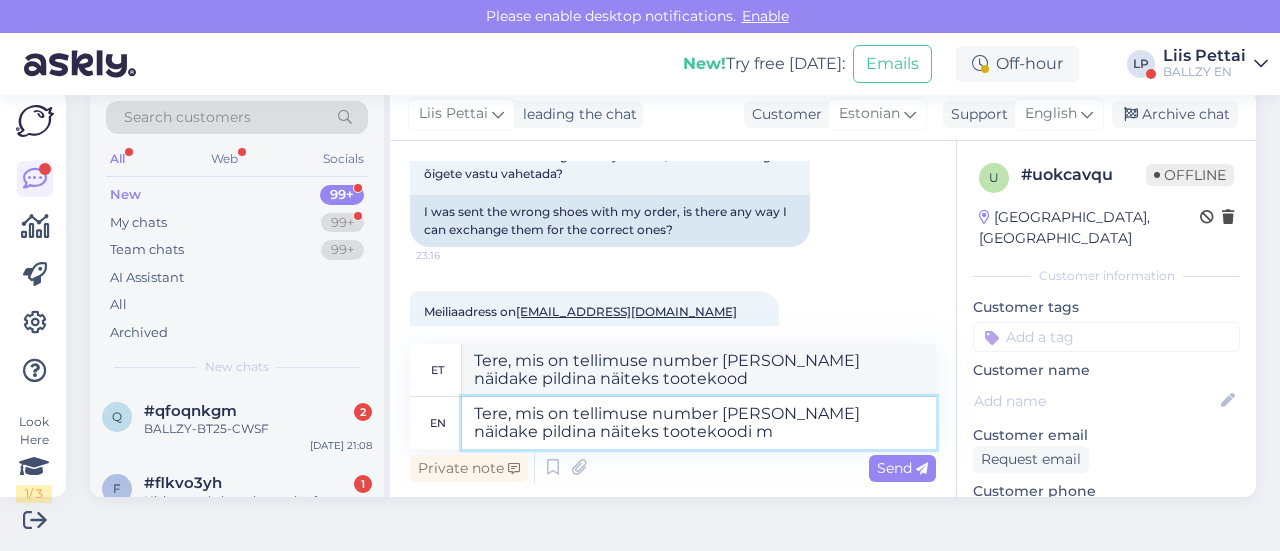 type on "Tere, mis on tellimuse number [PERSON_NAME] näidake pildina näiteks tootekoodi mi" 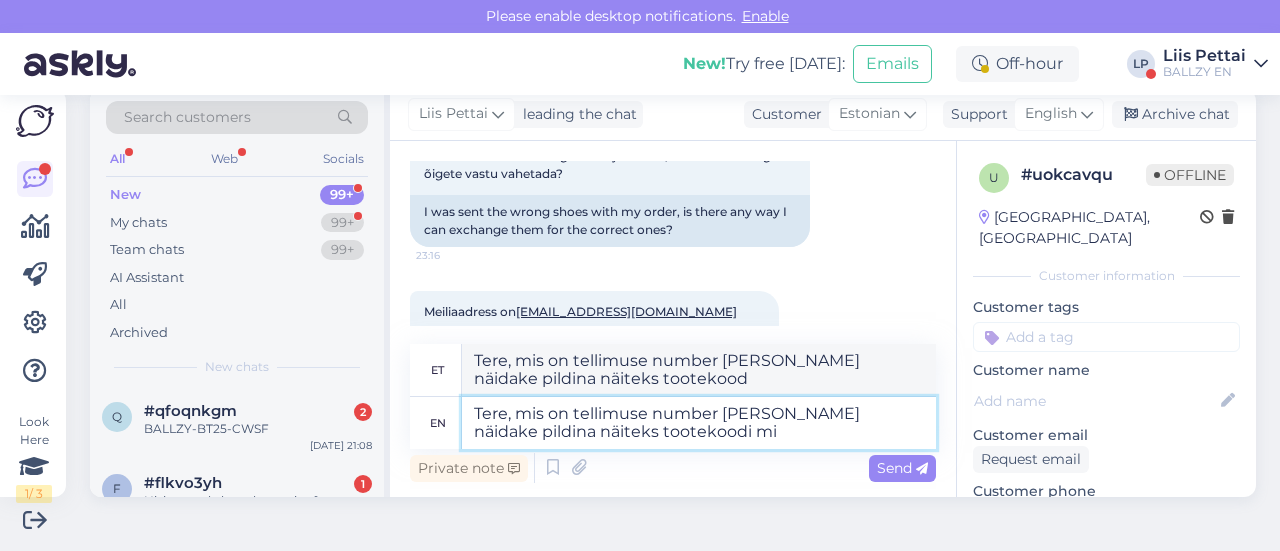 type on "Tere, mis on tellimuse number [PERSON_NAME] näidake pildina näiteks tootekoodi" 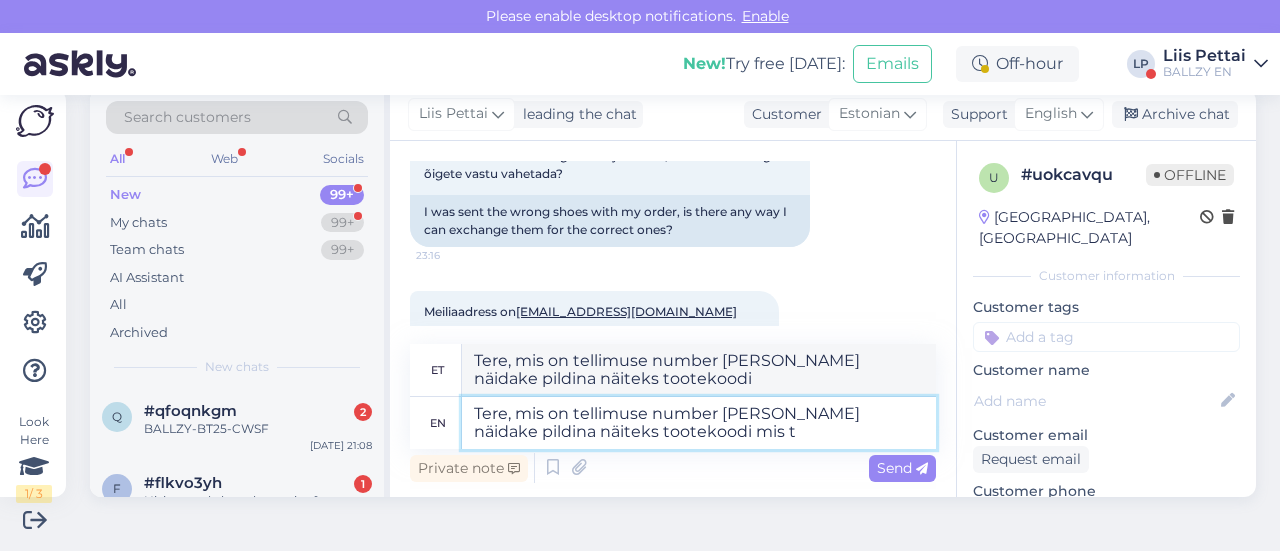 type on "Tere, mis on tellimuse number [PERSON_NAME] näidake pildina näiteks tootekoodi mis te" 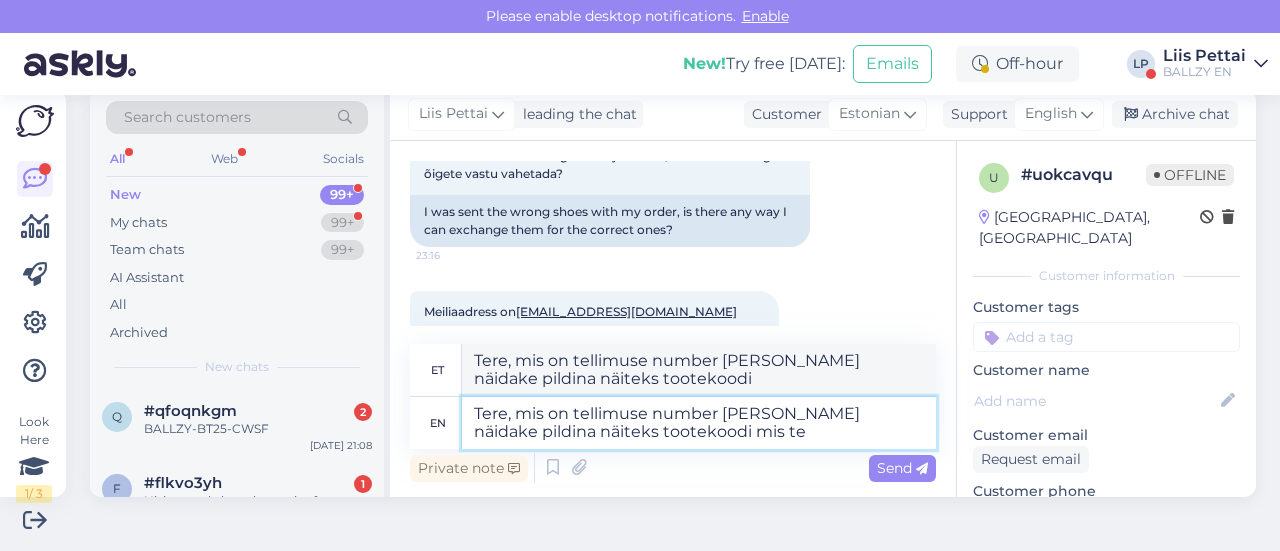type on "Tere, mis on tellimuse number [PERSON_NAME] näidake pildina näiteks tootekoodi mis" 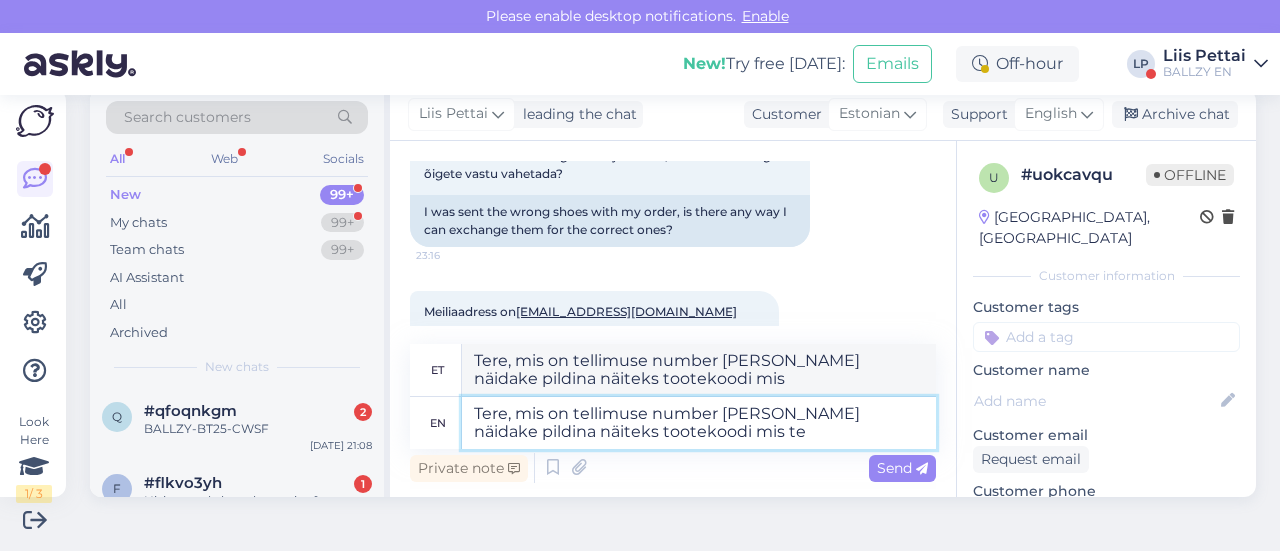 type on "Tere, mis on tellimuse number [PERSON_NAME] näidake pildina näiteks tootekoodi mis te s" 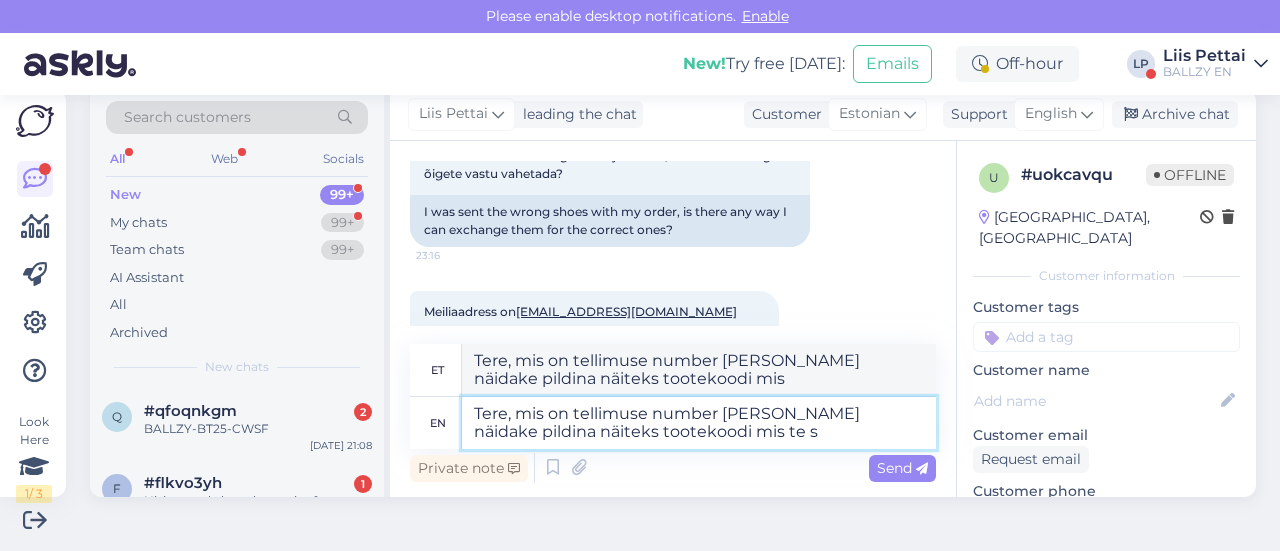 type on "Tere, mis on tellimuse number [PERSON_NAME] näidake pildina näiteks tootekoodi mis te" 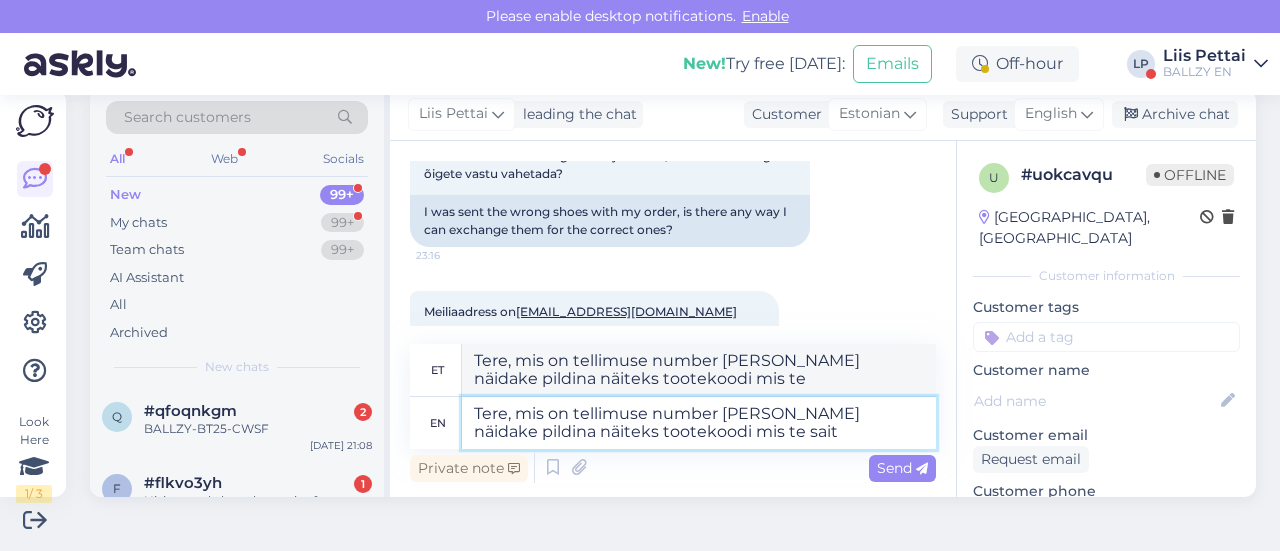 type on "Tere, mis on tellimuse number [PERSON_NAME] näidake pildina näiteks tootekoodi mis te saite" 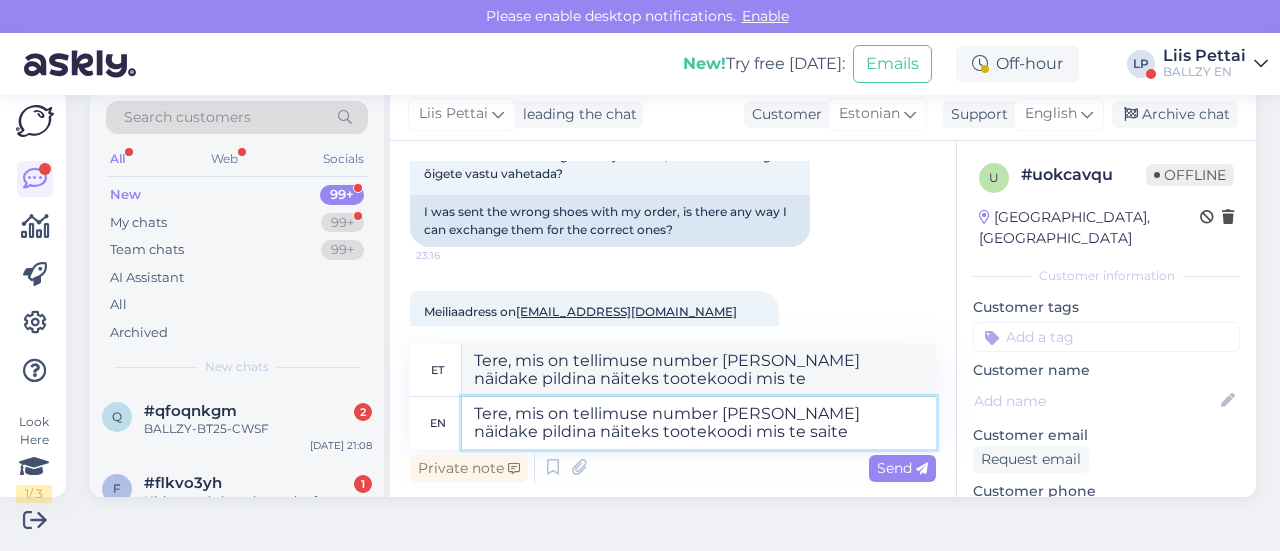 type on "Tere, mis on tellimuse number [PERSON_NAME] näidake pildina näiteks tootekoodi mis te saite" 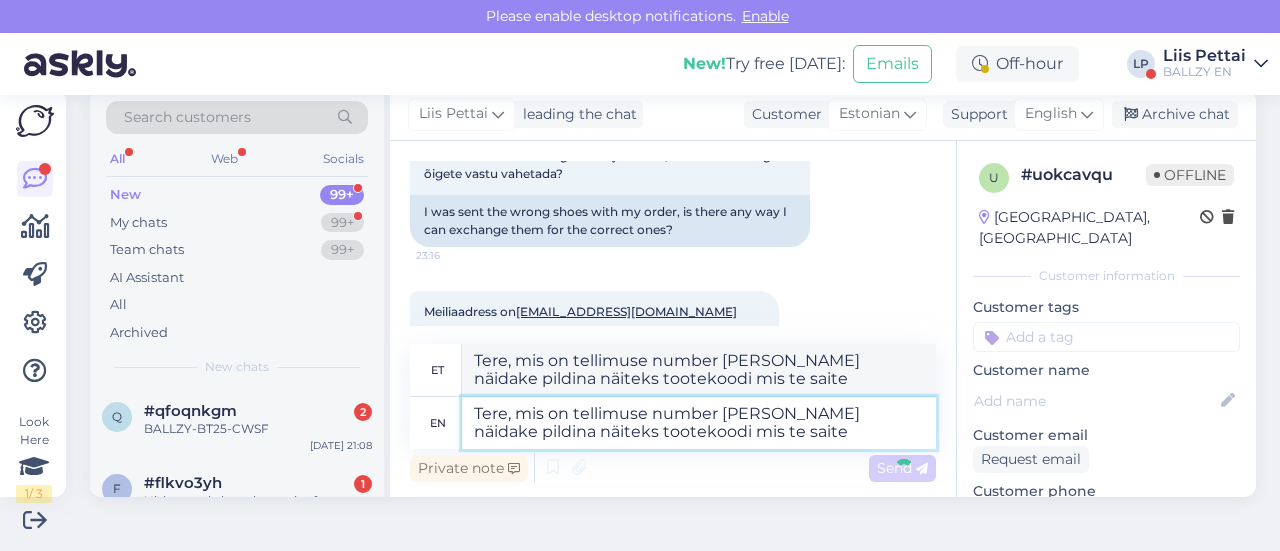 type 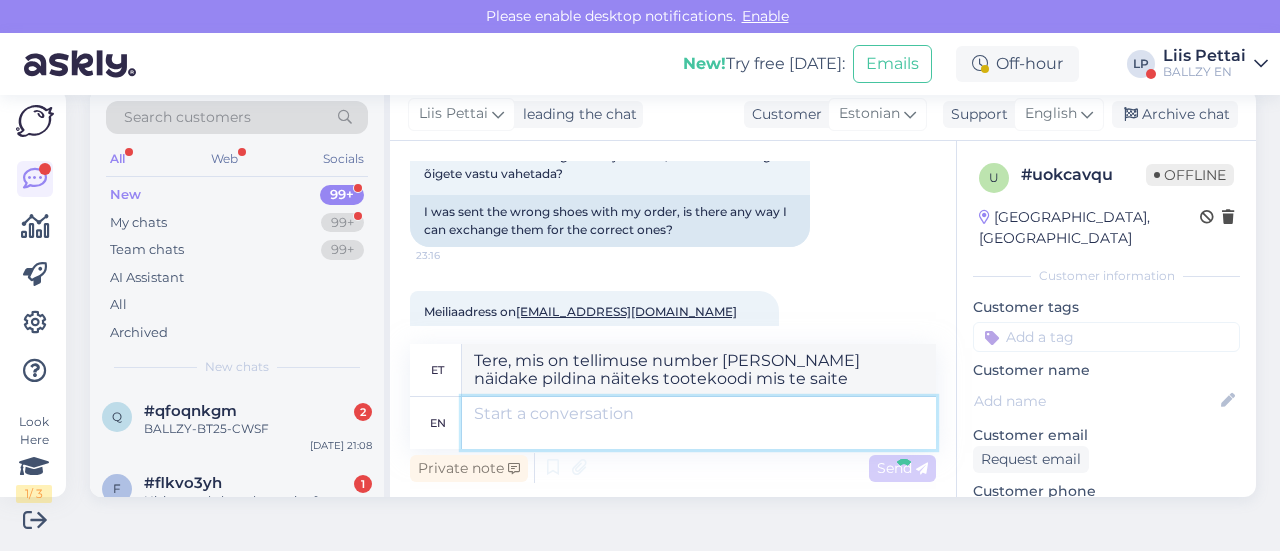 type 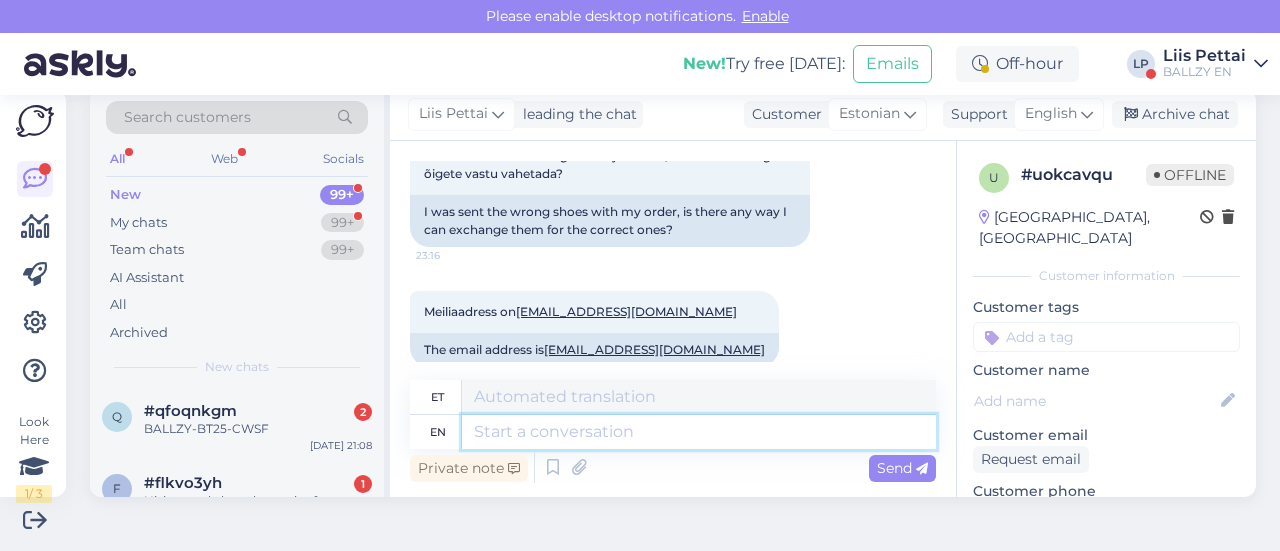 scroll, scrollTop: 476, scrollLeft: 0, axis: vertical 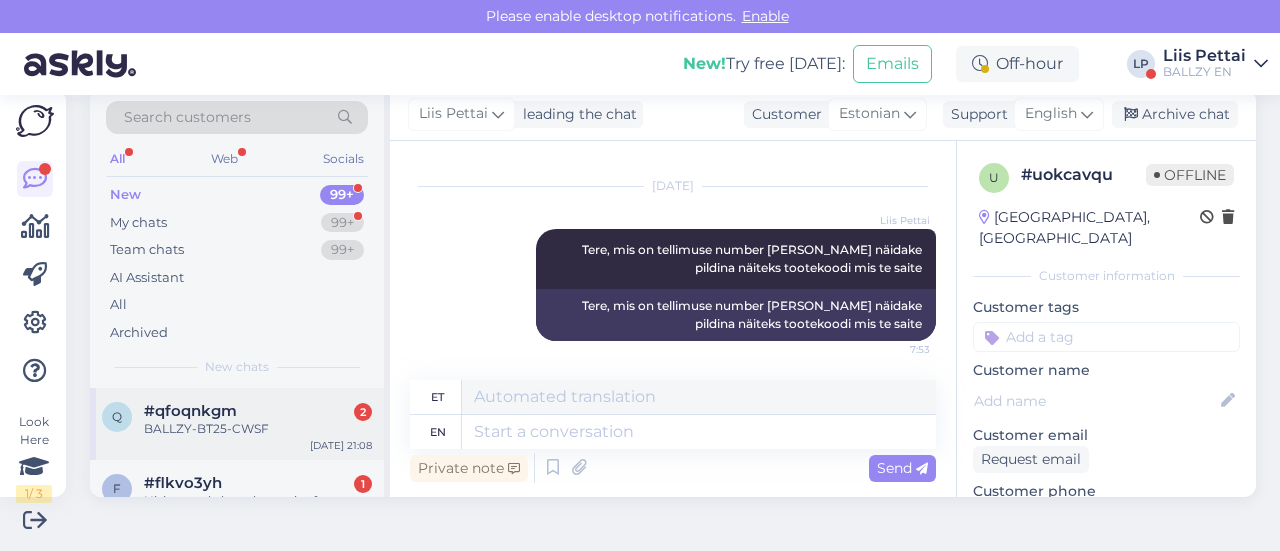 click on "#qfoqnkgm 2" at bounding box center (258, 411) 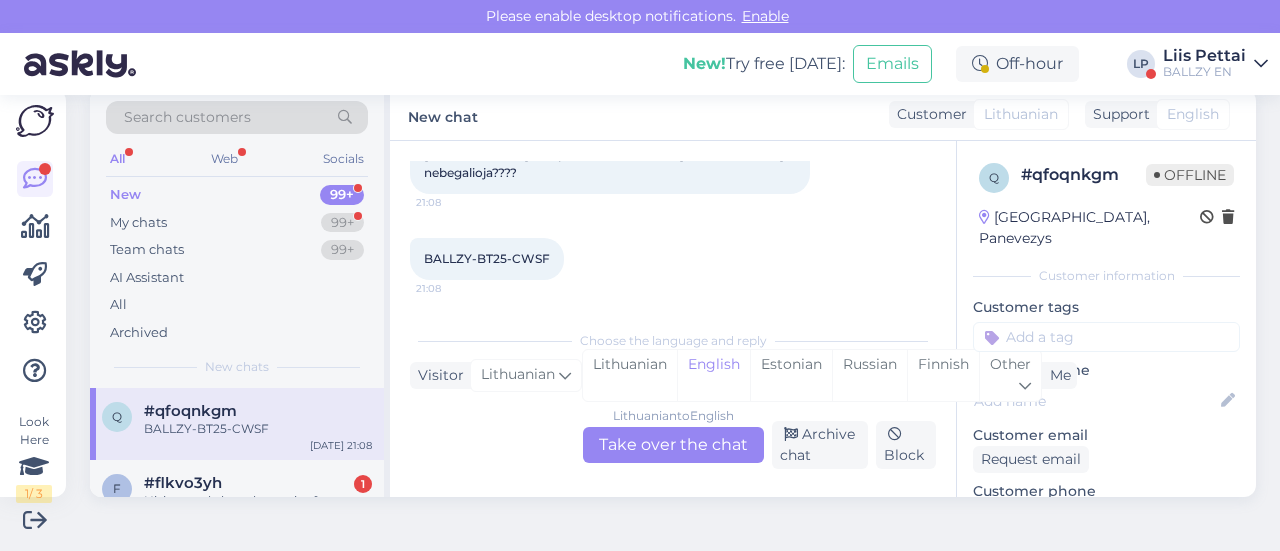 scroll, scrollTop: 132, scrollLeft: 0, axis: vertical 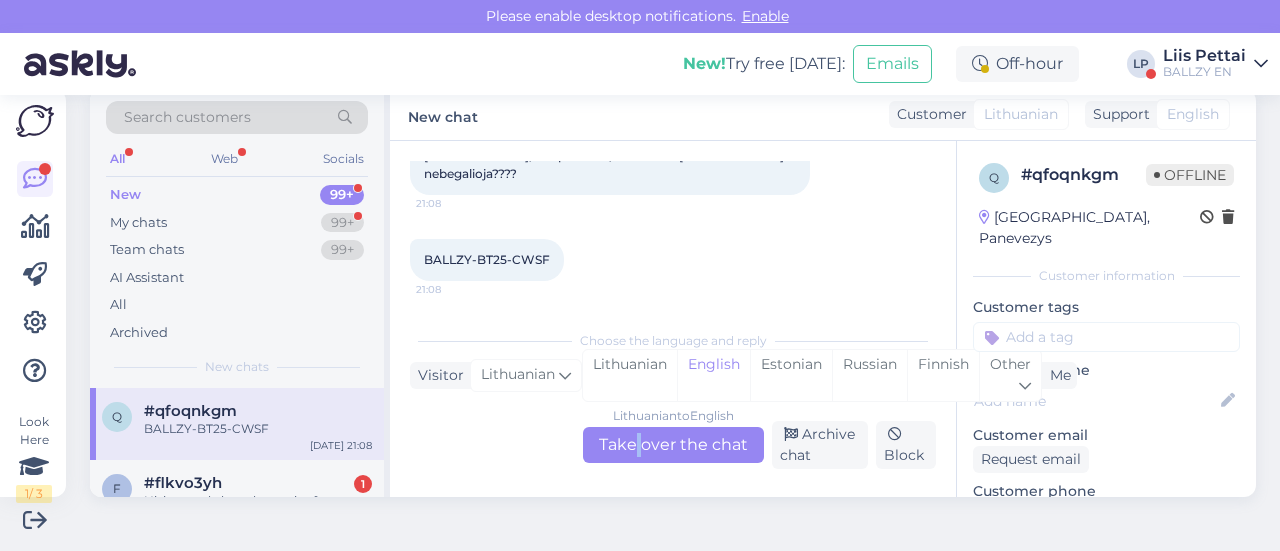 click on "Lithuanian  to  English Take over the chat" at bounding box center (673, 445) 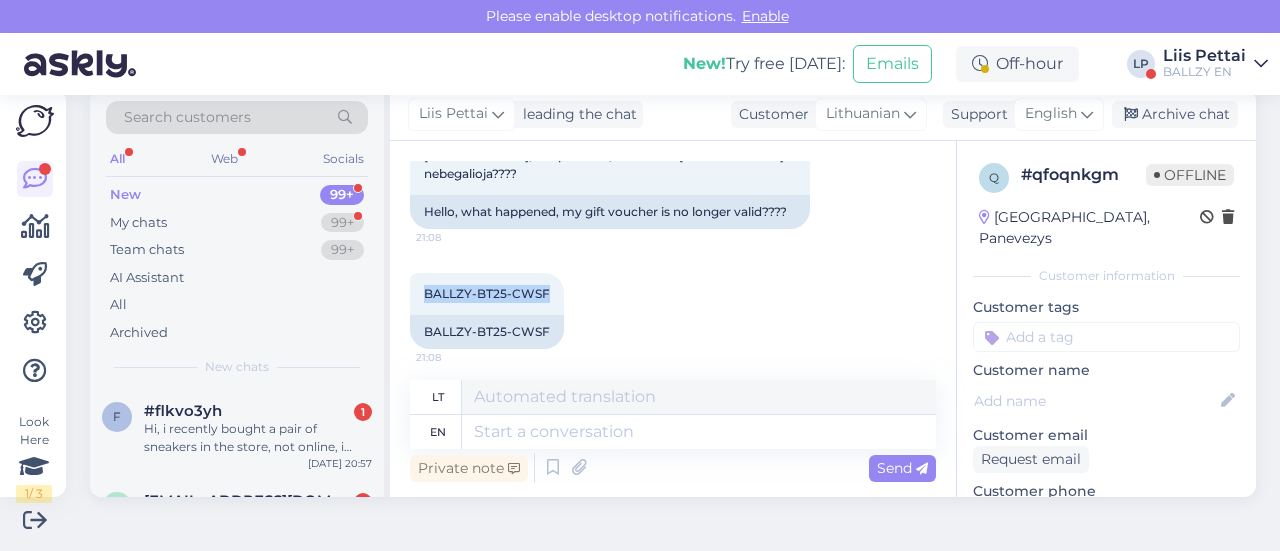 drag, startPoint x: 922, startPoint y: 283, endPoint x: 922, endPoint y: 246, distance: 37 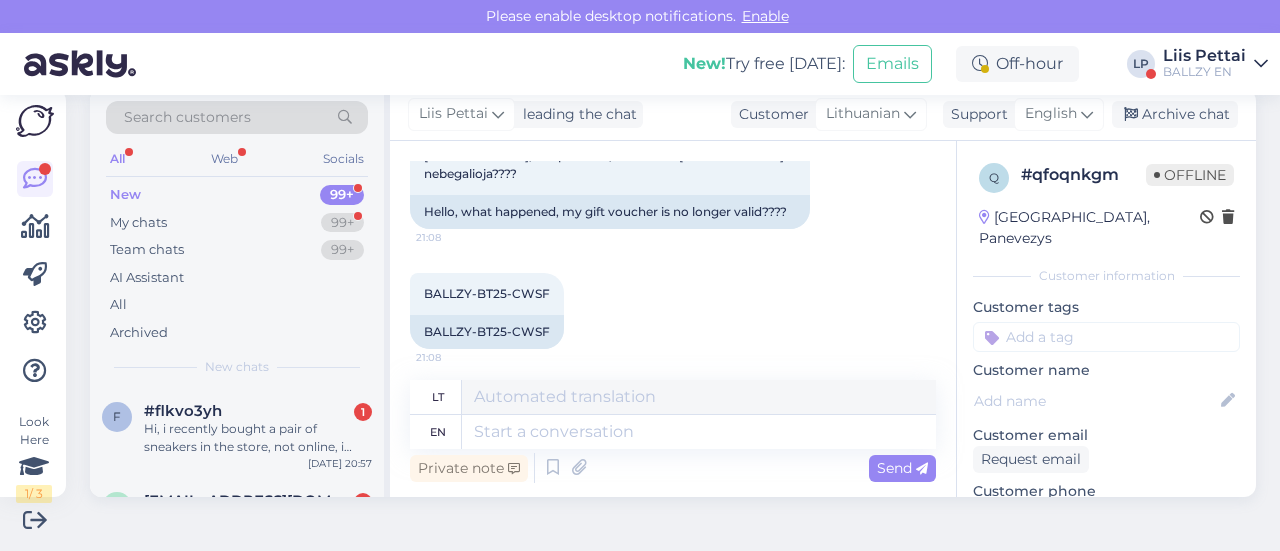 click on "Chat started [DATE] [PERSON_NAME], kas pasidare, kad mano dovanu kuponas nebegalioja???? 21:08  Hello, what happened, my gift voucher is no longer valid???? BALLZY-BT25-CWSF 21:08  BALLZY-BT25-CWSF lt en Private note Send" at bounding box center (673, 319) 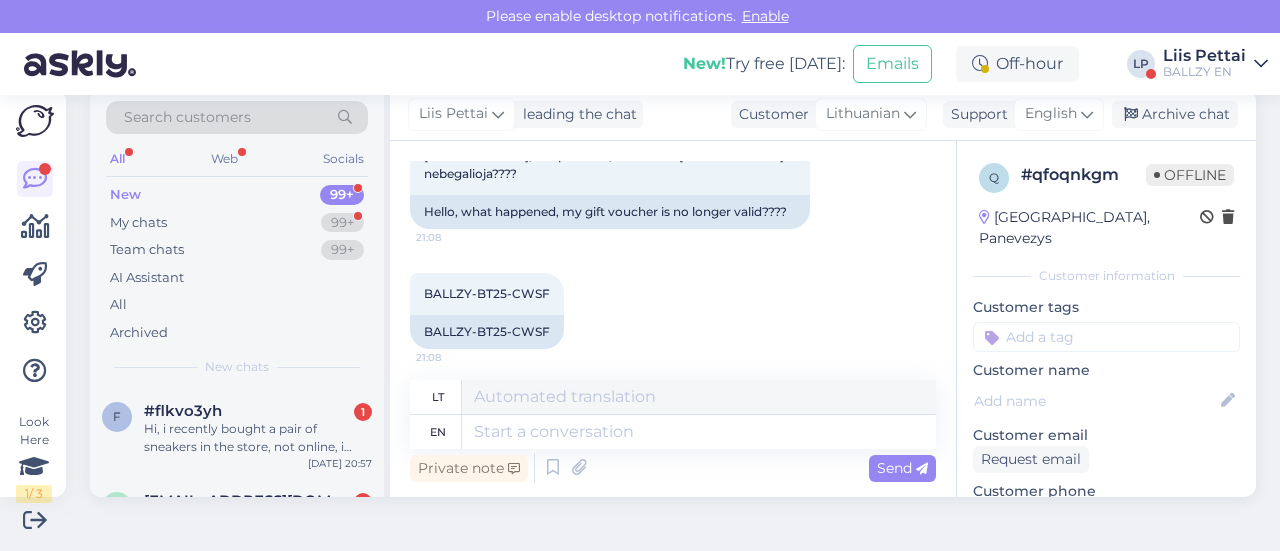 drag, startPoint x: 424, startPoint y: 333, endPoint x: 722, endPoint y: 308, distance: 299.0468 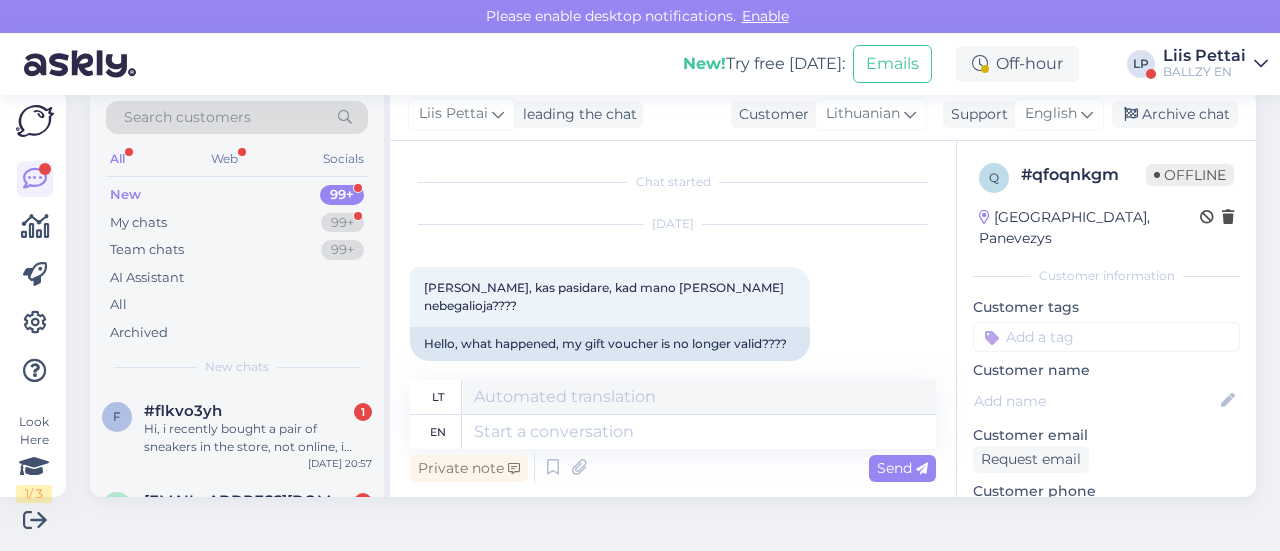 scroll, scrollTop: 140, scrollLeft: 0, axis: vertical 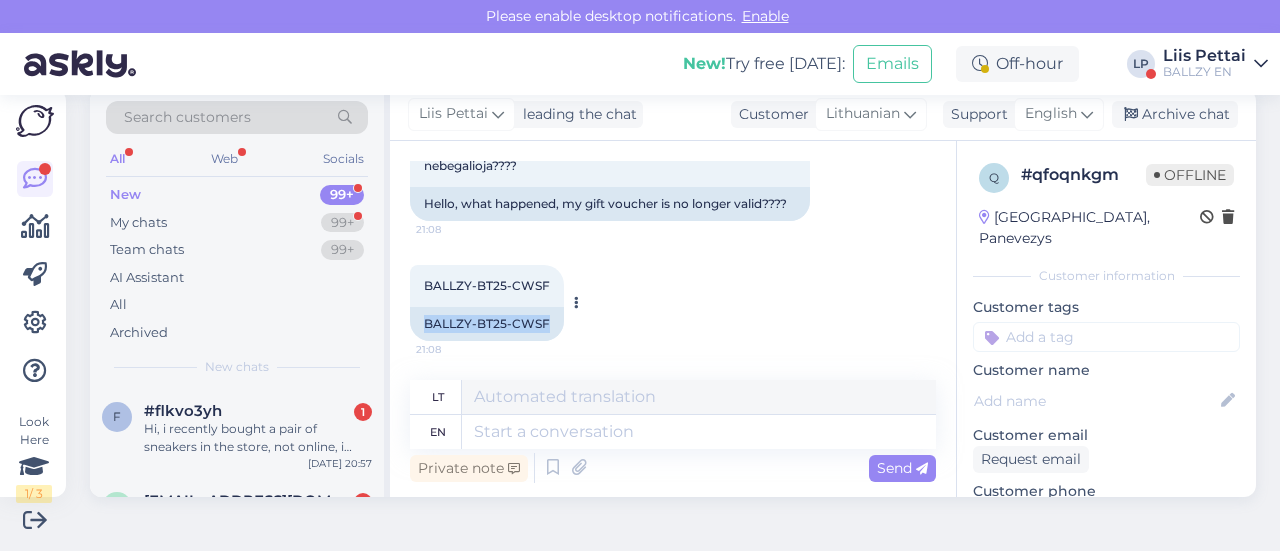 drag, startPoint x: 546, startPoint y: 325, endPoint x: 420, endPoint y: 327, distance: 126.01587 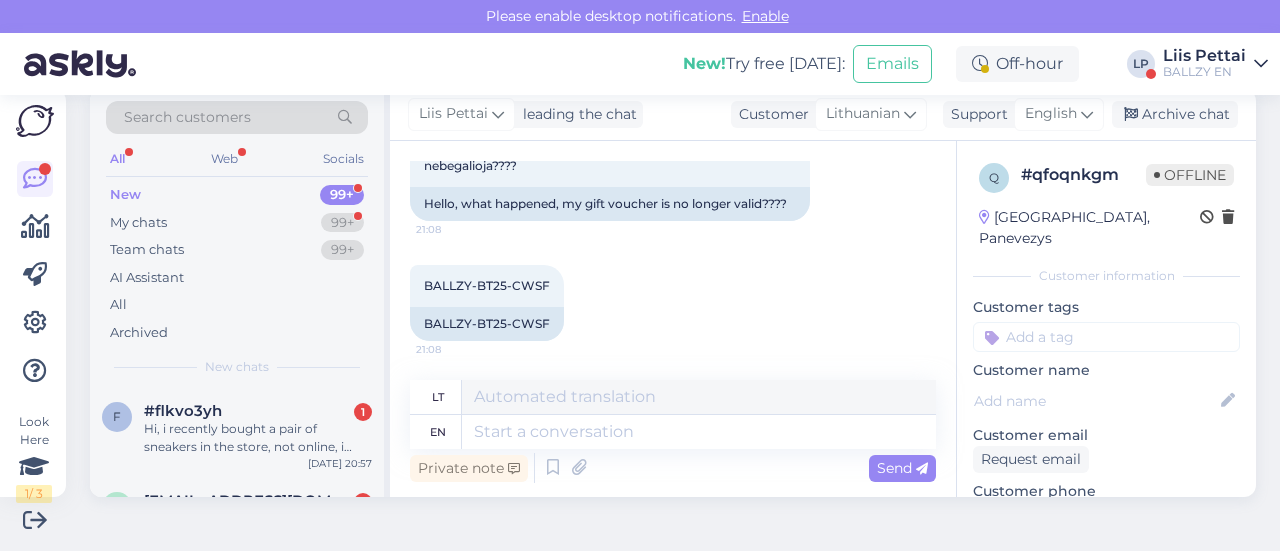 click on "Private note Send" at bounding box center (673, 468) 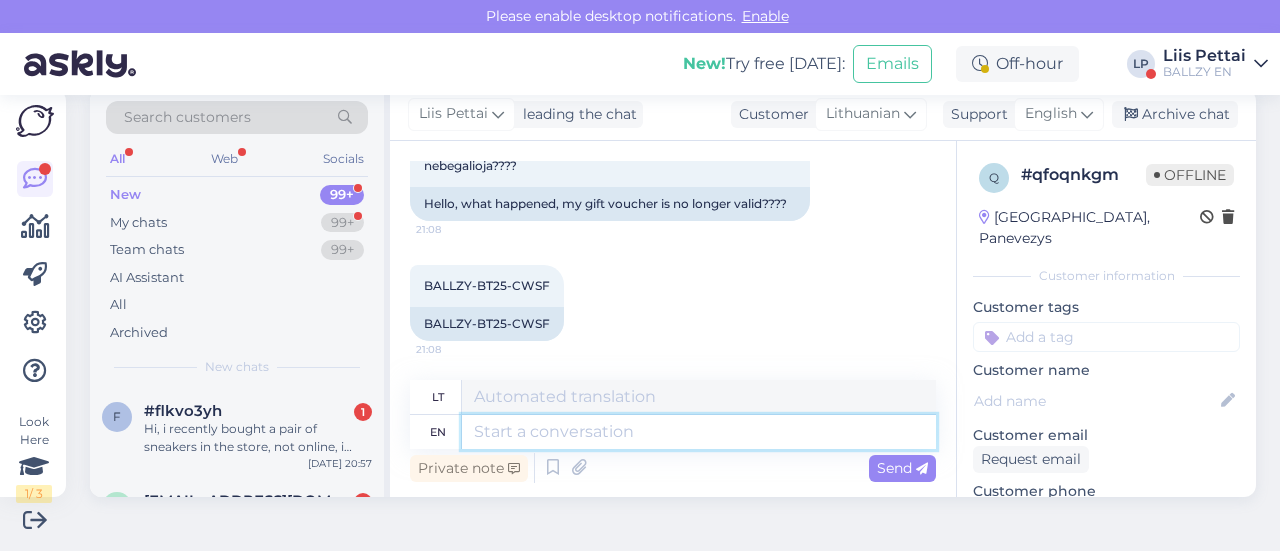 click at bounding box center (699, 432) 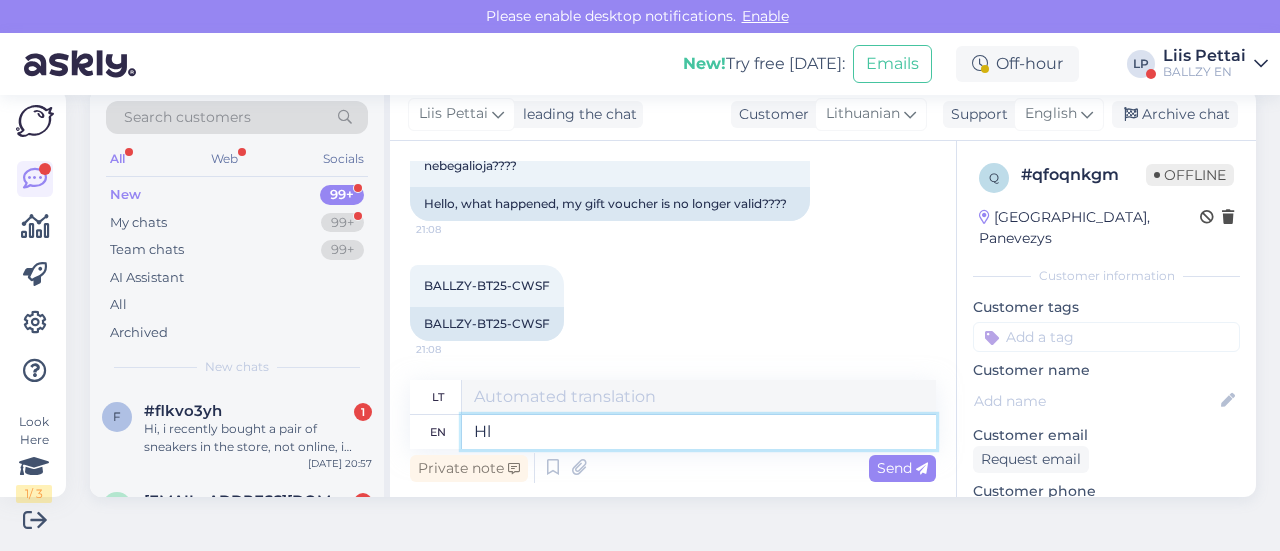 type on "H" 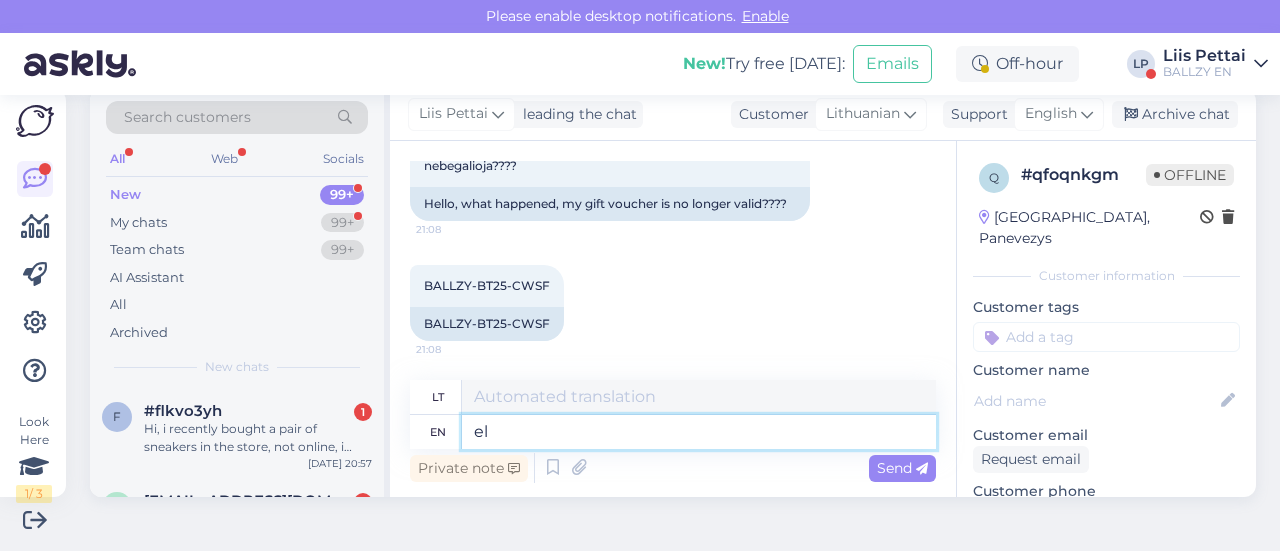 type on "e" 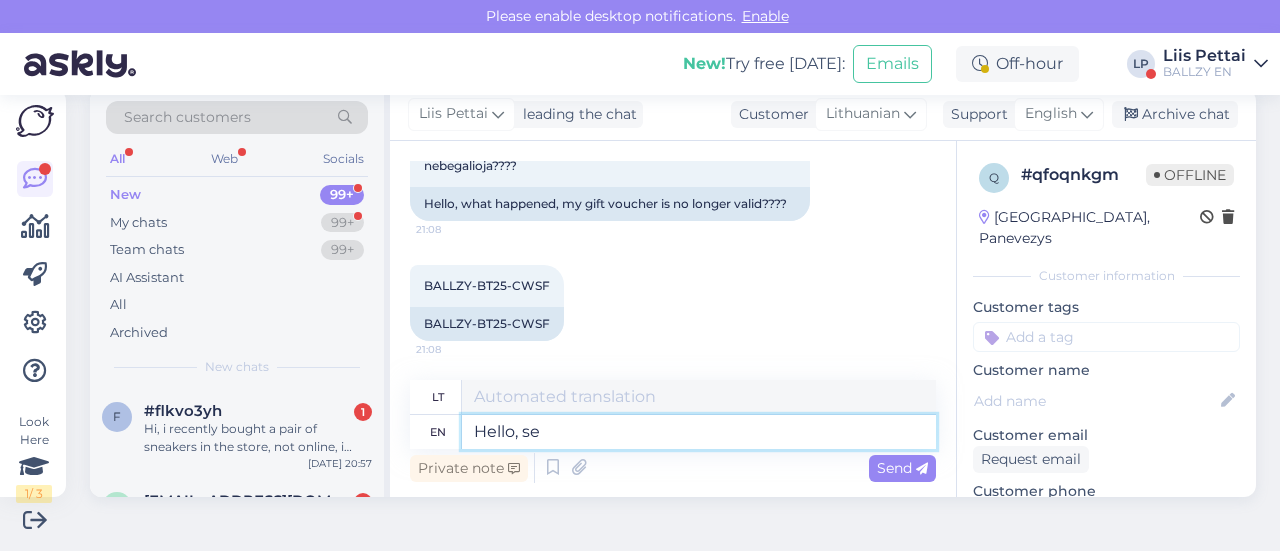 type on "Hello, see" 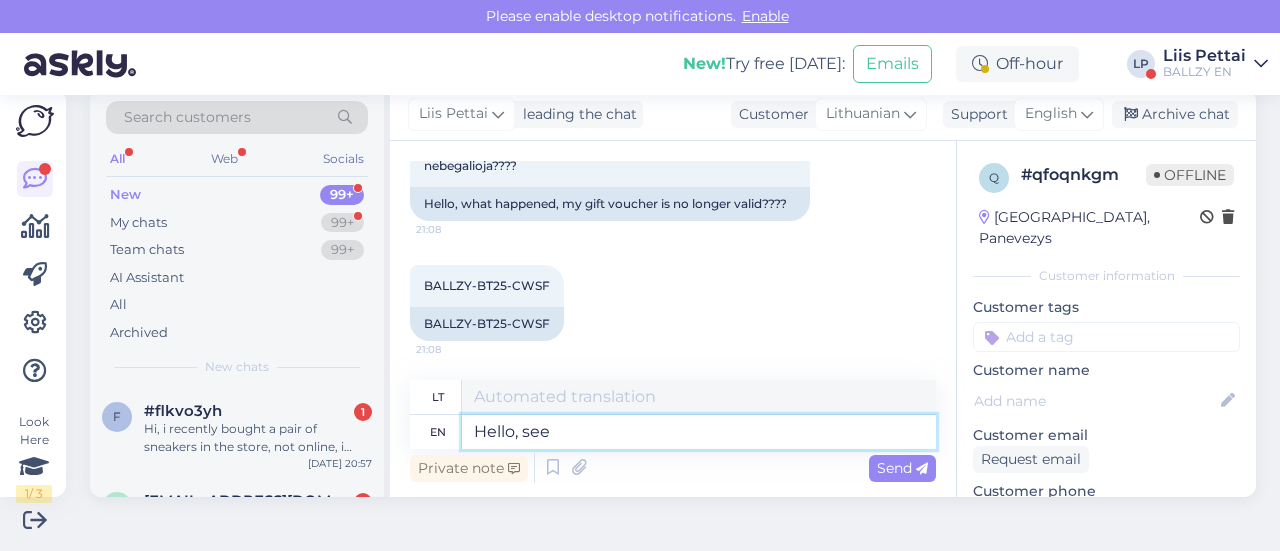 type on "Sveiki," 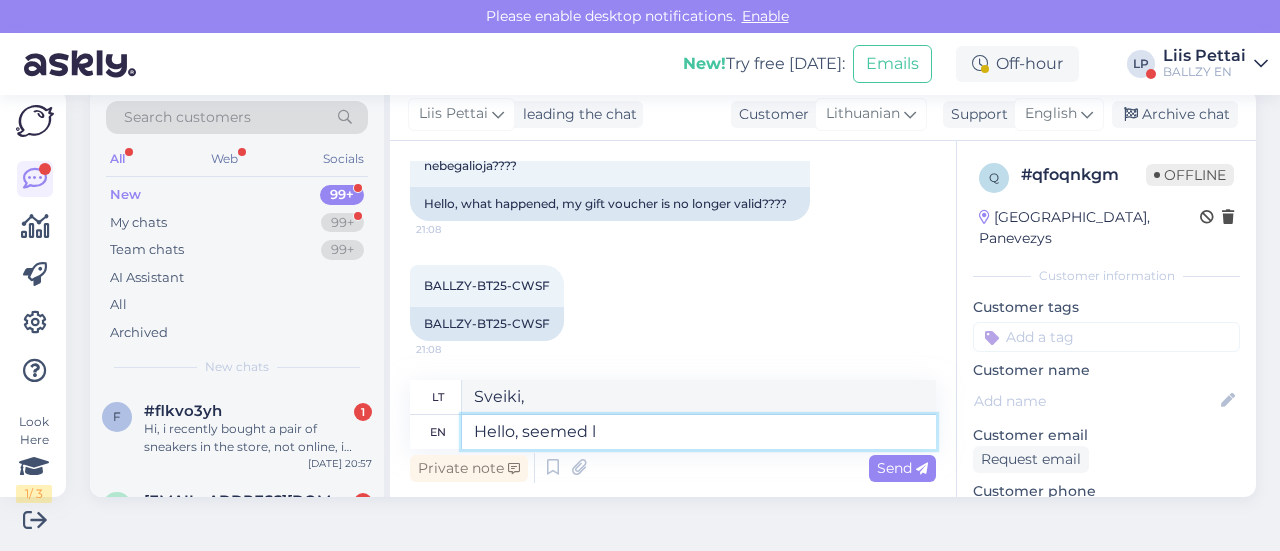 type on "Hello, seemed li" 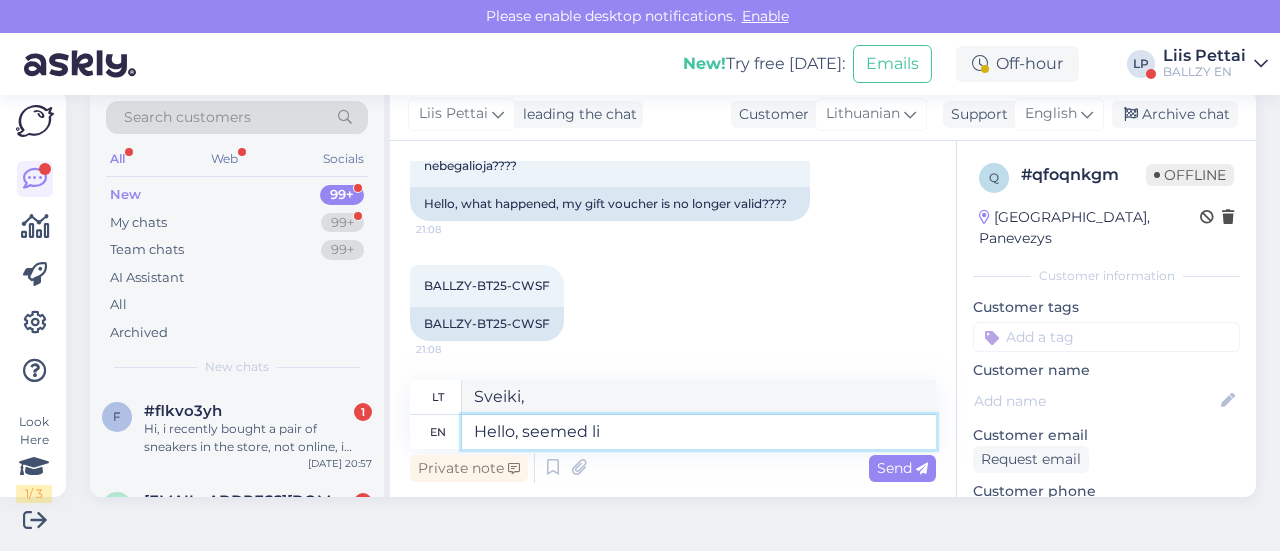 type on "Sveiki, atrodė" 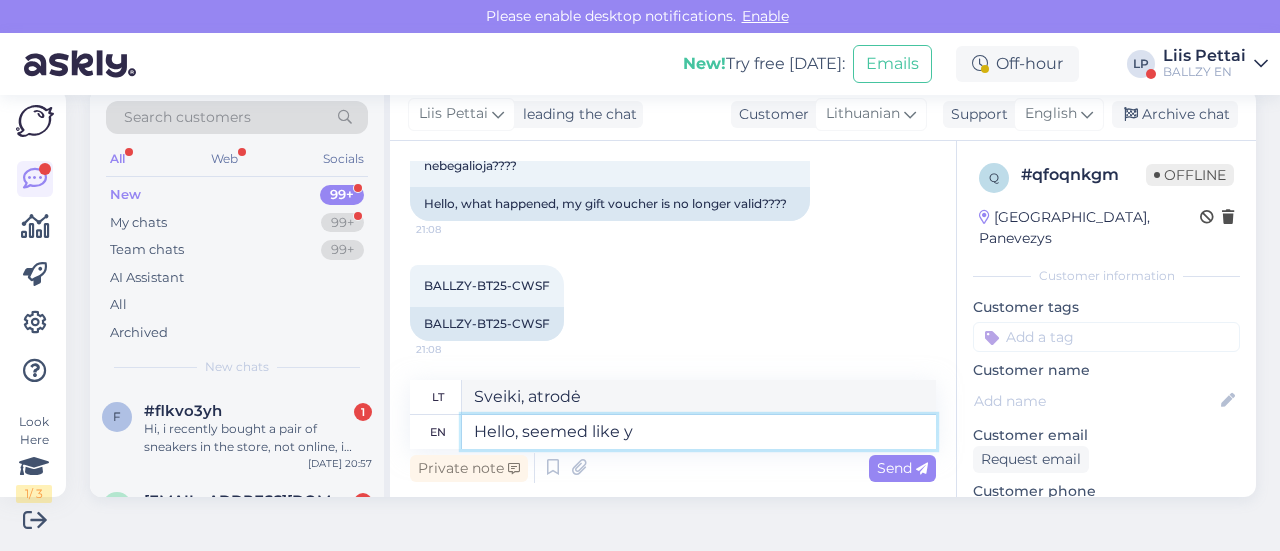 type on "Hello, seemed like yo" 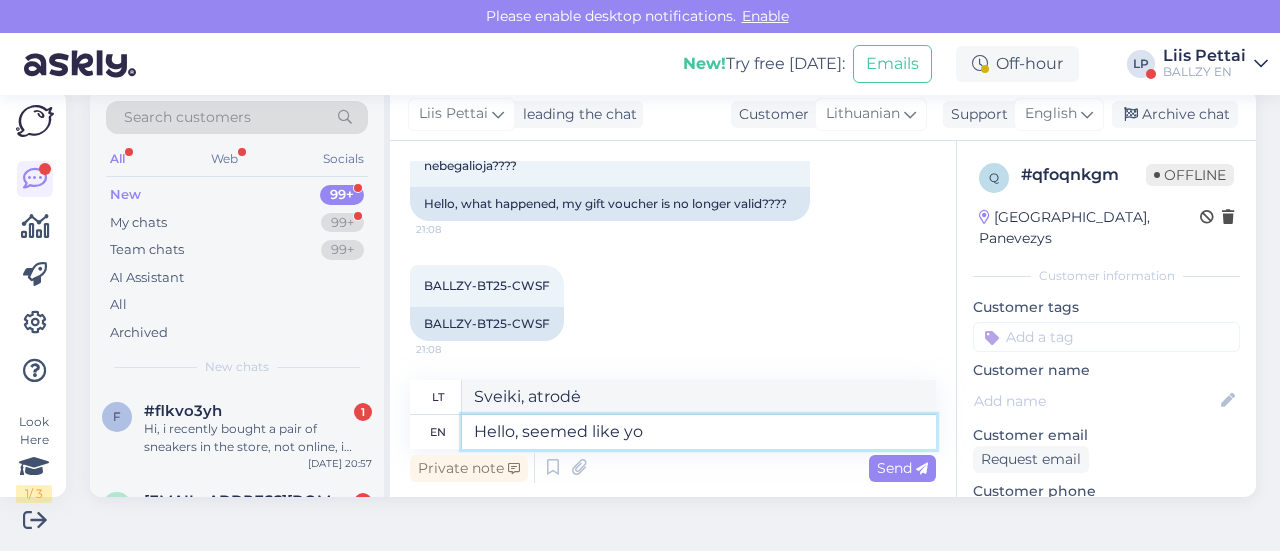 type on "Sveiki, atrodė, kad" 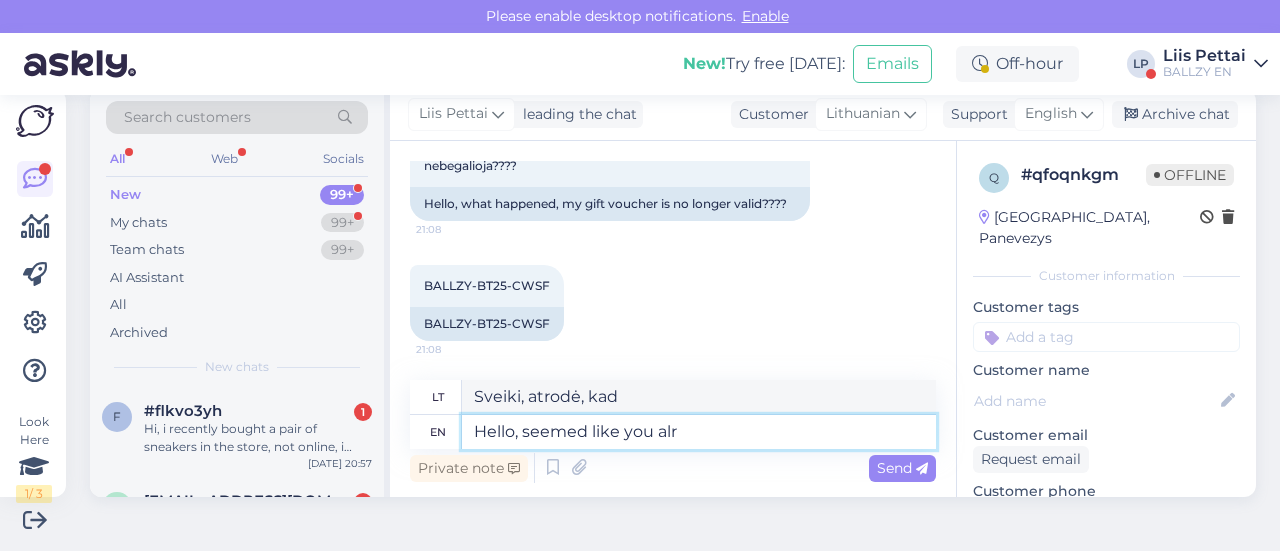 type on "Hello, seemed like you alre" 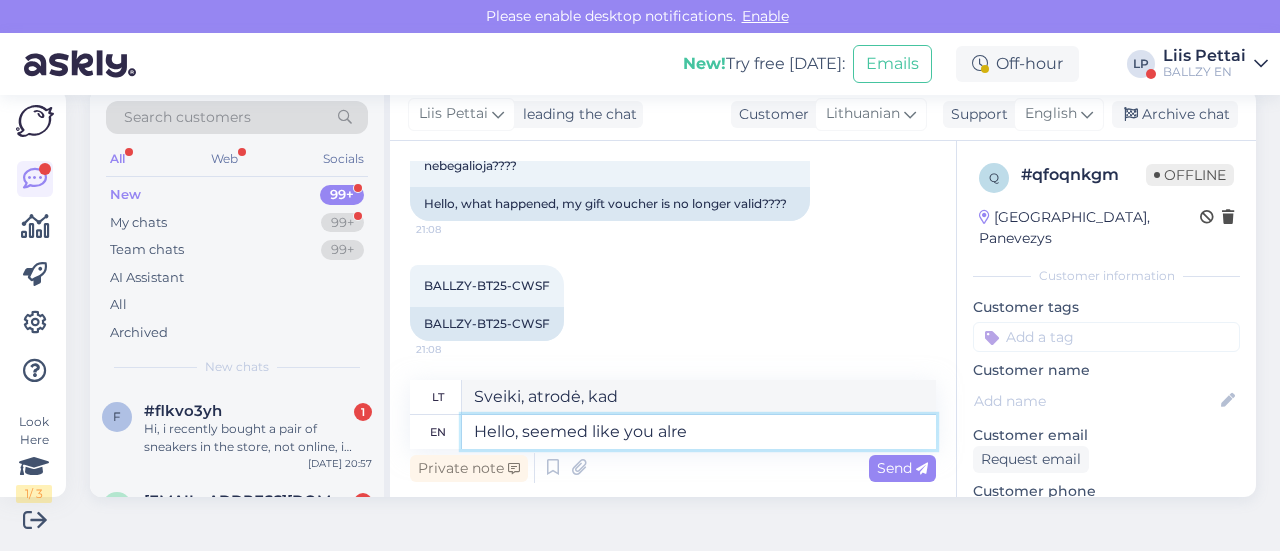 type on "Sveikas, panašu į [PERSON_NAME]" 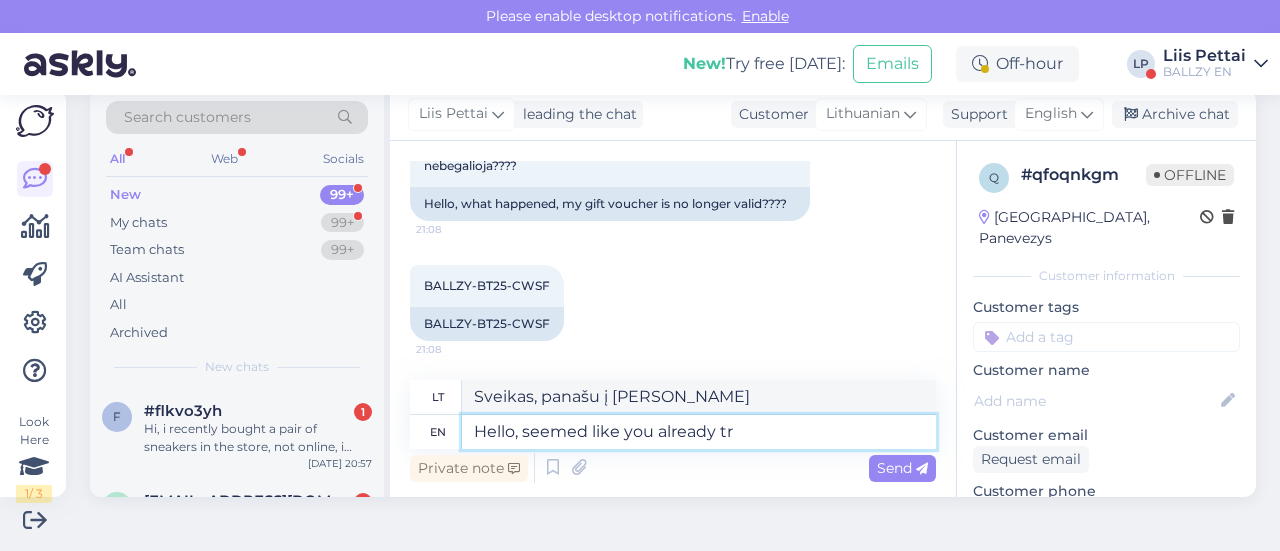 type on "Hello, seemed like you already try" 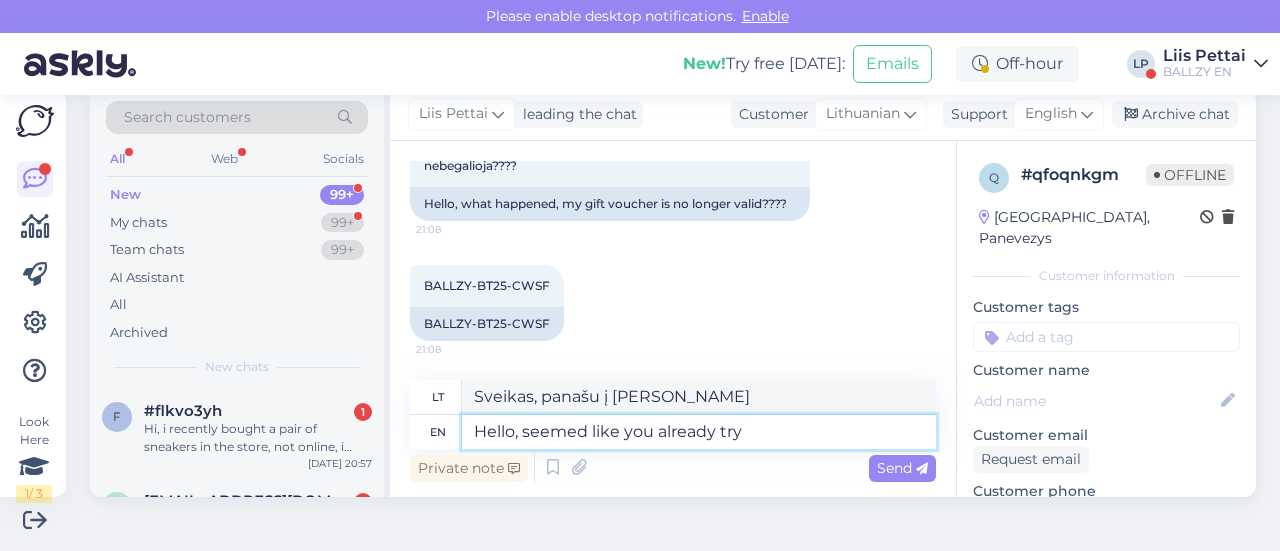 type on "Sveiki, atrodo, kad jau esi" 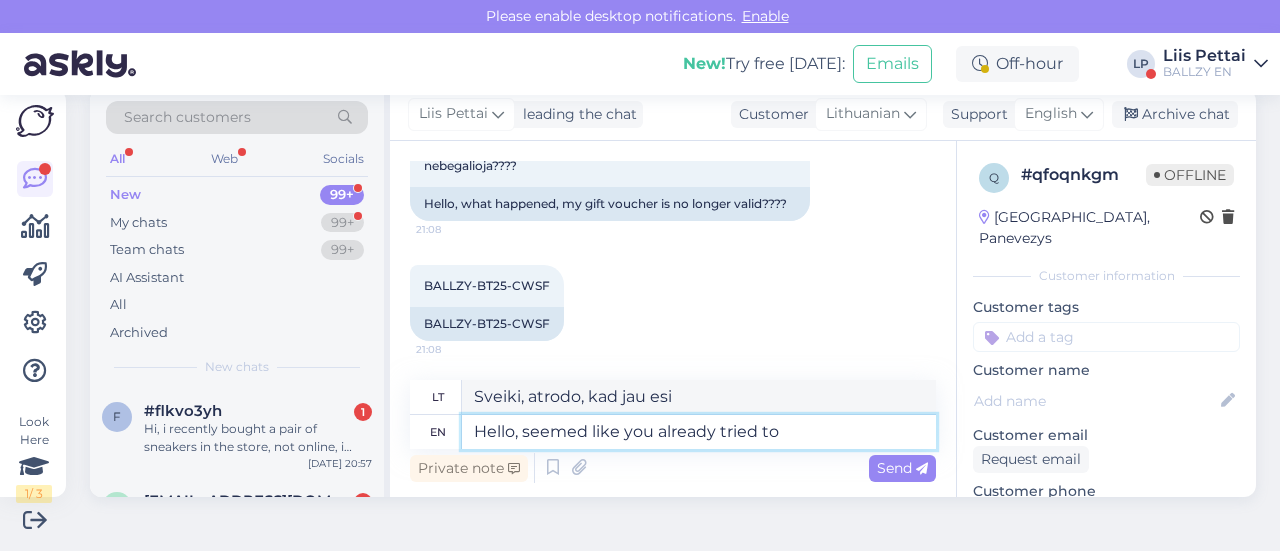 type on "Hello, seemed like you already tried to" 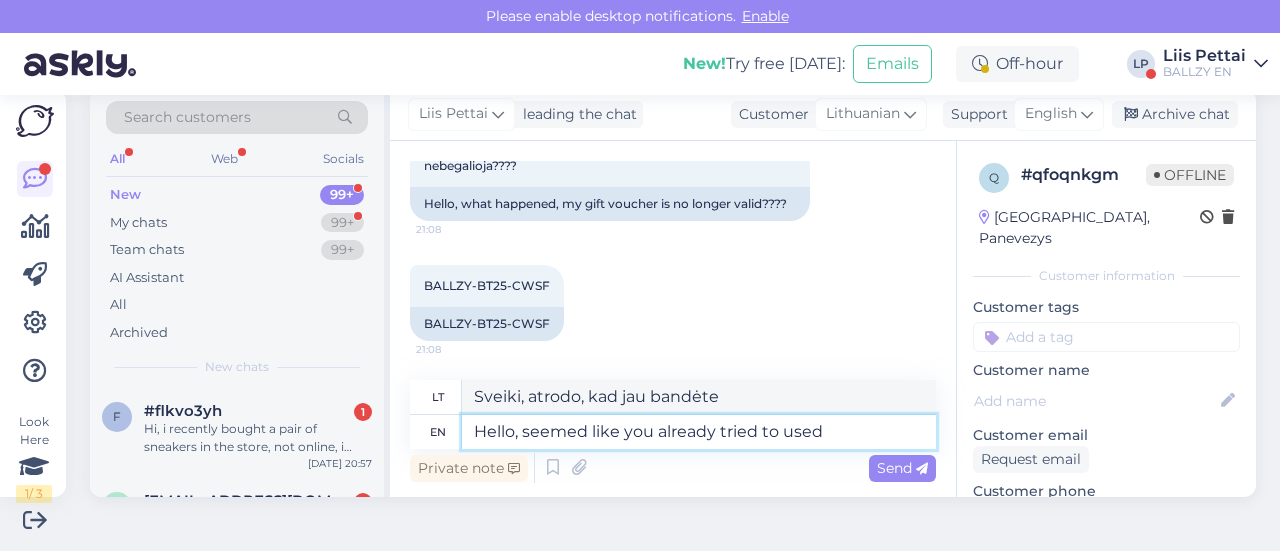 type on "Hello, seemed like you already tried to used i" 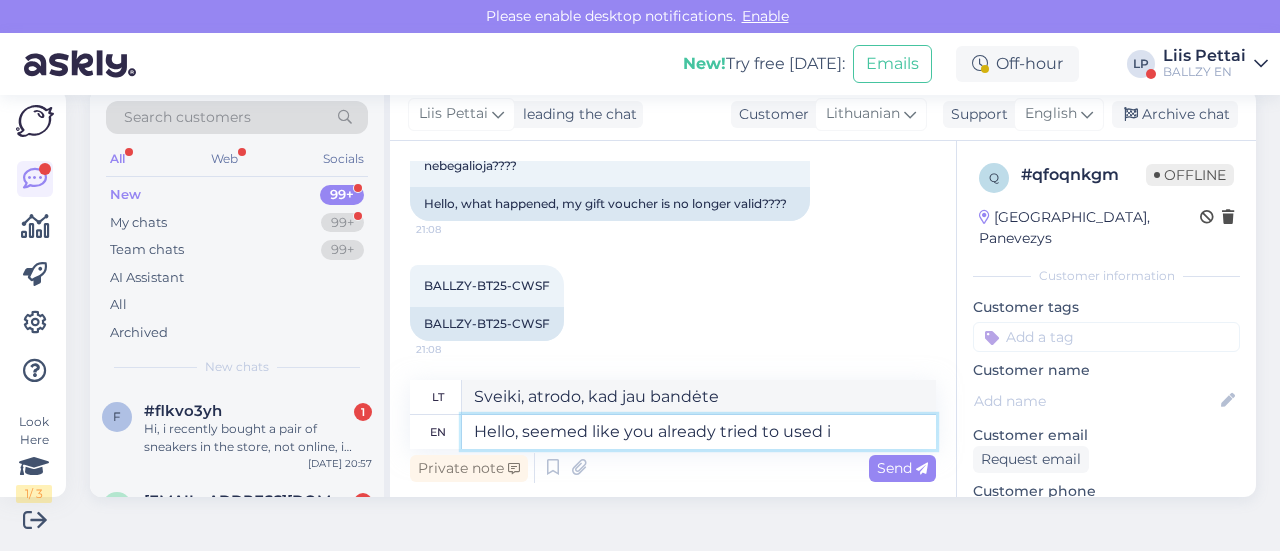 type on "Sveiki, atrodo, kad jau bandėte naudoti" 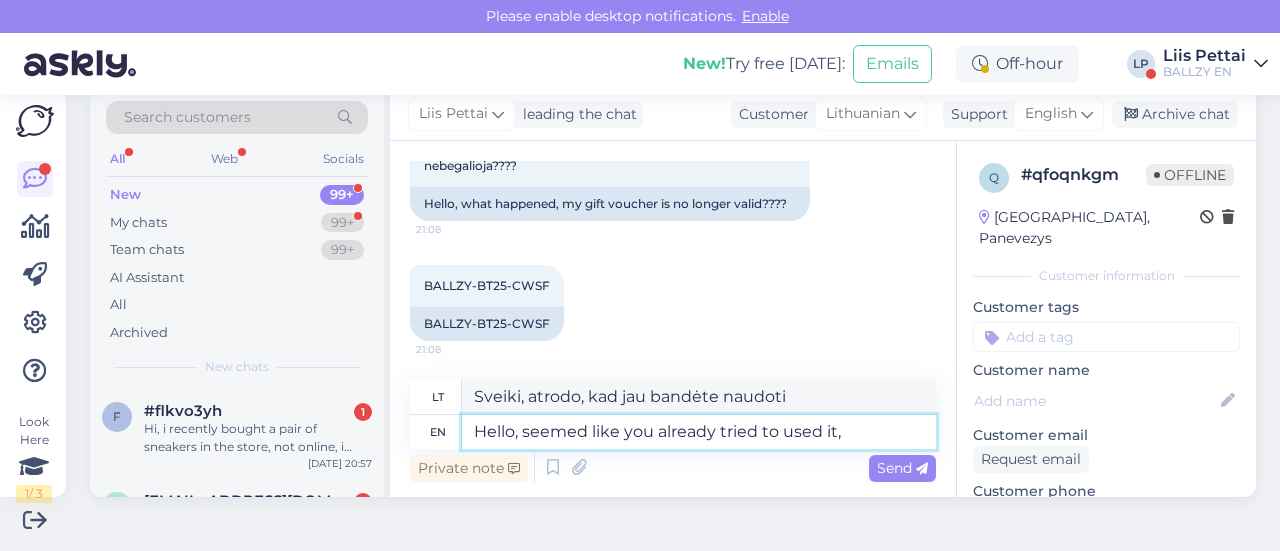 type on "Hello, seemed like you already tried to used it, i" 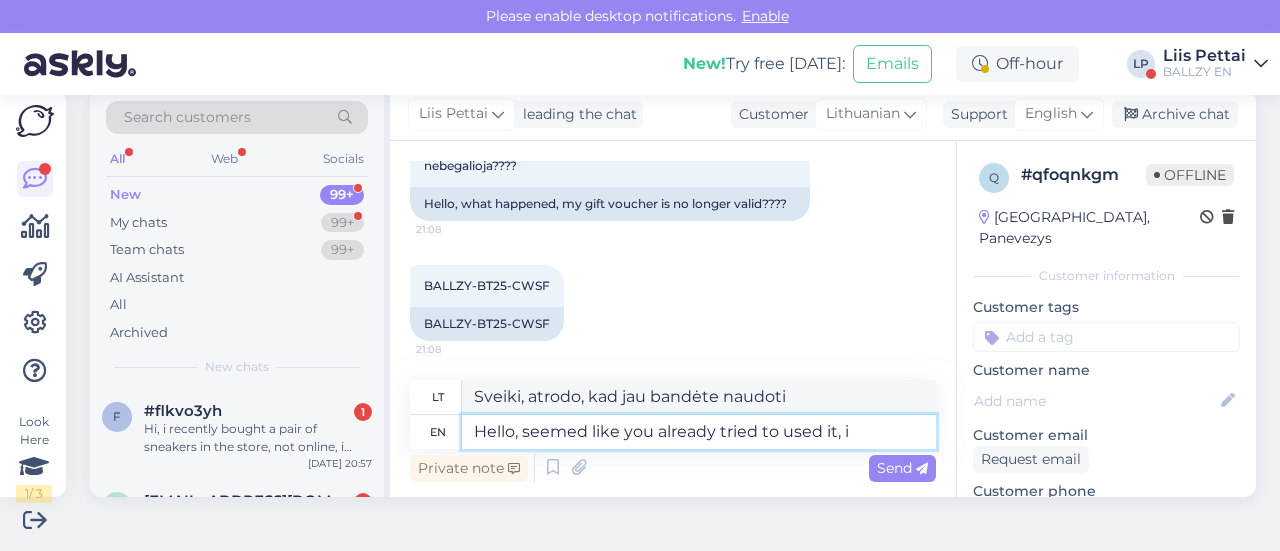 type on "Sveiki, atrodo, kad jau bandėte jį naudoti." 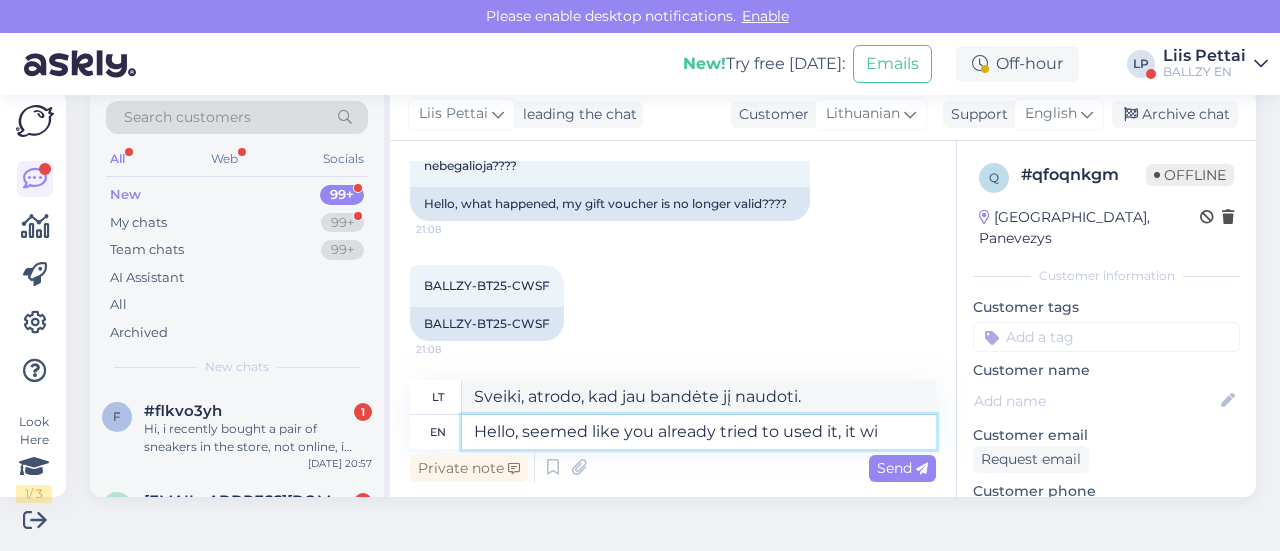 type on "Hello, seemed like you already tried to used it, it wil" 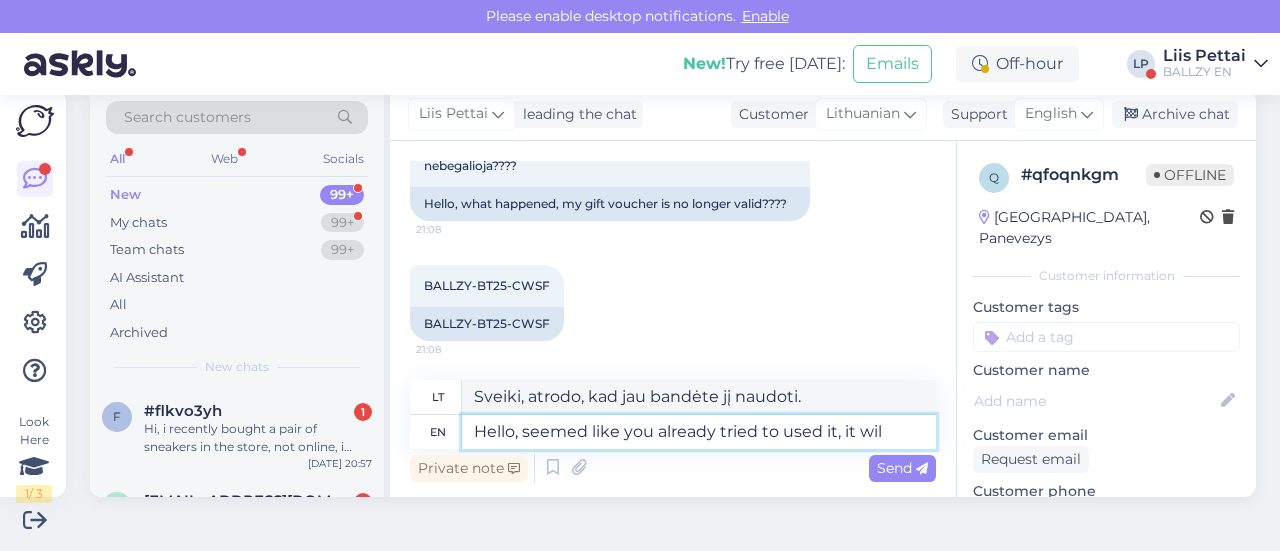 type on "Sveiki, atrodo, kad jau bandėte jį naudoti" 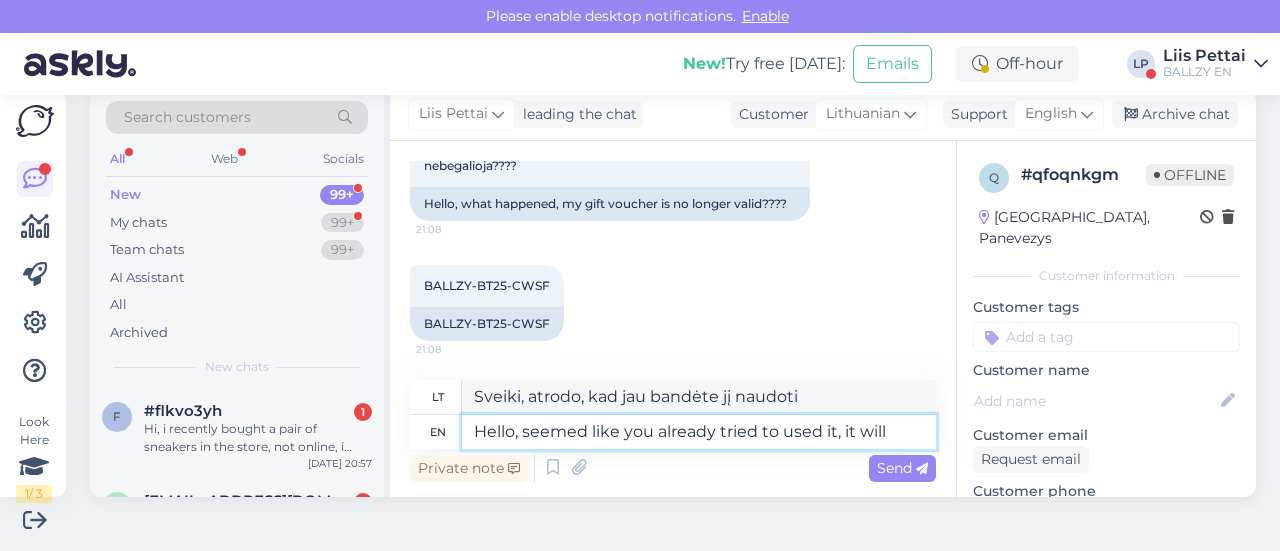 type on "Hello, seemed like you already tried to used it, it will" 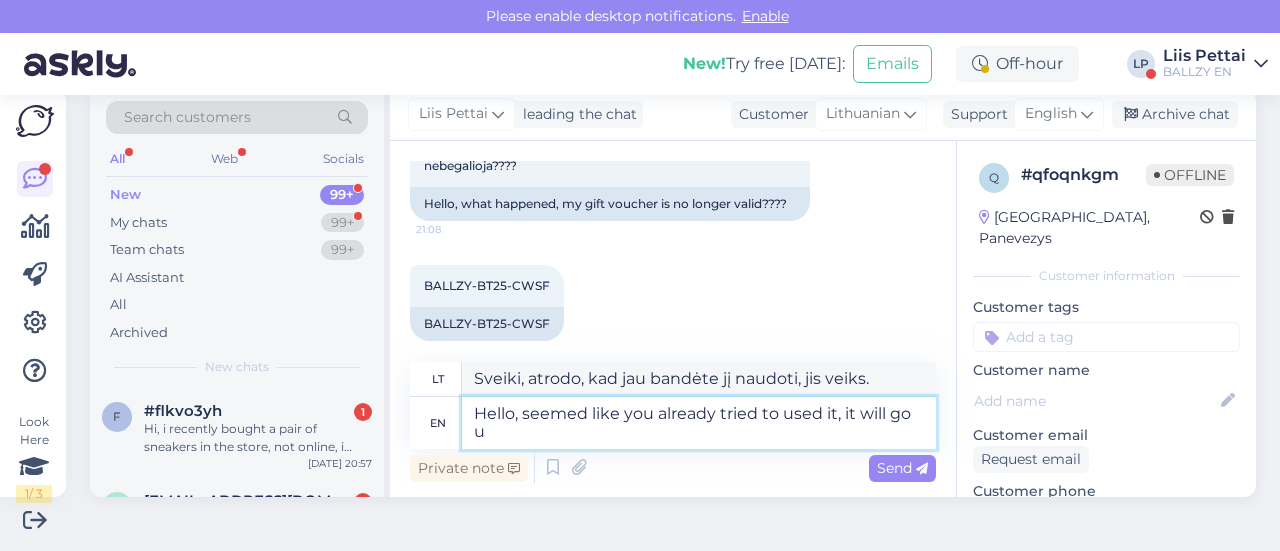 type on "Hello, seemed like you already tried to used it, it will go un" 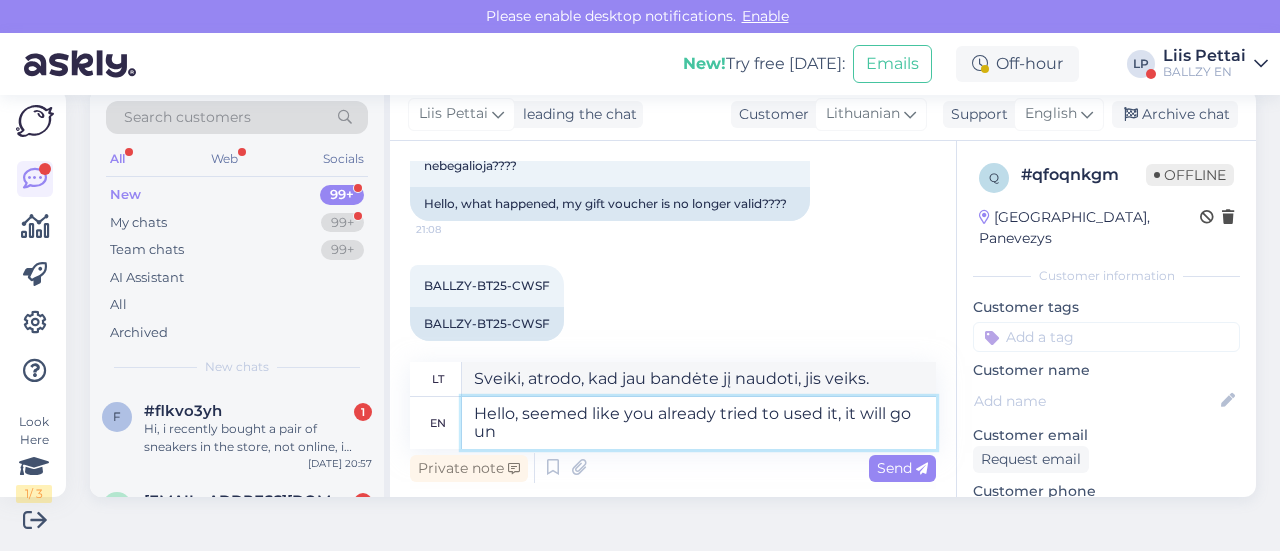 type on "Sveiki, atrodo, kad jau bandėte jį naudoti, veiks." 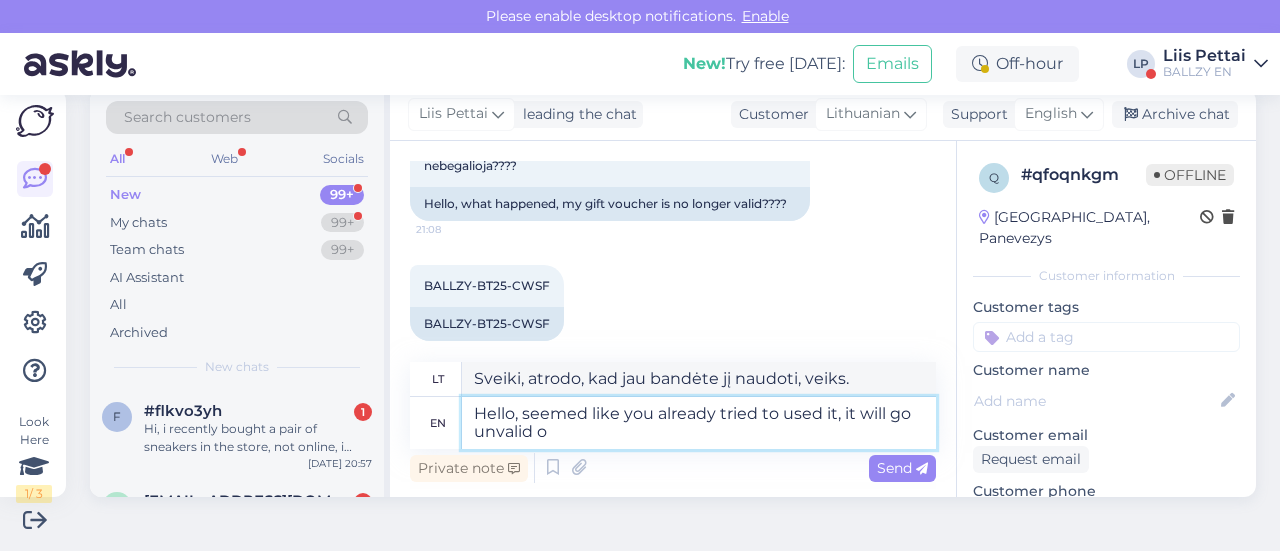 type on "Hello, seemed like you already tried to used it, it will go unvalid on" 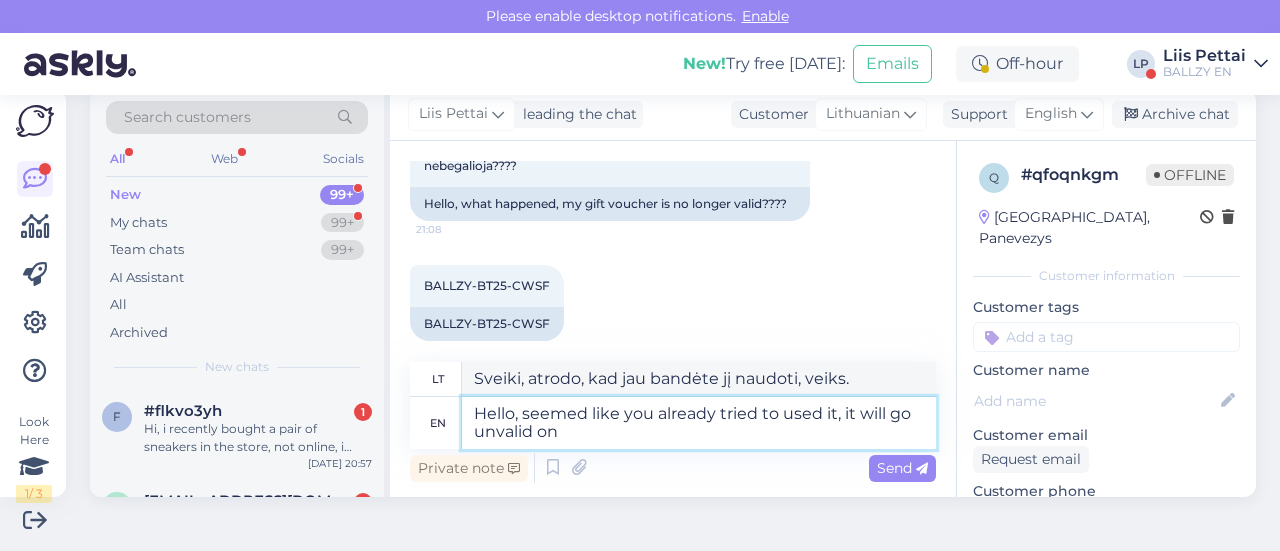 type on "Sveiki, atrodo, kad jau bandėte jį panaudoti, jis bus negaliojantis." 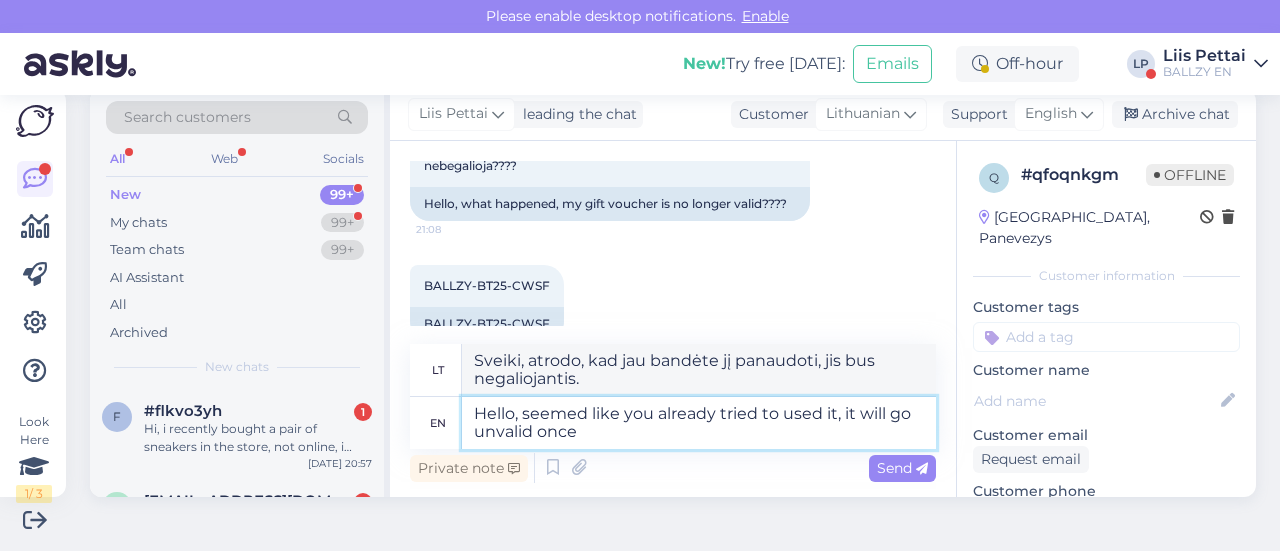 type on "Hello, seemed like you already tried to used it, it will go unvalid once i" 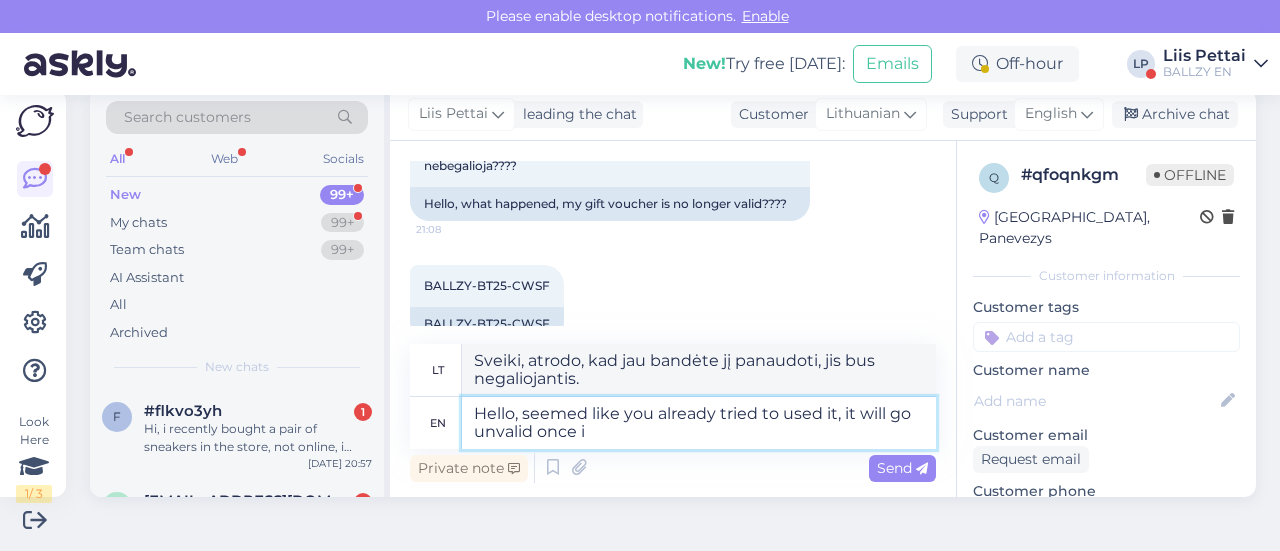 type on "[PERSON_NAME], atrodo, kad jau bandėte jį panaudoti, jis vieną kartą taps negaliojantis." 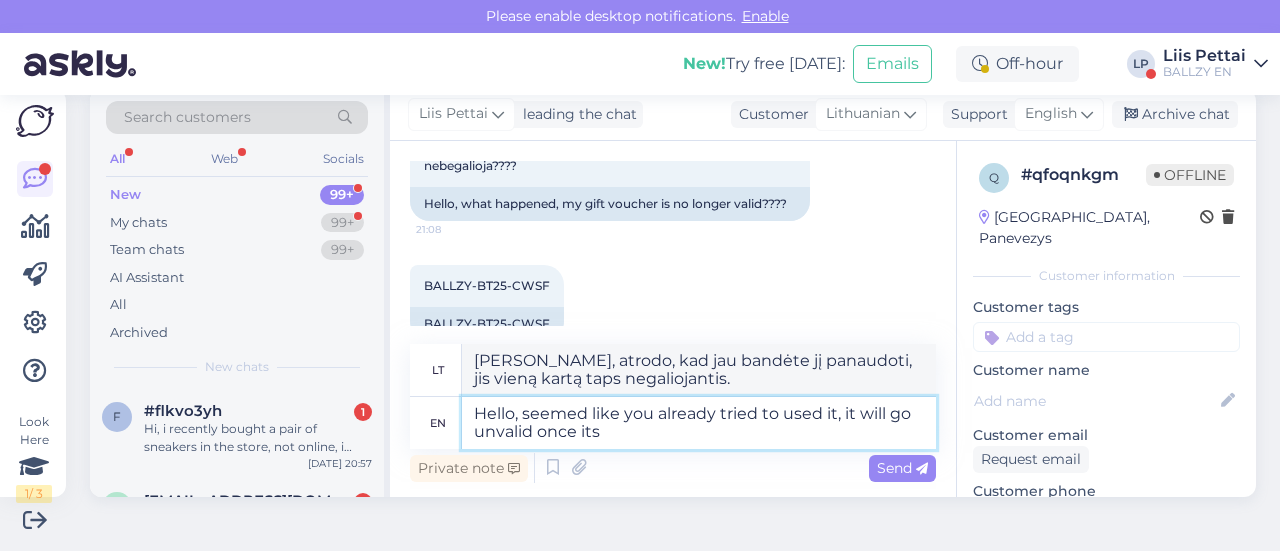 type on "Hello, seemed like you already tried to used it, it will go unvalid once its" 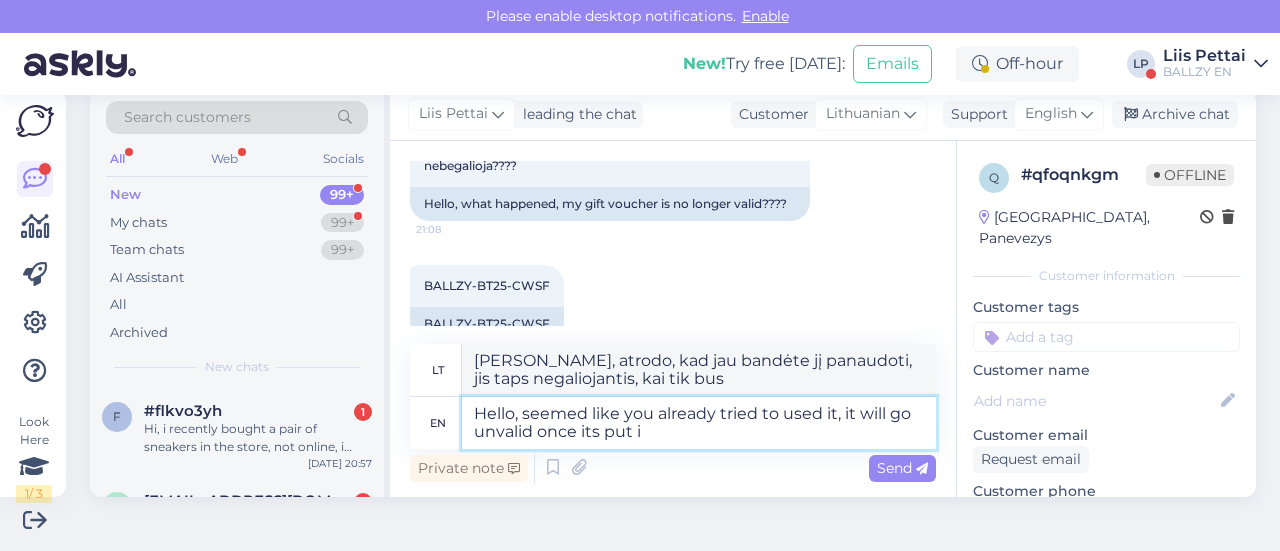 type on "Hello, seemed like you already tried to used it, it will go unvalid once its put in" 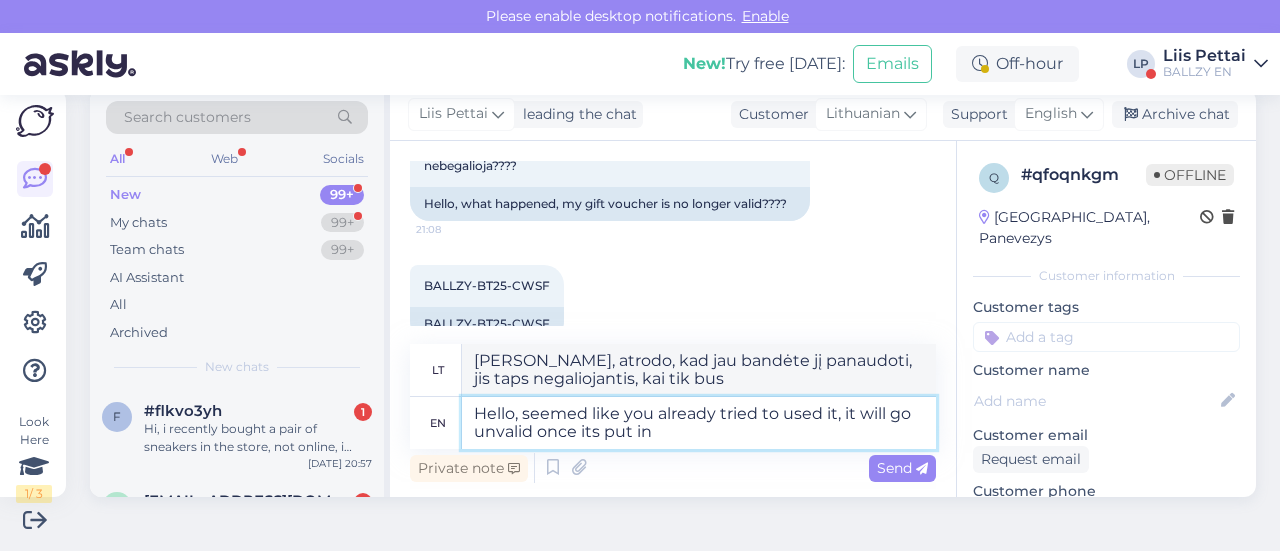 type on "[PERSON_NAME], atrodo, kad jau bandėte jį panaudoti, jis taps negaliojantis, kai tik bus įdėtas." 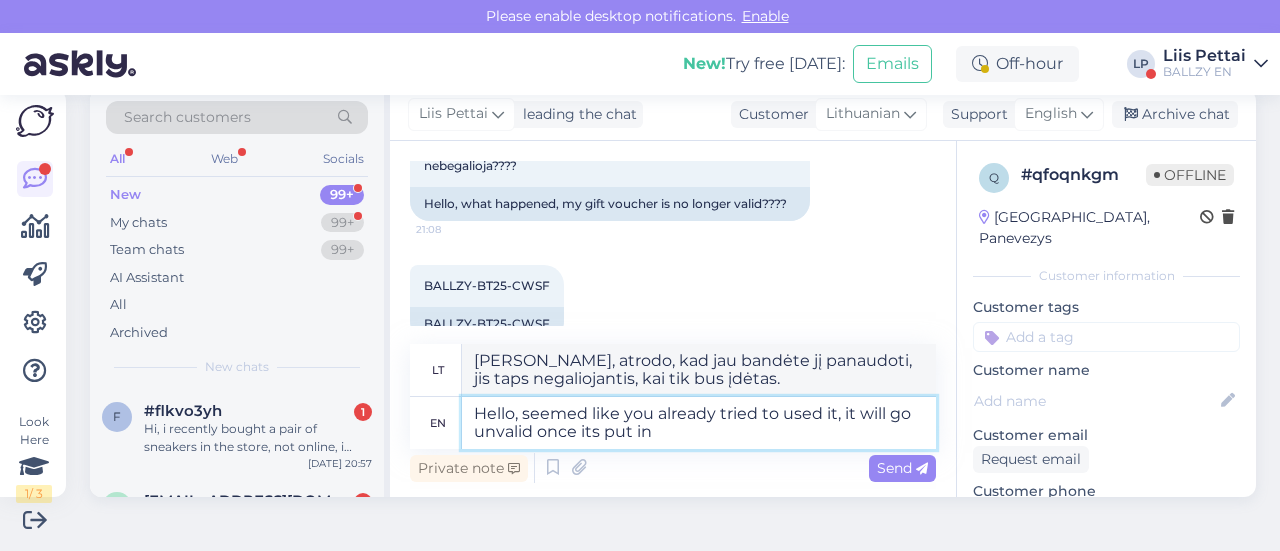 type on "Hello, seemed like you already tried to used it, it will go unvalid once its put in t" 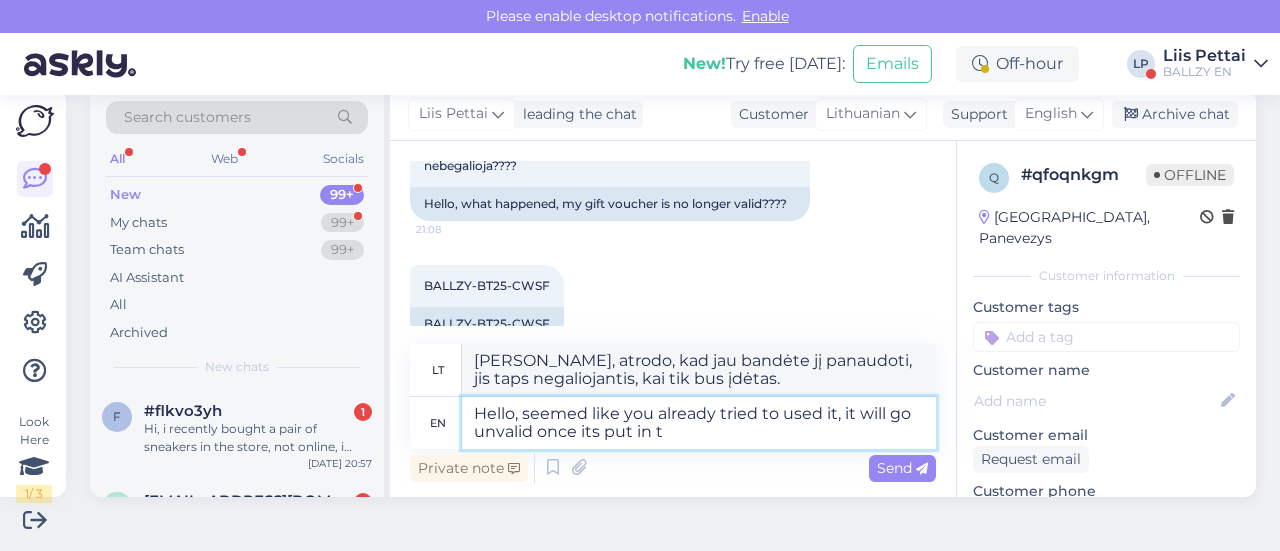 type on "[PERSON_NAME], atrodo, kad jau bandėte jį panaudoti, jis taps negaliojantis, kai bus įvestas." 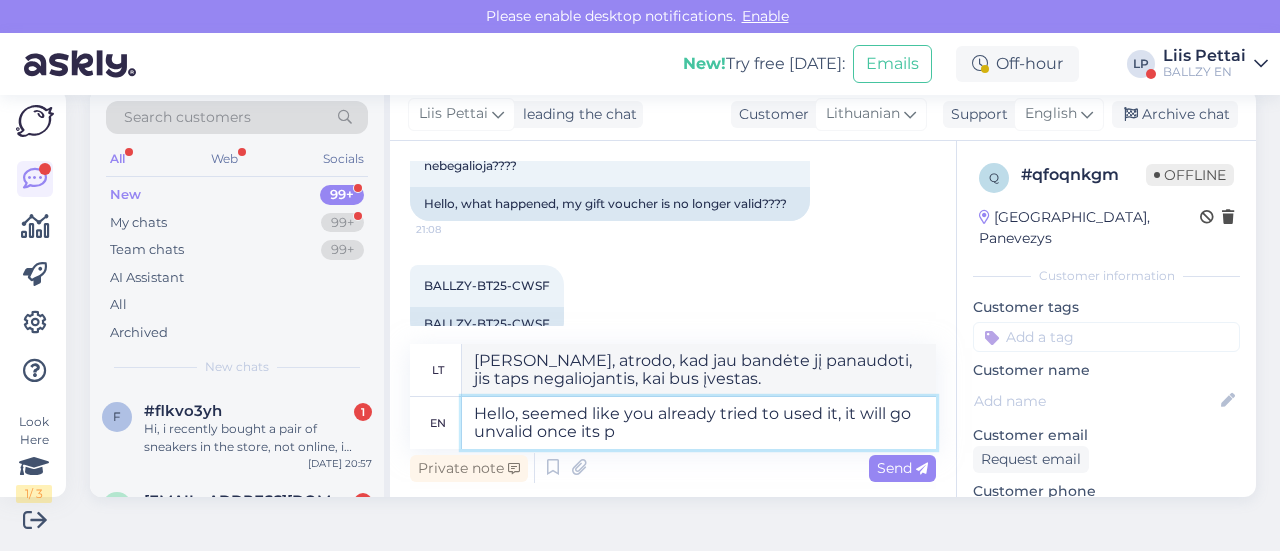 type on "Hello, seemed like you already tried to used it, it will go unvalid once its" 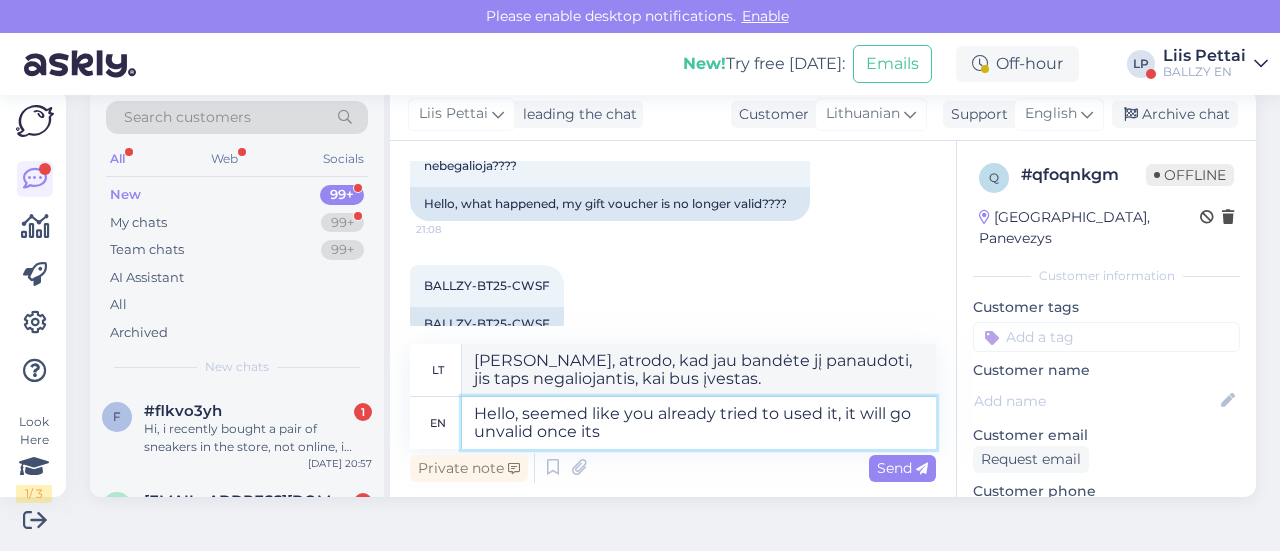 type on "[PERSON_NAME], atrodo, kad jau bandėte jį panaudoti, jis taps negaliojantis, kai tik bus" 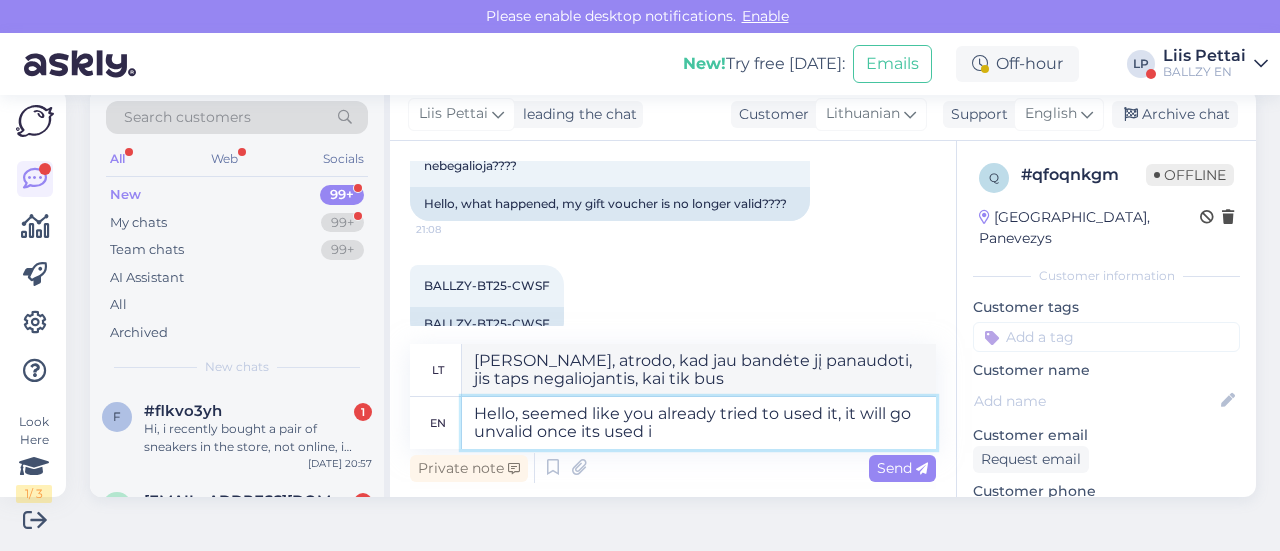 type on "Hello, seemed like you already tried to used it, it will go unvalid once its used in" 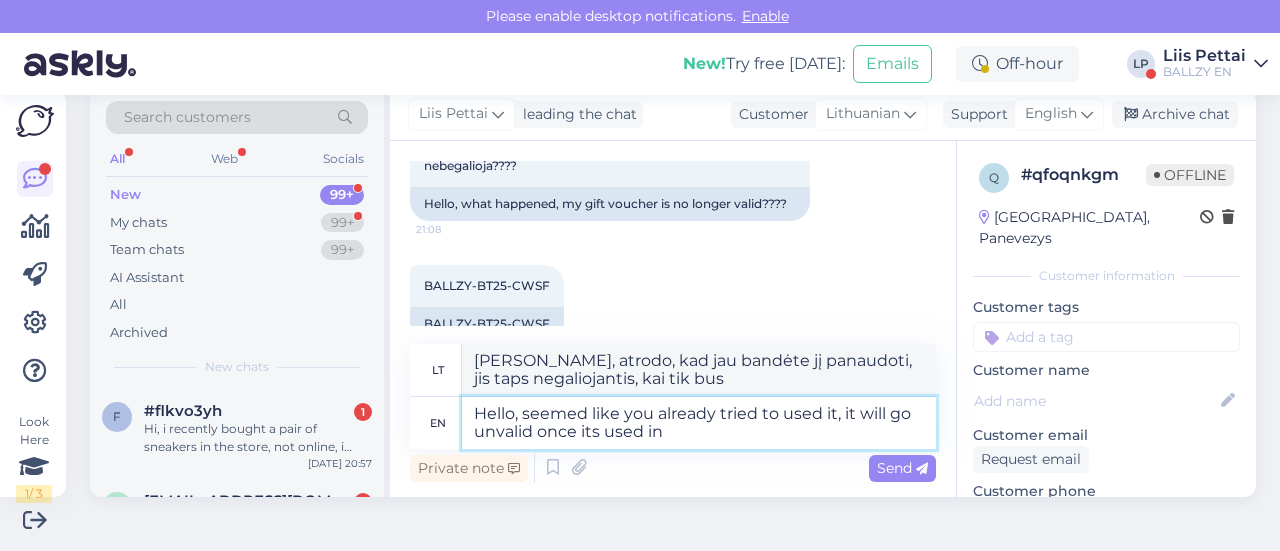 type on "Sveiki, atrodo, kad jau bandėte jį panaudoti, jis taps negaliojantis, kai bus panaudotas." 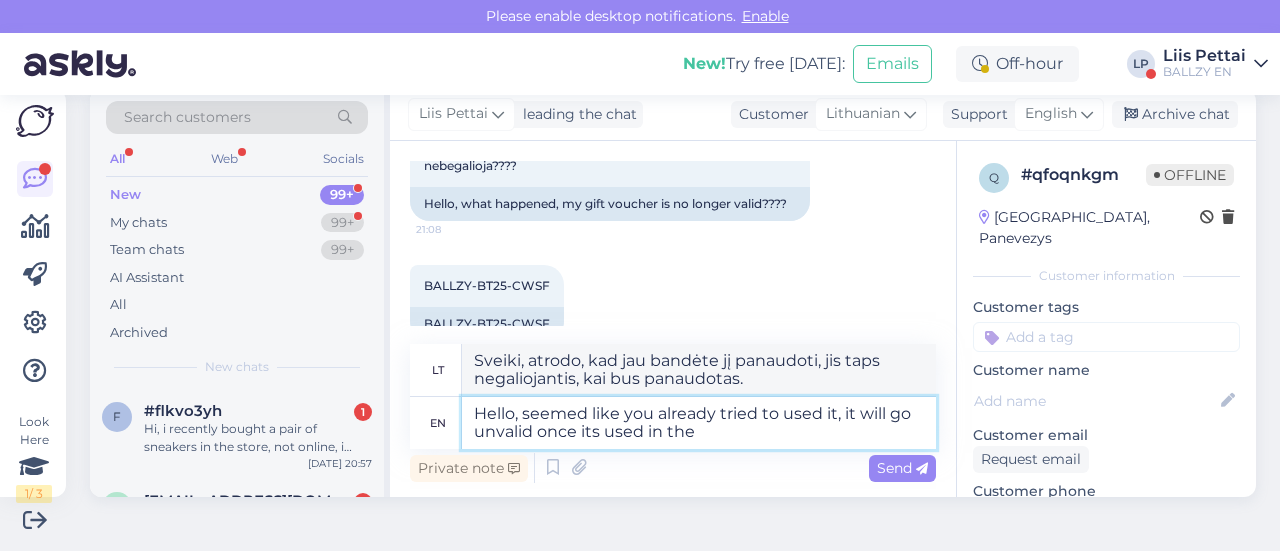 type on "Hello, seemed like you already tried to used it, it will go unvalid once its used in the" 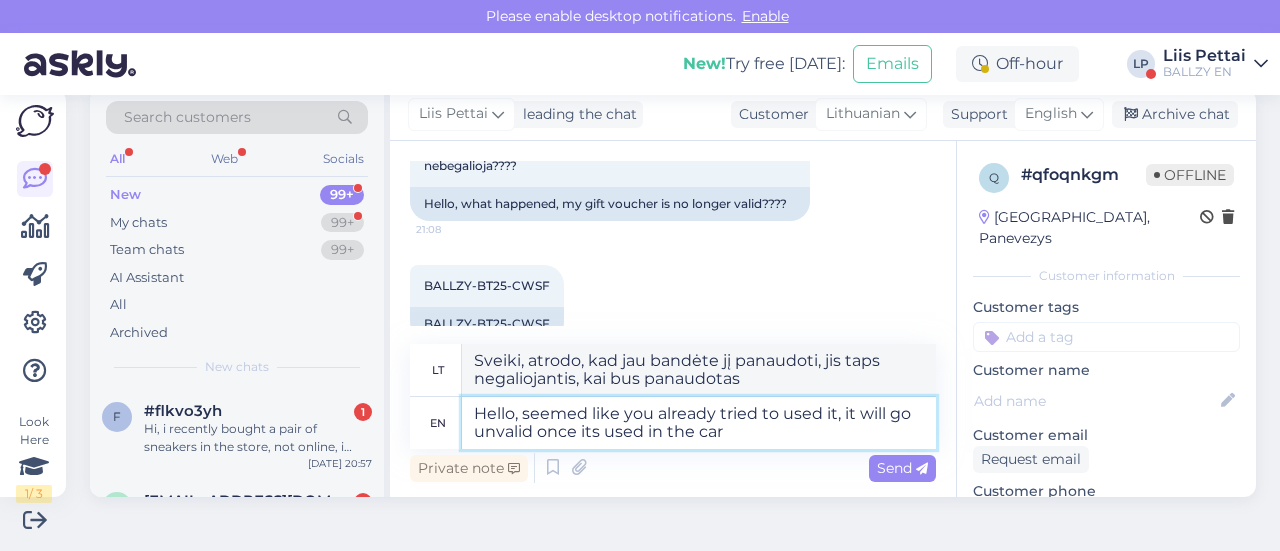 type on "Hello, seemed like you already tried to used it, it will go unvalid once its used in the cart" 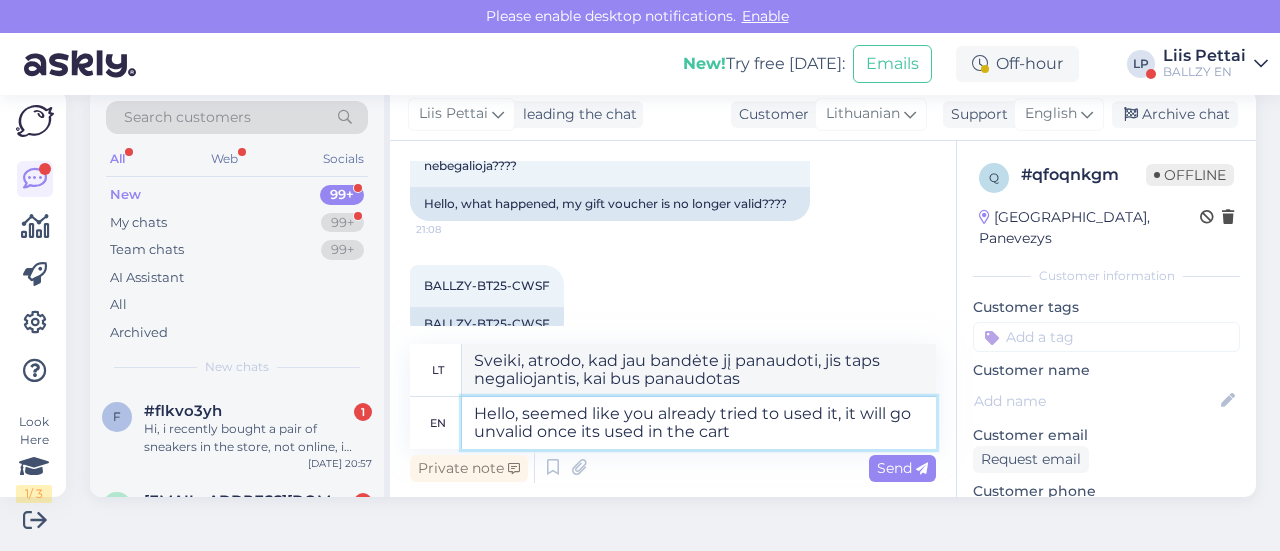 type on "Sveiki, atrodo, kad jau bandėte jį panaudoti, jis taps negaliojantis, kai bus panaudotas krepšelyje." 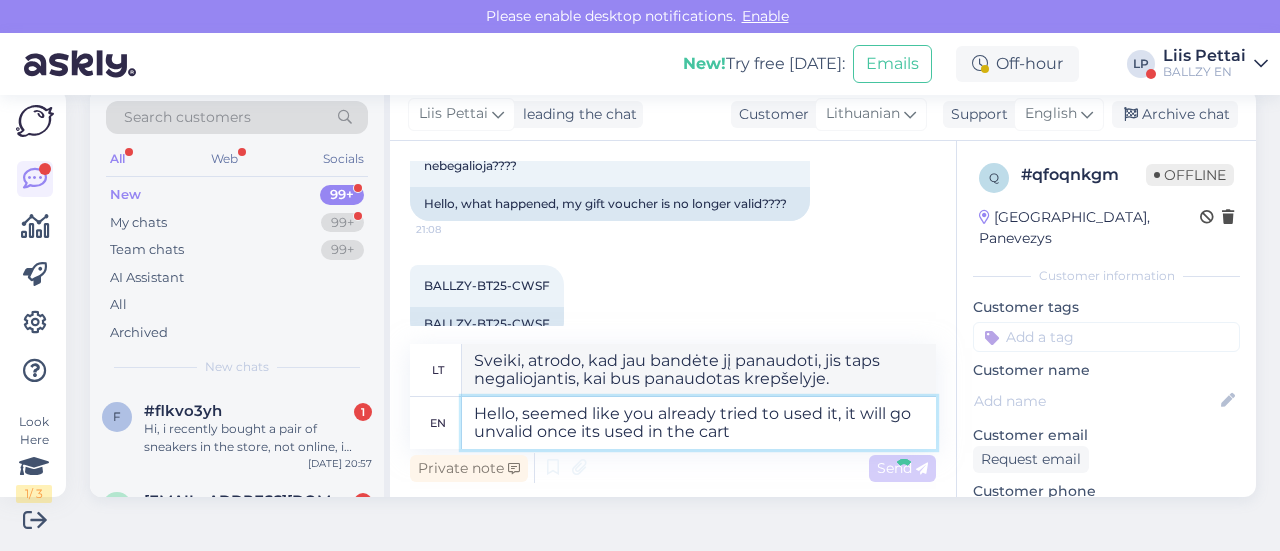 type 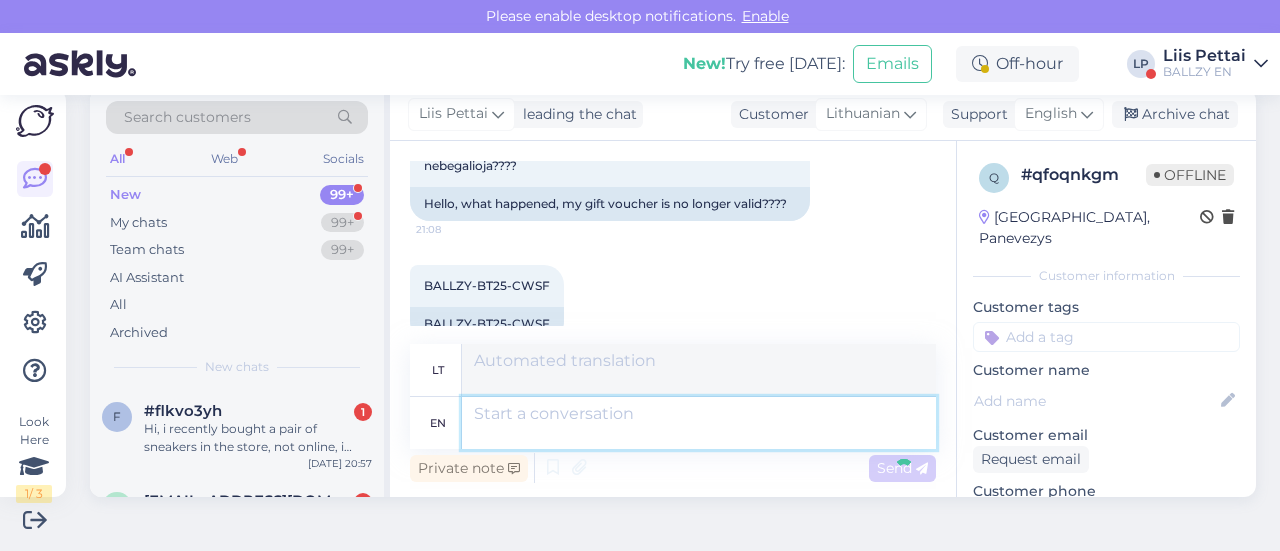 scroll, scrollTop: 338, scrollLeft: 0, axis: vertical 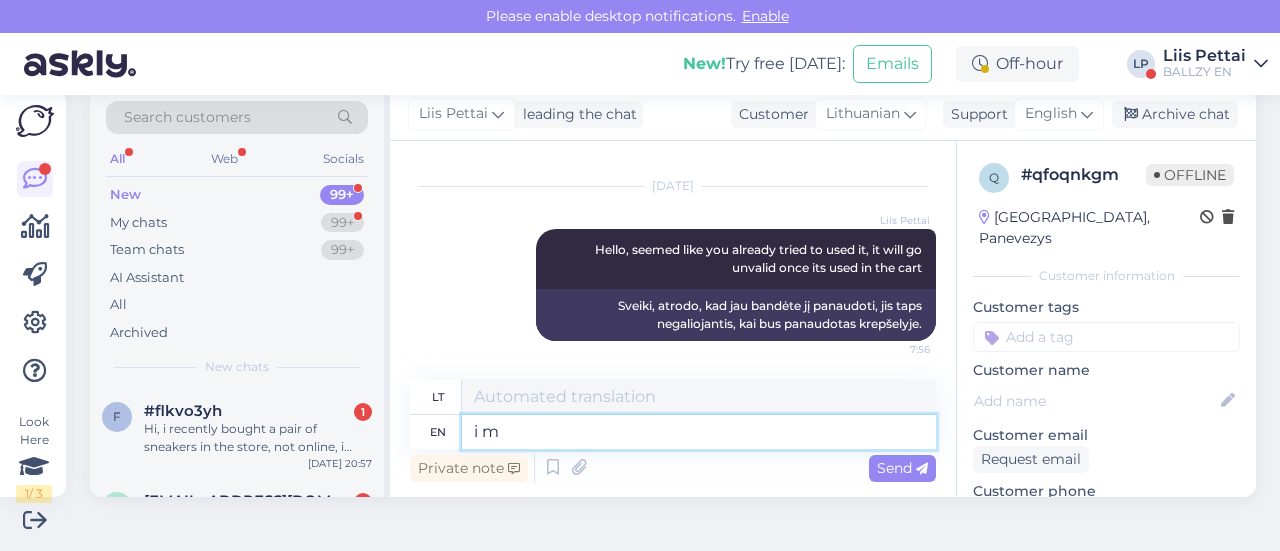 type on "i ma" 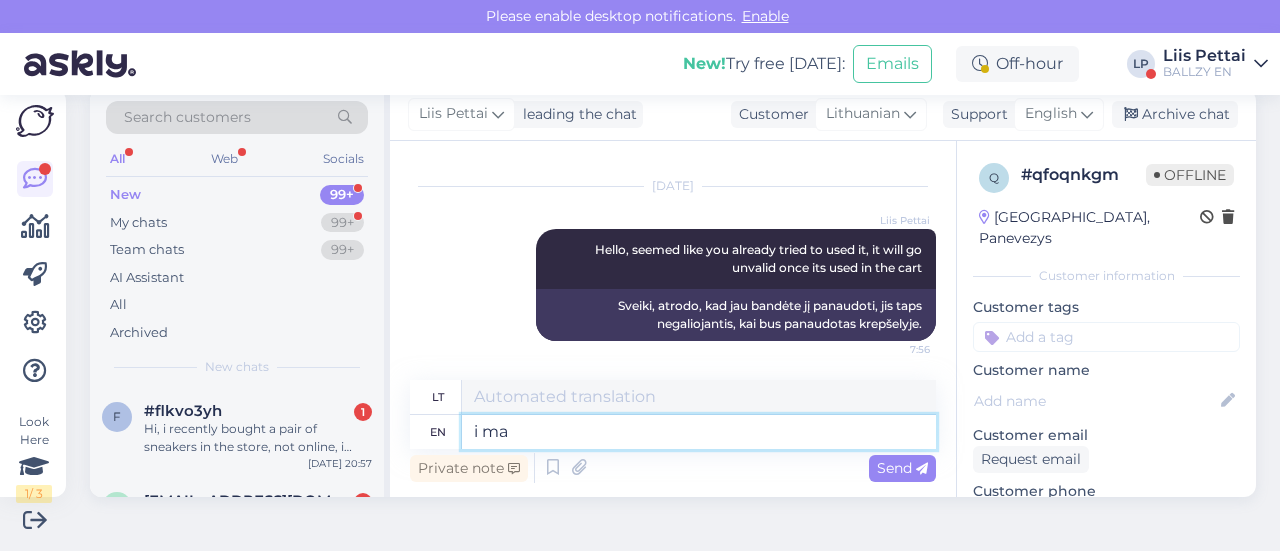 type on "aš" 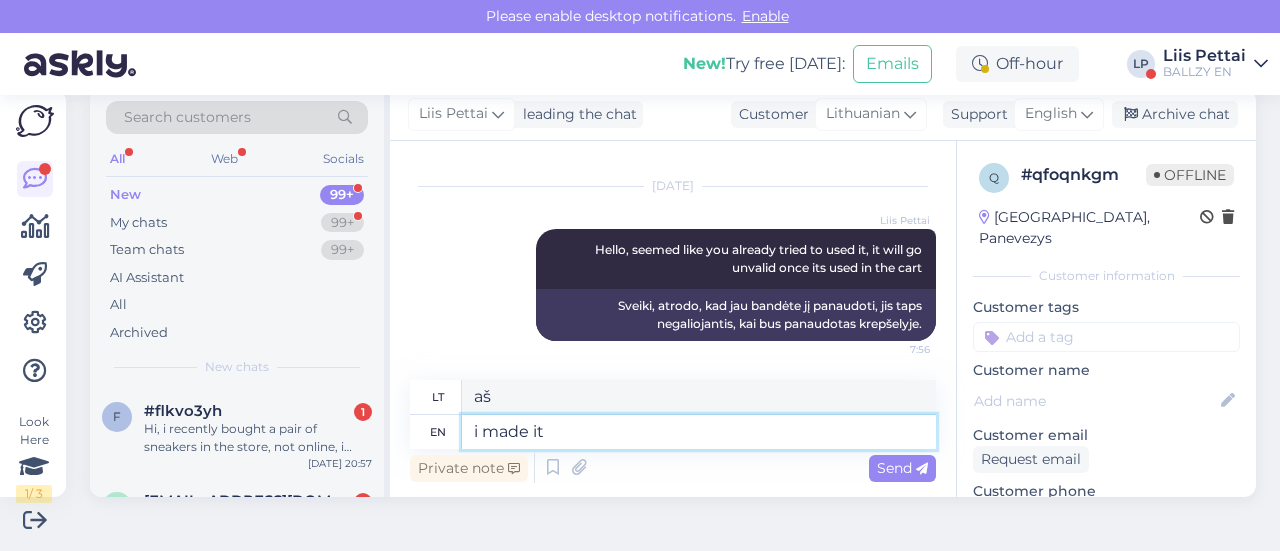 type on "i made it" 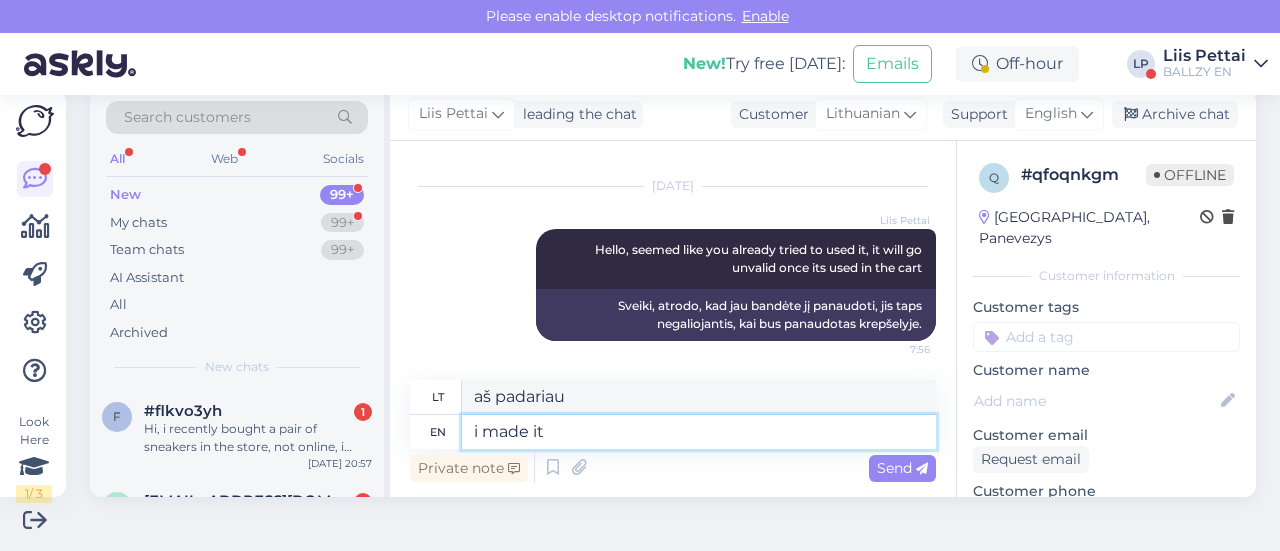 type on "i made it a" 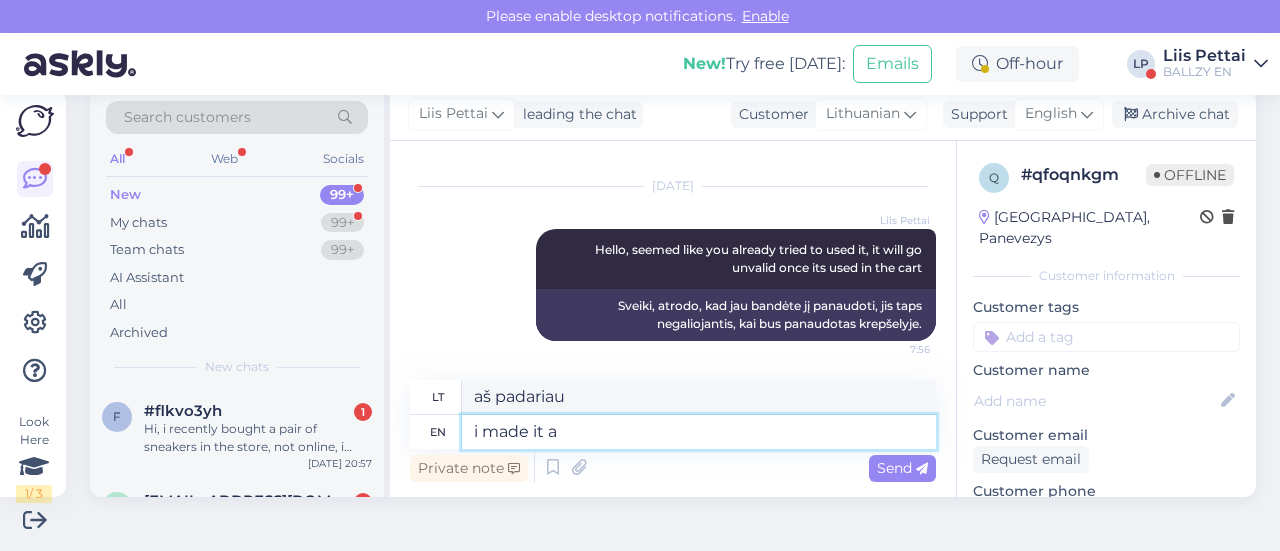 type on "Aš tai padariau" 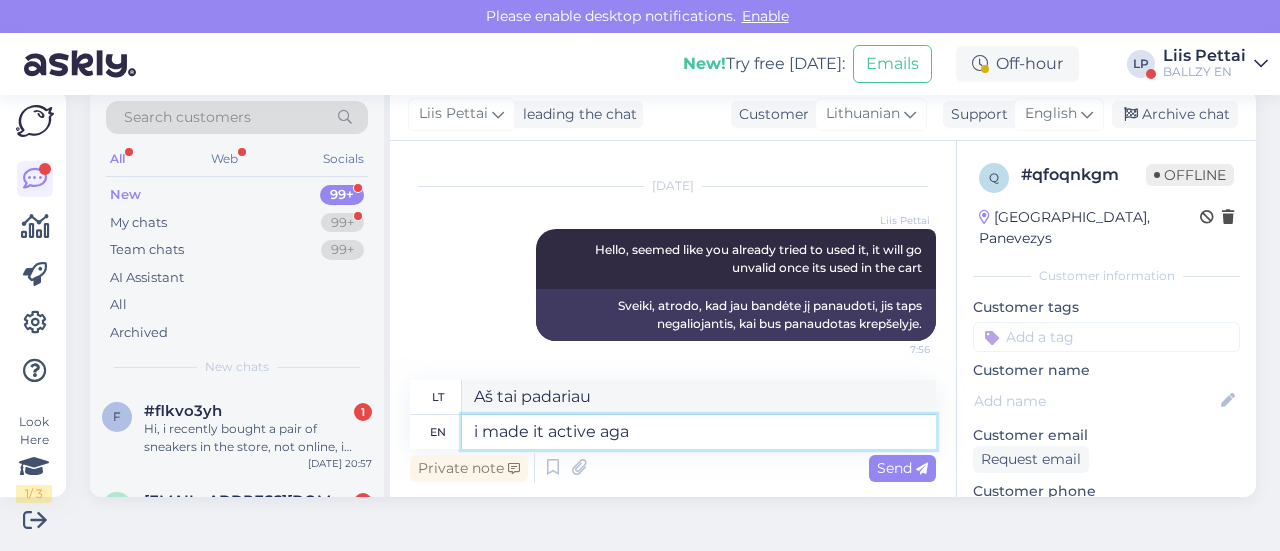 type on "i made it active agai" 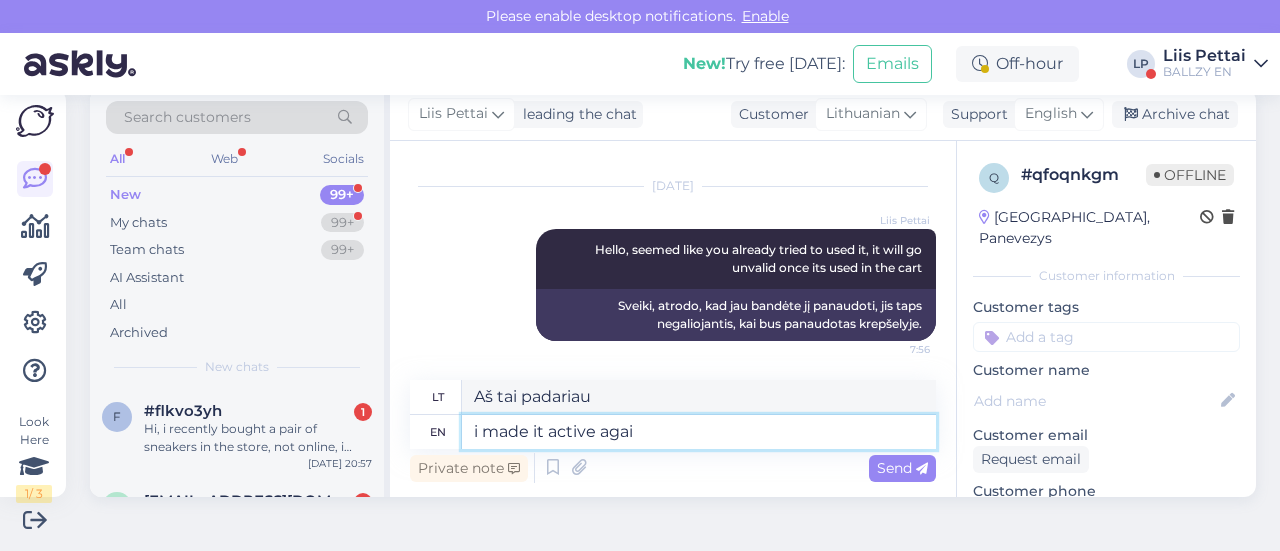 type on "Aš tai padariau aktyvų" 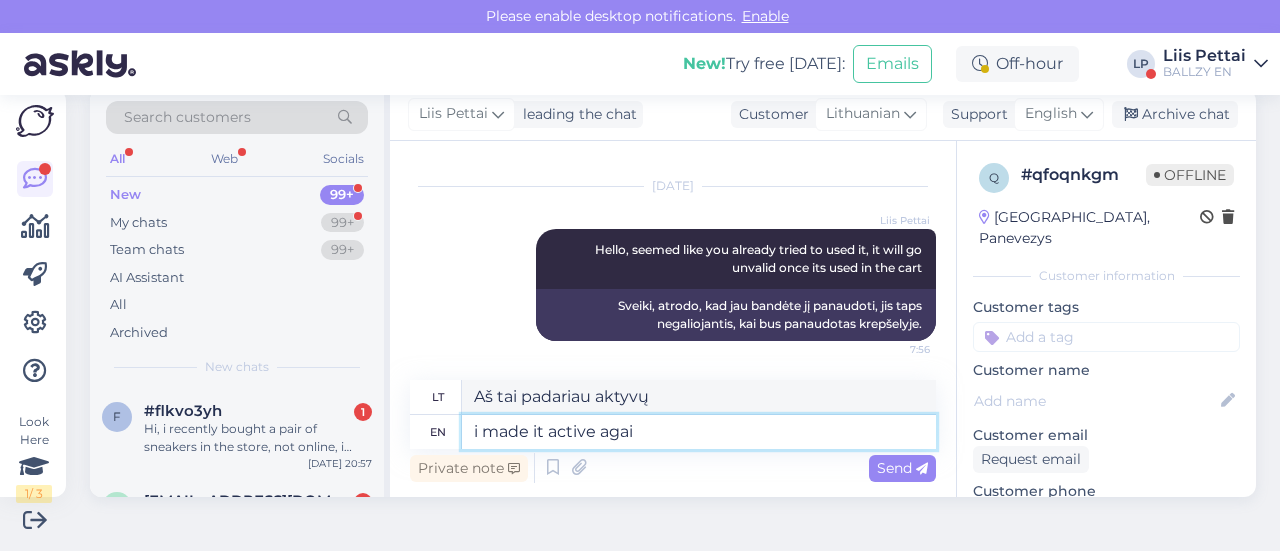 type on "i made it active again" 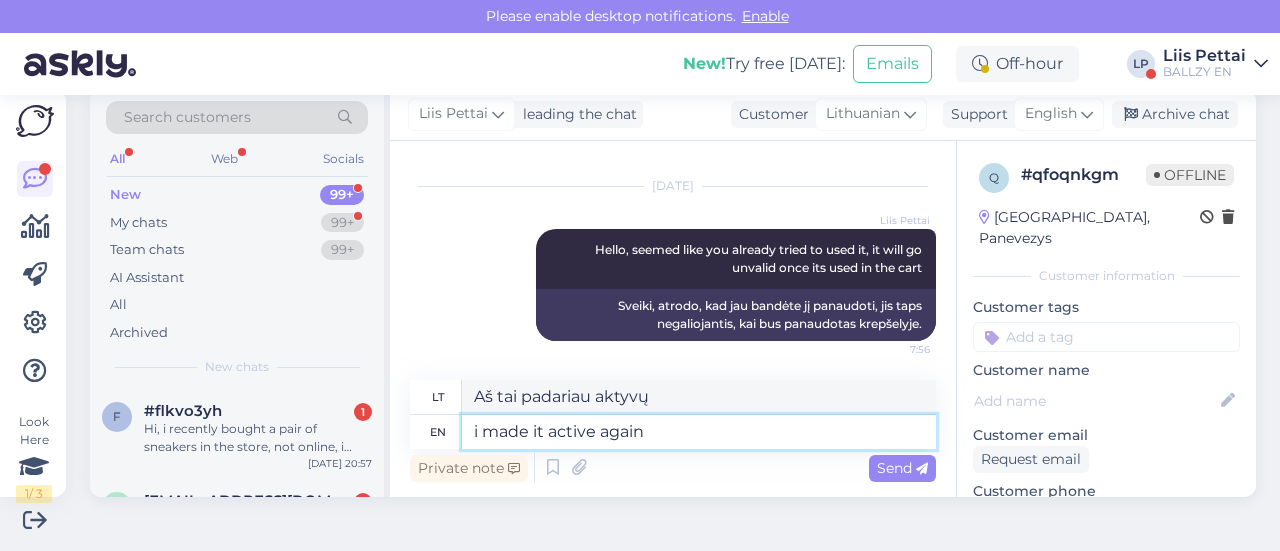 type on "vėl jį suaktyvinau" 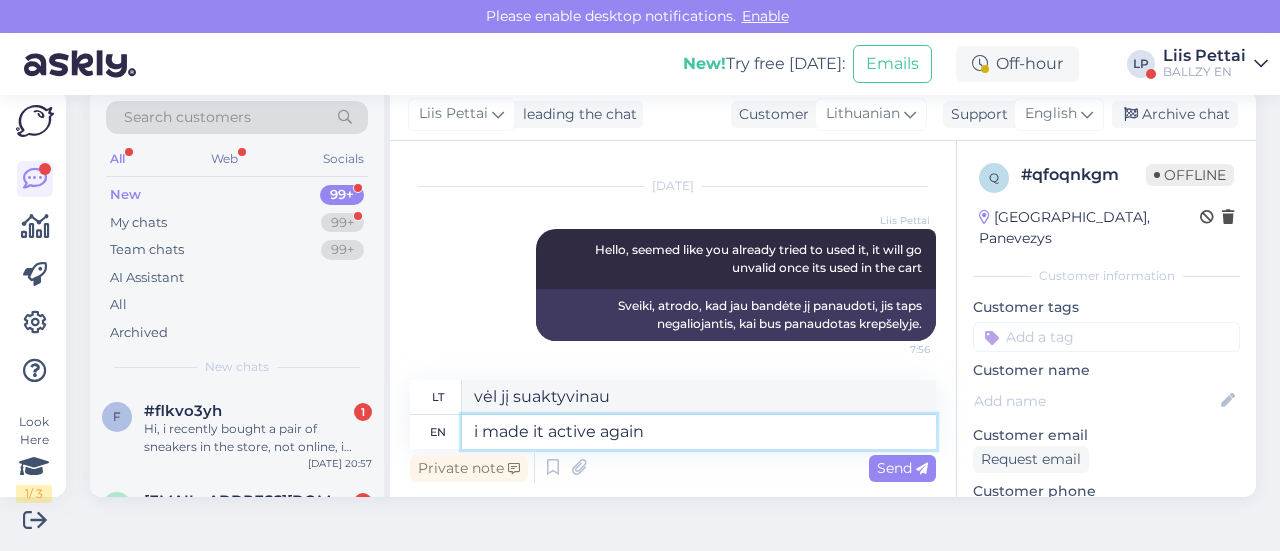 type 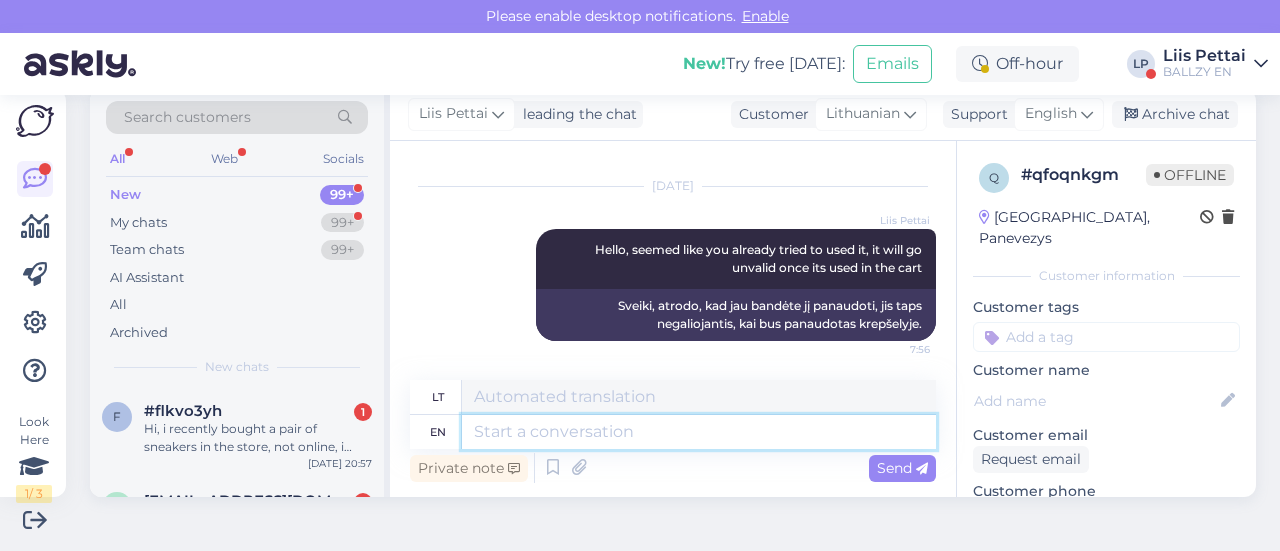 scroll, scrollTop: 458, scrollLeft: 0, axis: vertical 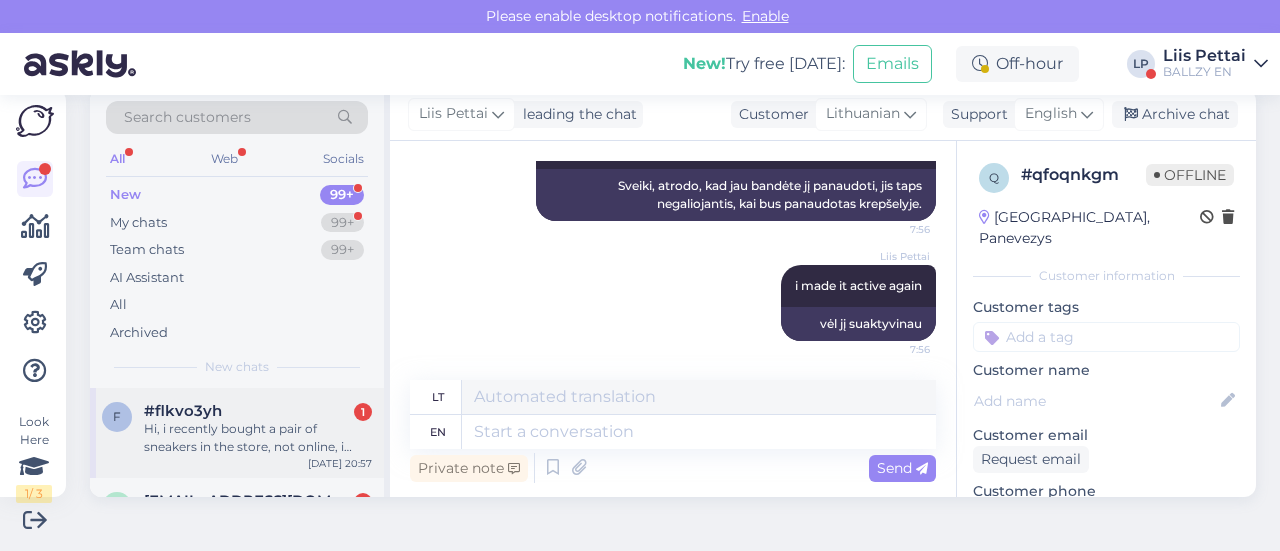 click on "Hi, i recently bought a pair of sneakers in the store, not online, i want to return them, because i realized i dont like the color. ive never worn them. can i do in store return? how many days since the purchase max? do i get a full refund or store credit or how does it work?" at bounding box center (258, 438) 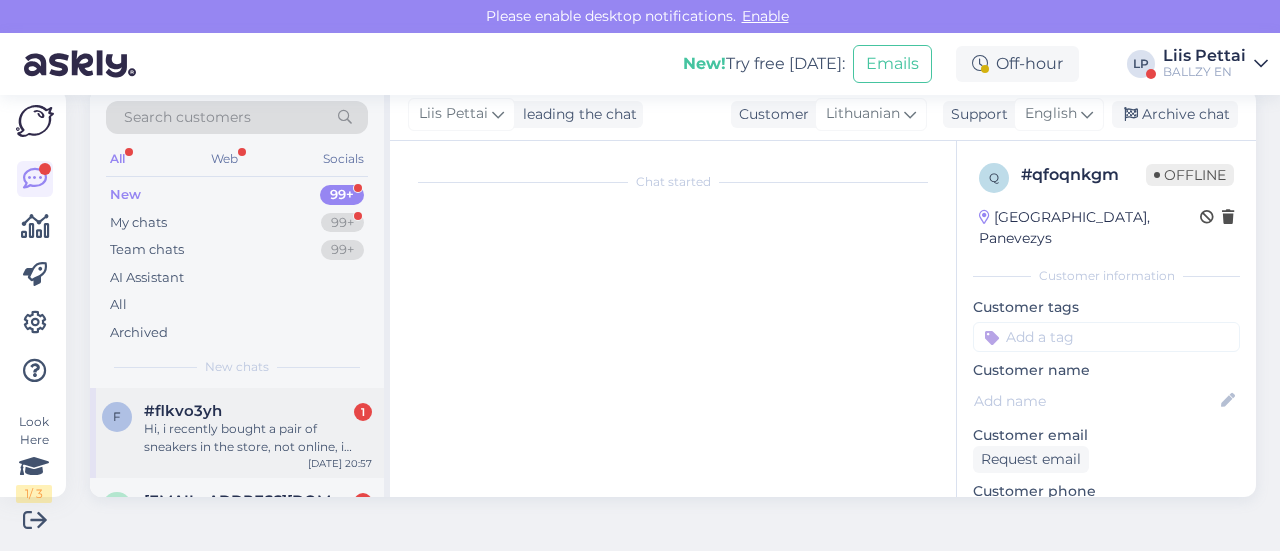 scroll, scrollTop: 42, scrollLeft: 0, axis: vertical 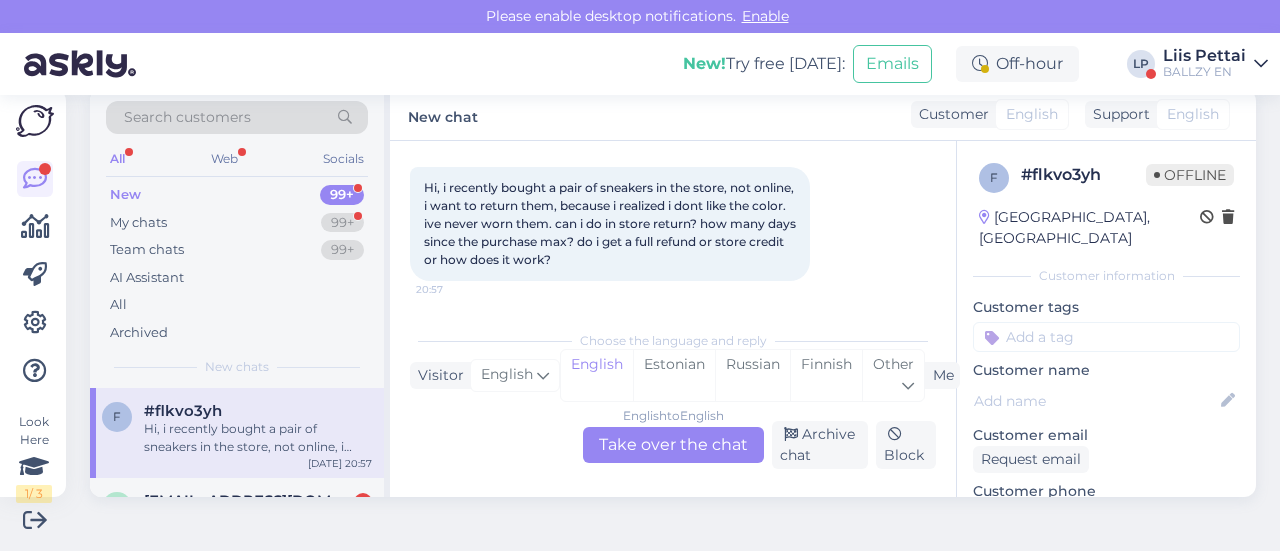 click on "English  to  English Take over the chat" at bounding box center (673, 445) 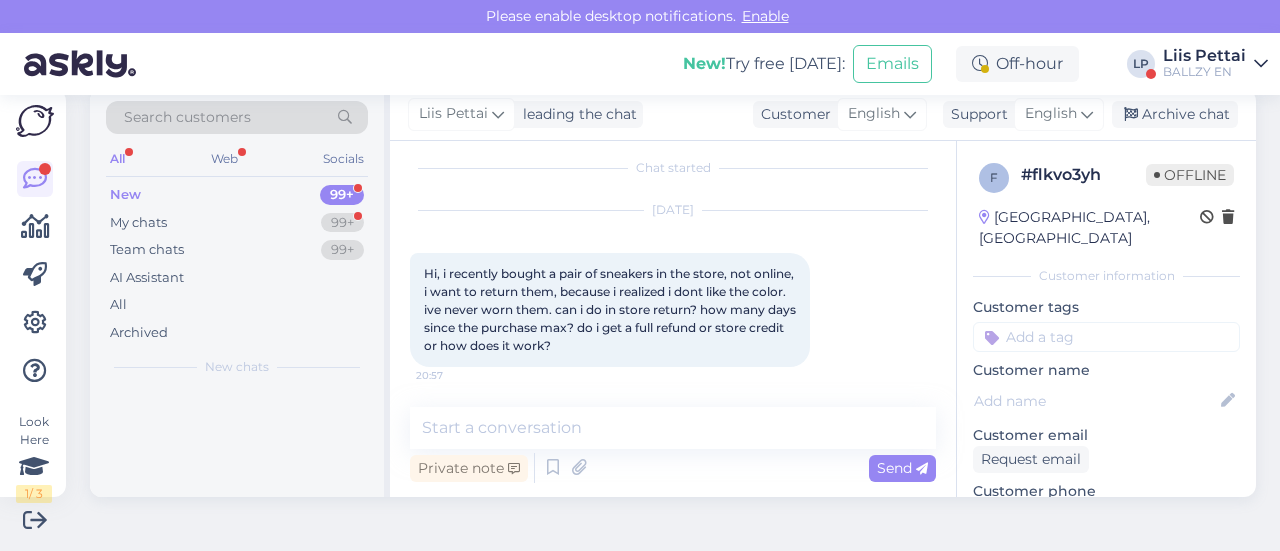 scroll, scrollTop: 13, scrollLeft: 0, axis: vertical 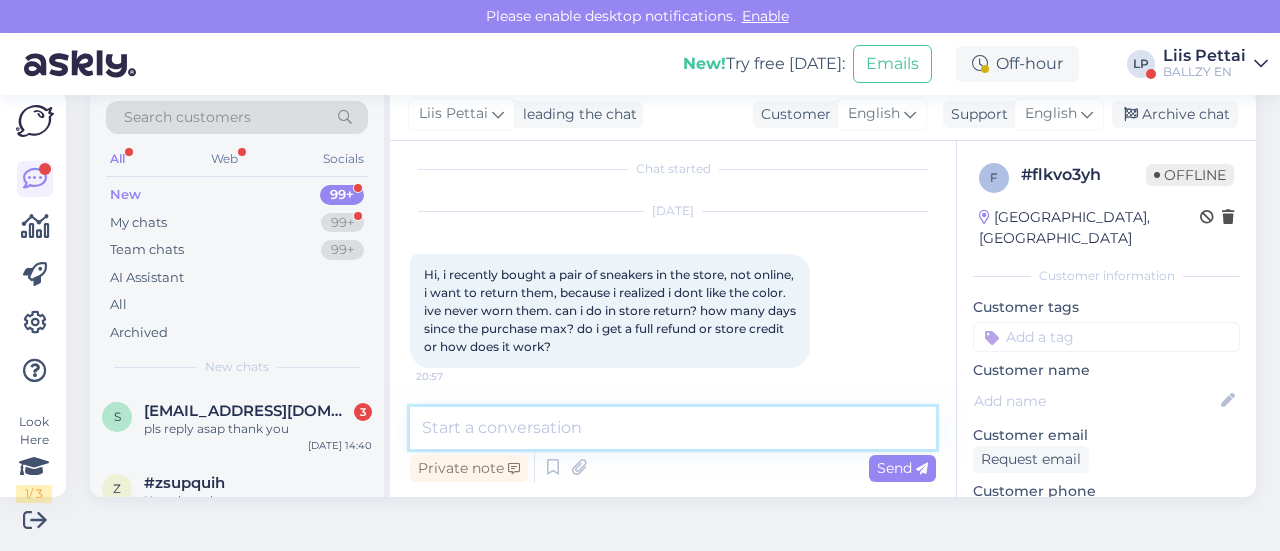 click at bounding box center (673, 428) 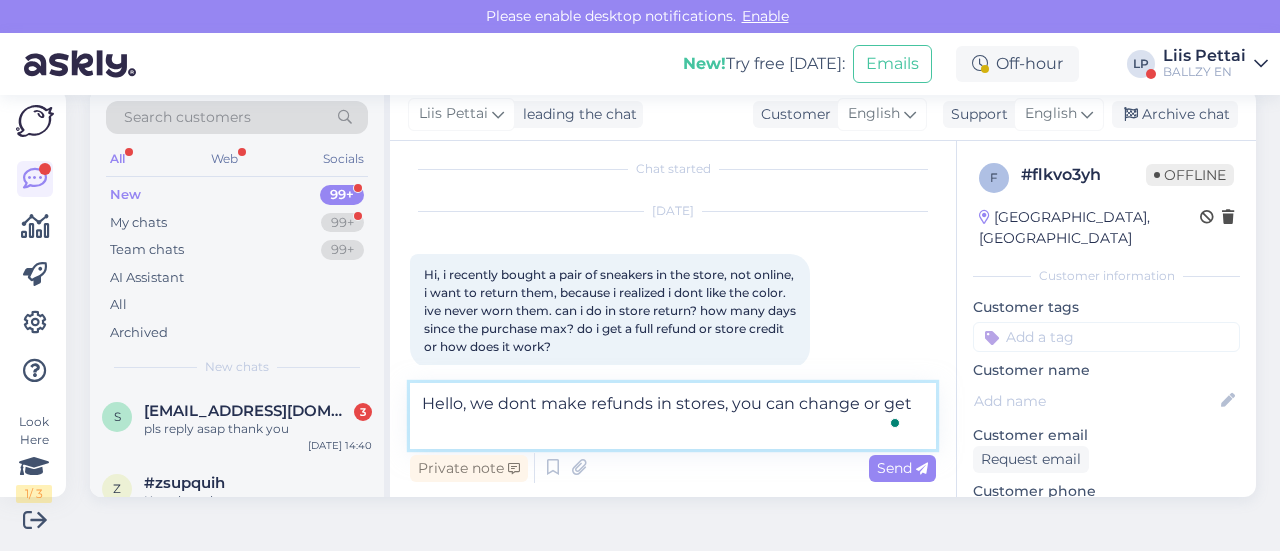 scroll, scrollTop: 37, scrollLeft: 0, axis: vertical 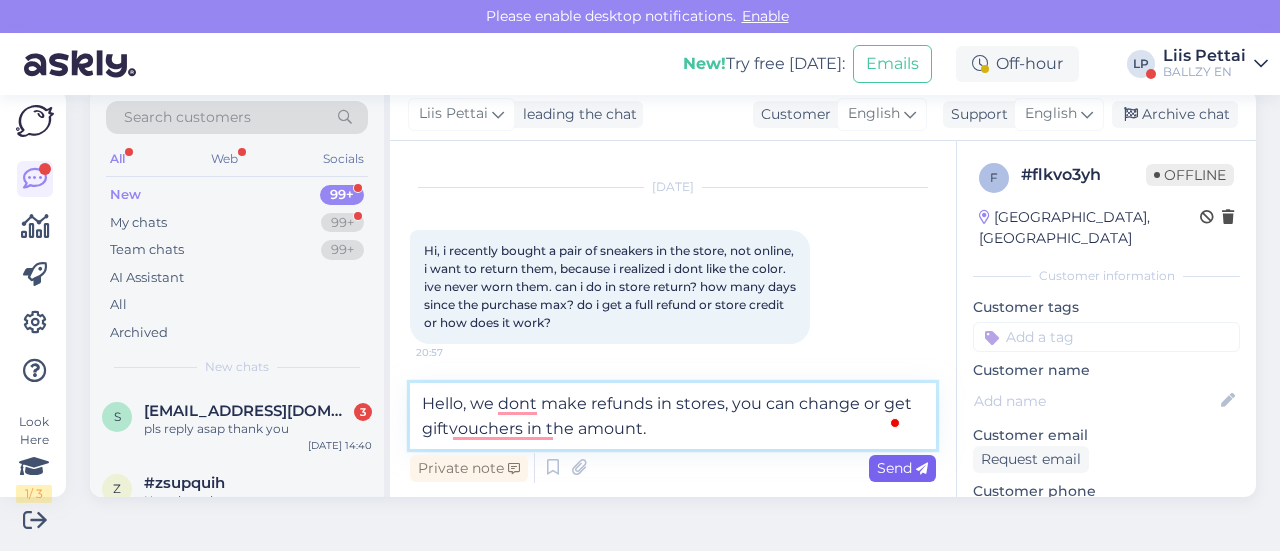 type on "Hello, we dont make refunds in stores, you can change or get giftvouchers in the amount." 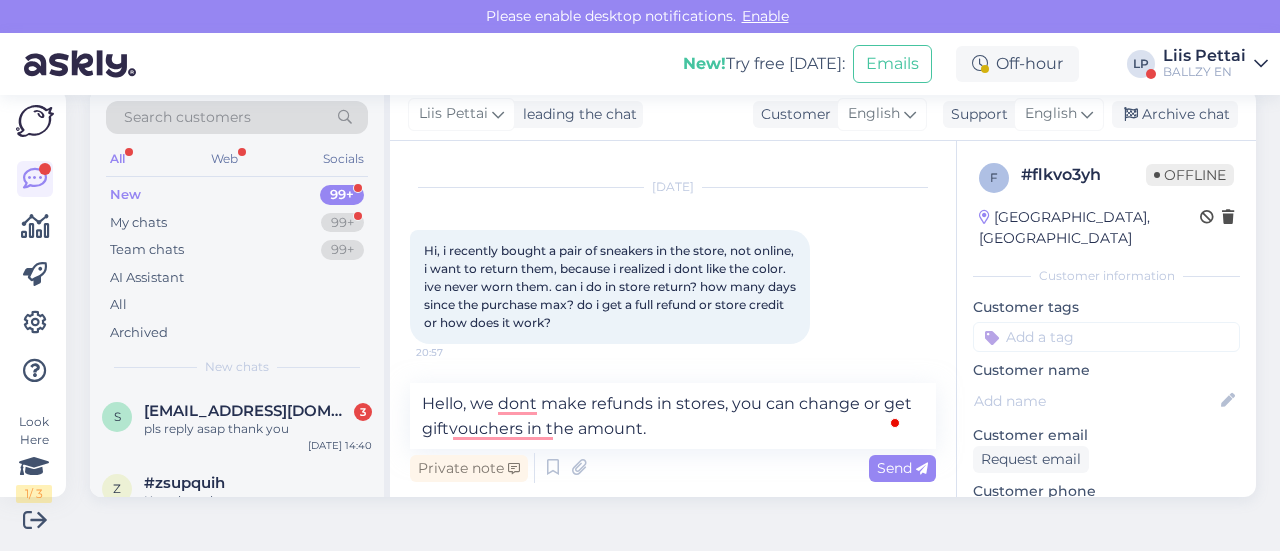 click on "Send" at bounding box center (902, 468) 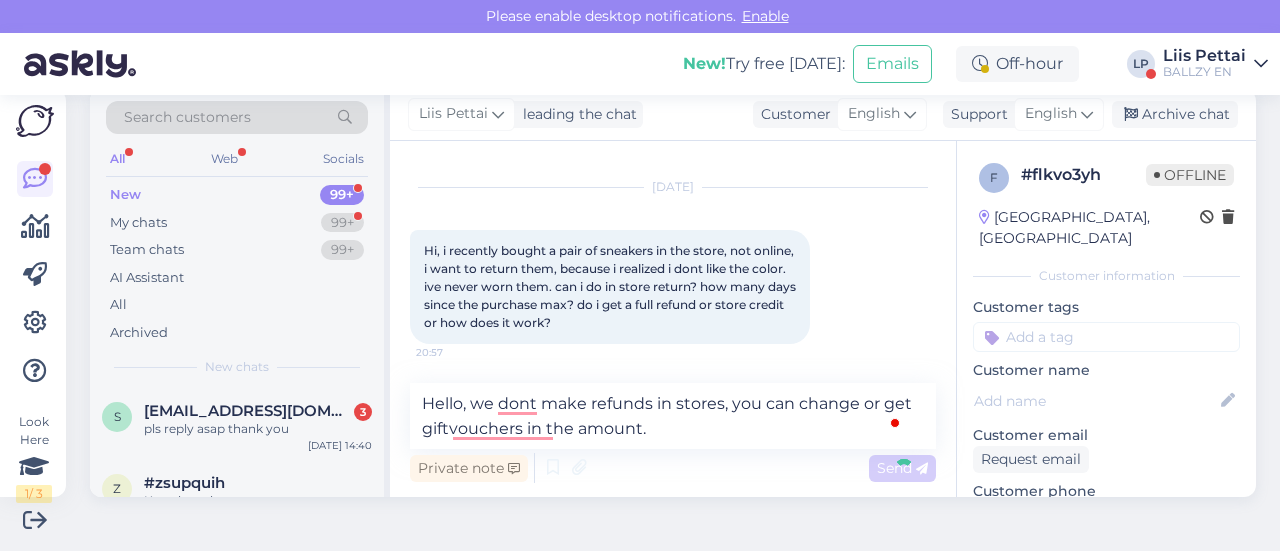 type 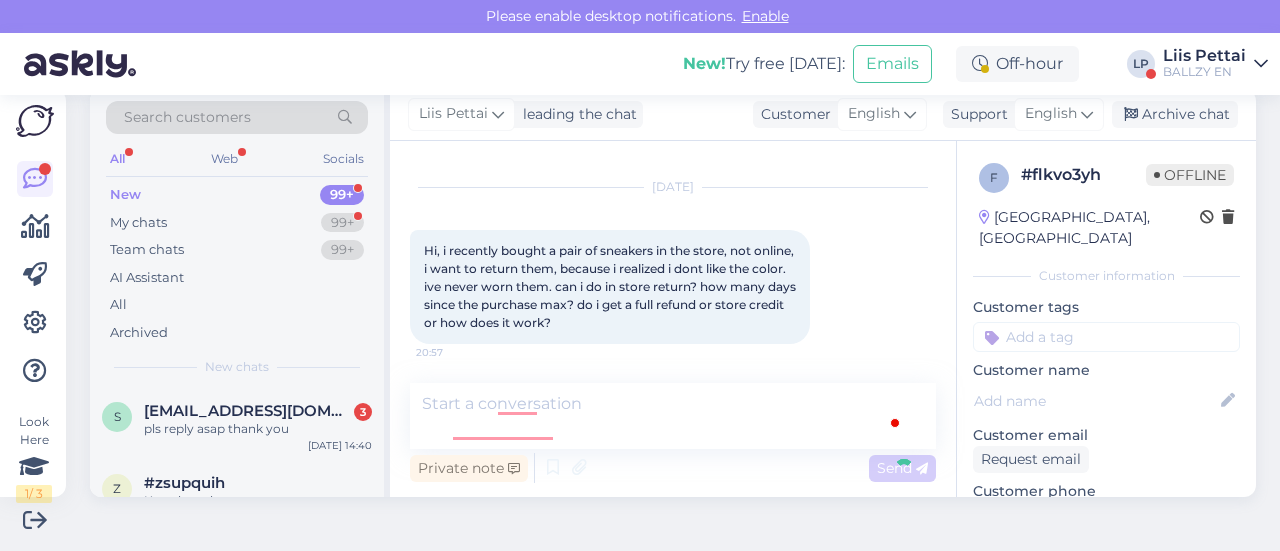 scroll, scrollTop: 159, scrollLeft: 0, axis: vertical 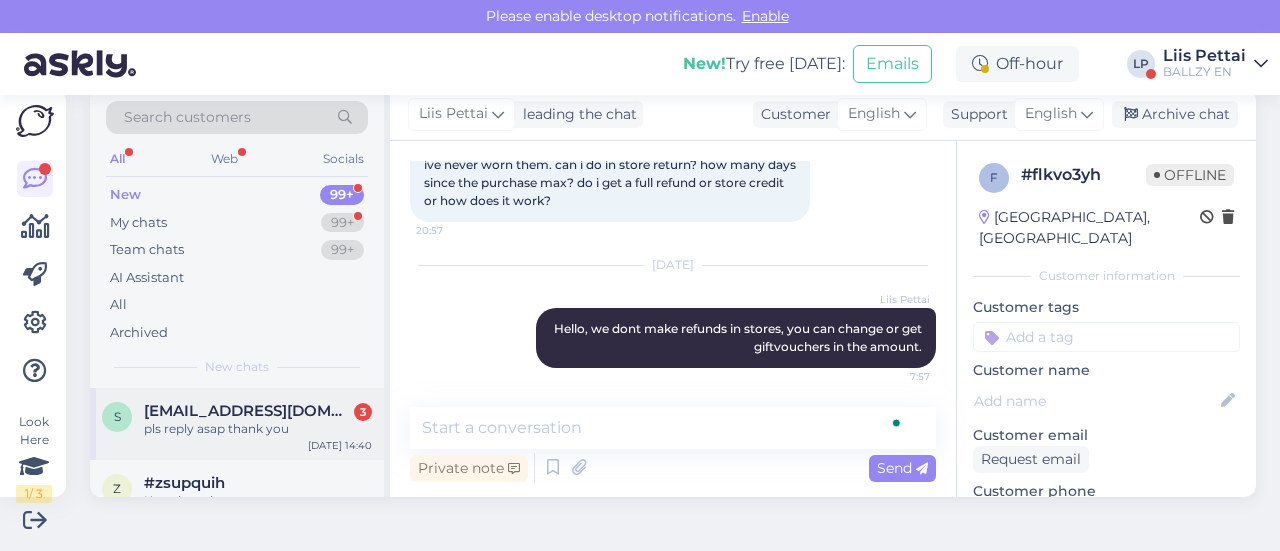 click on "[EMAIL_ADDRESS][DOMAIN_NAME]" at bounding box center [248, 411] 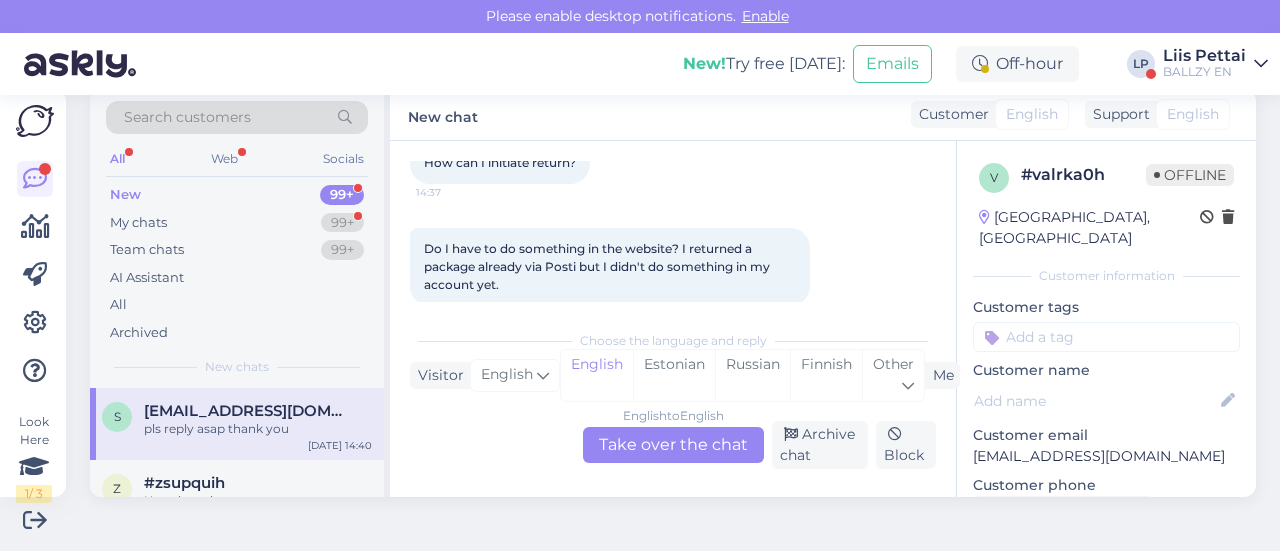 scroll, scrollTop: 128, scrollLeft: 0, axis: vertical 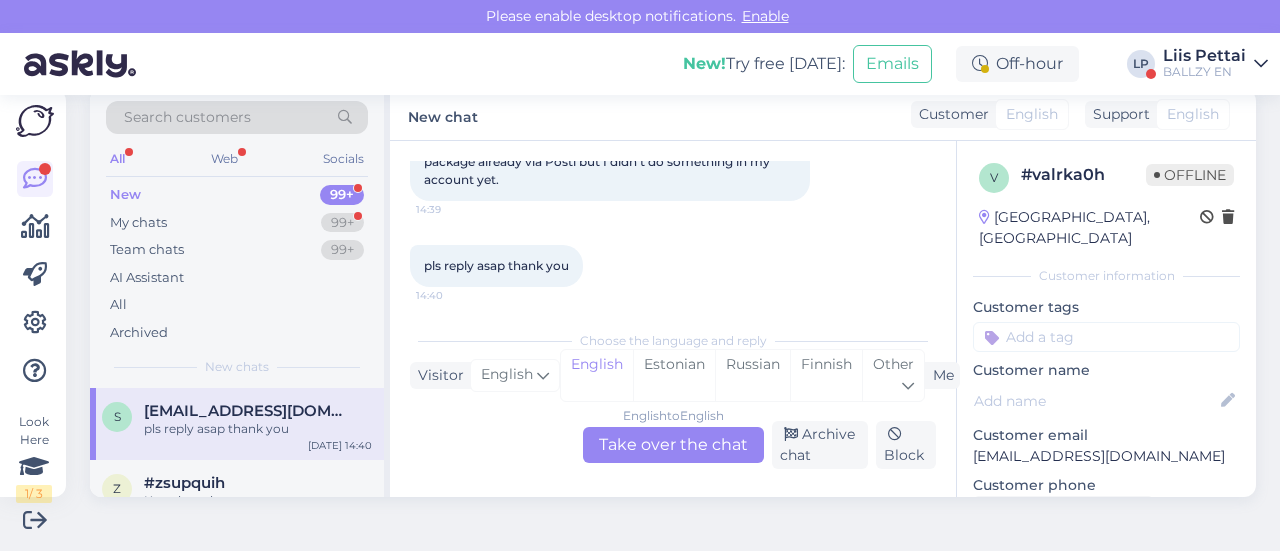 click on "English  to  English Take over the chat" at bounding box center (673, 445) 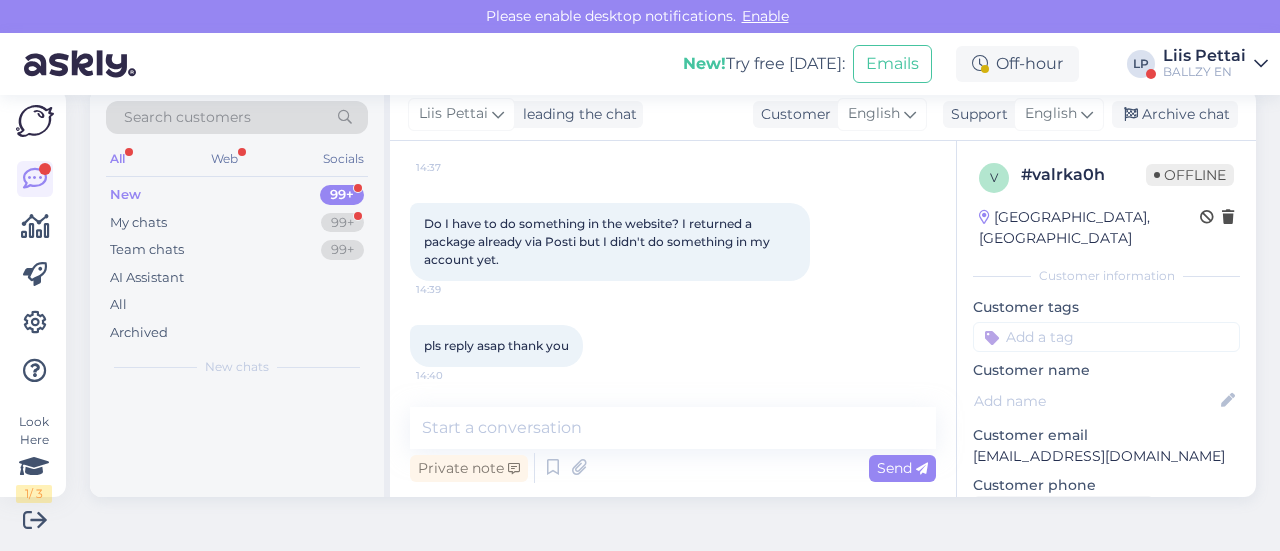 scroll, scrollTop: 149, scrollLeft: 0, axis: vertical 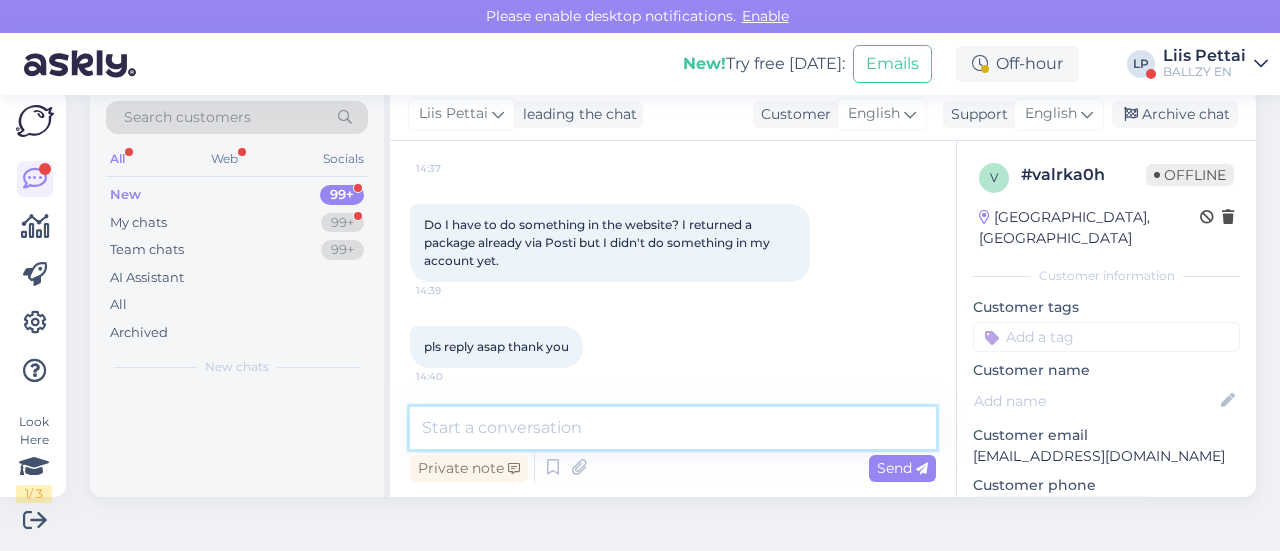 click at bounding box center [673, 428] 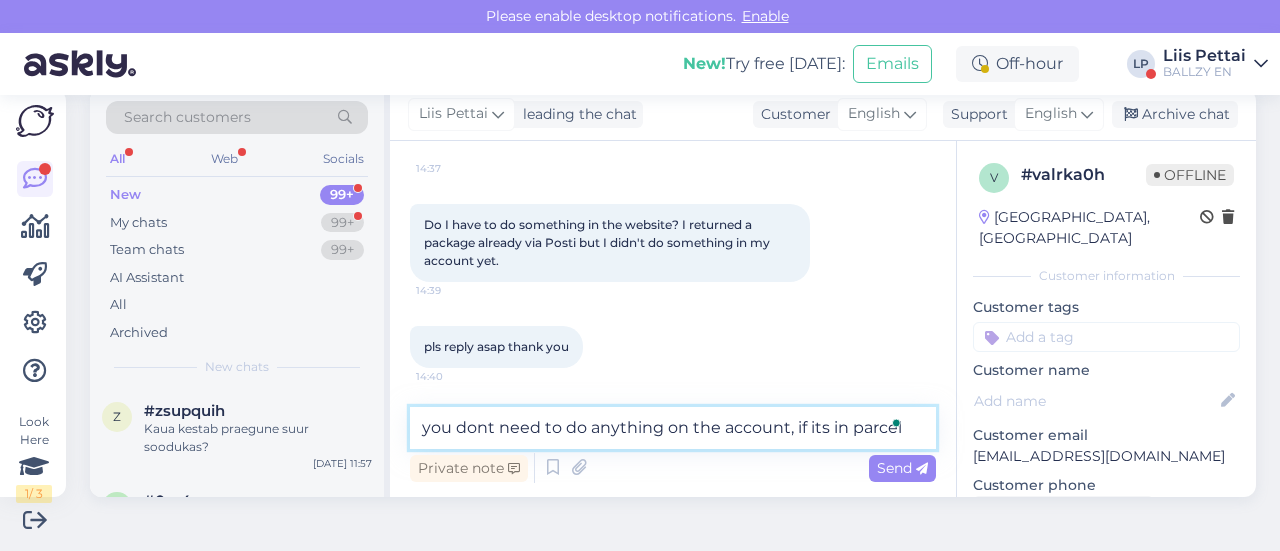 scroll, scrollTop: 173, scrollLeft: 0, axis: vertical 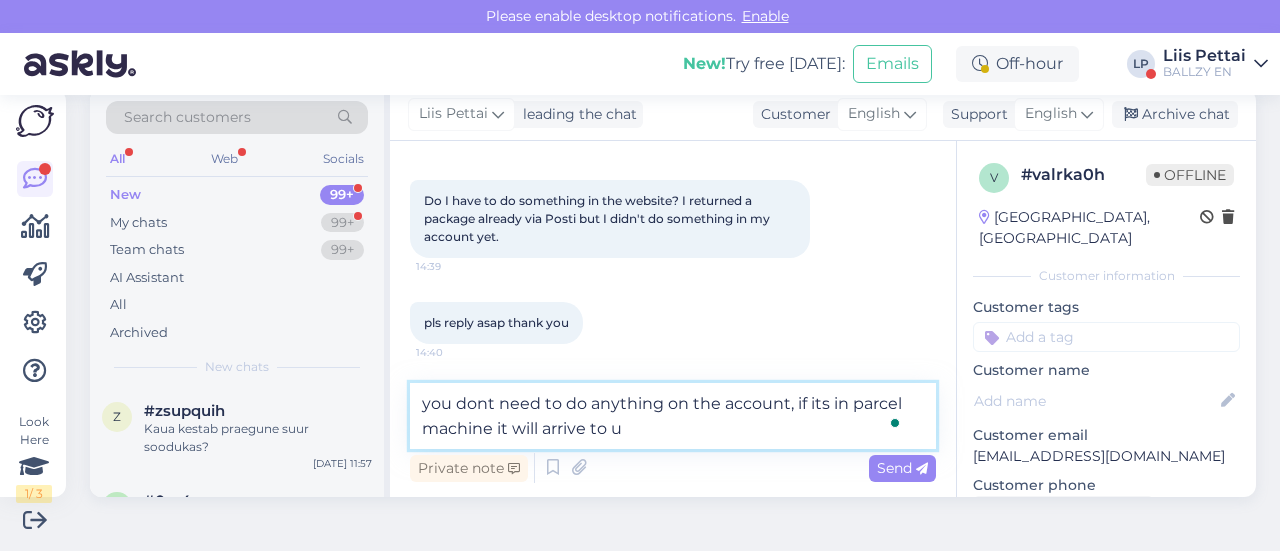 type on "you dont need to do anything on the account, if its in parcel machine it will arrive to [GEOGRAPHIC_DATA]" 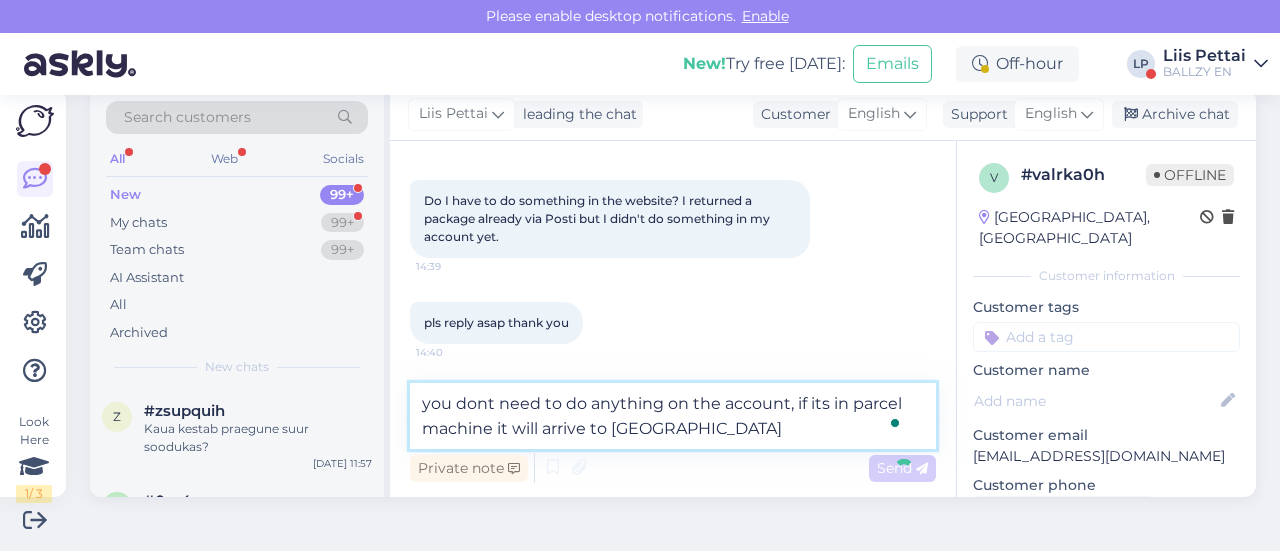 type 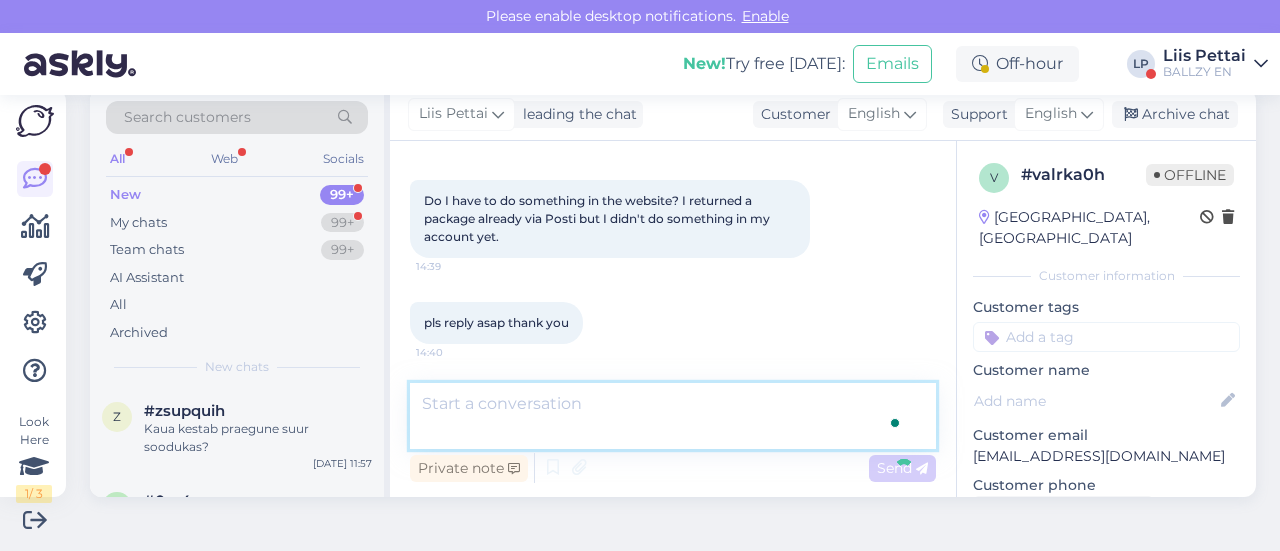 scroll, scrollTop: 295, scrollLeft: 0, axis: vertical 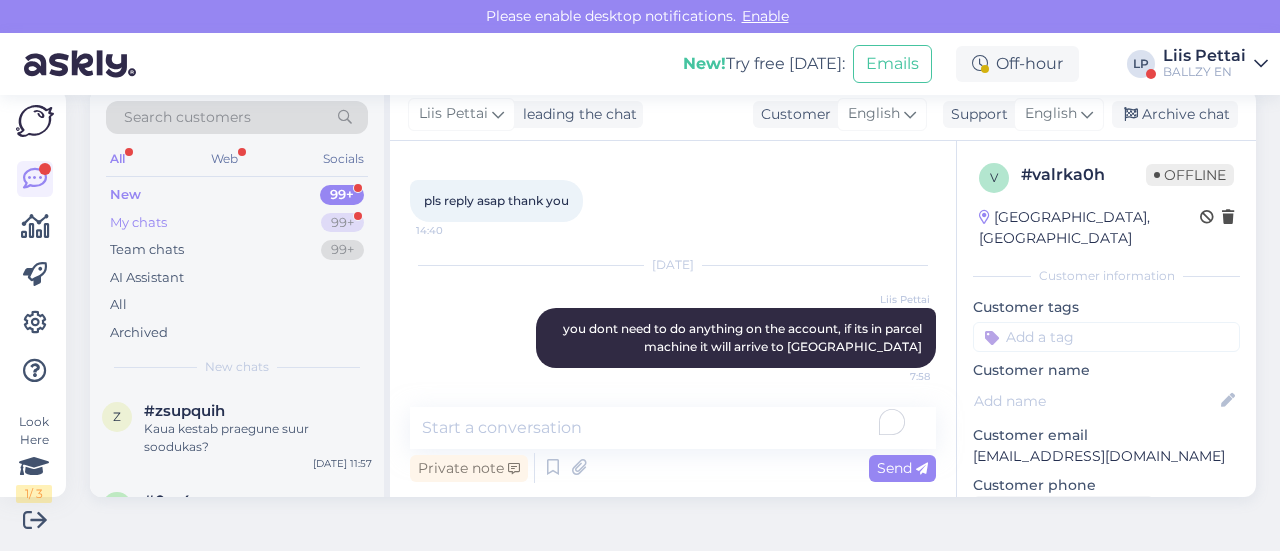 click on "My chats 99+" at bounding box center (237, 223) 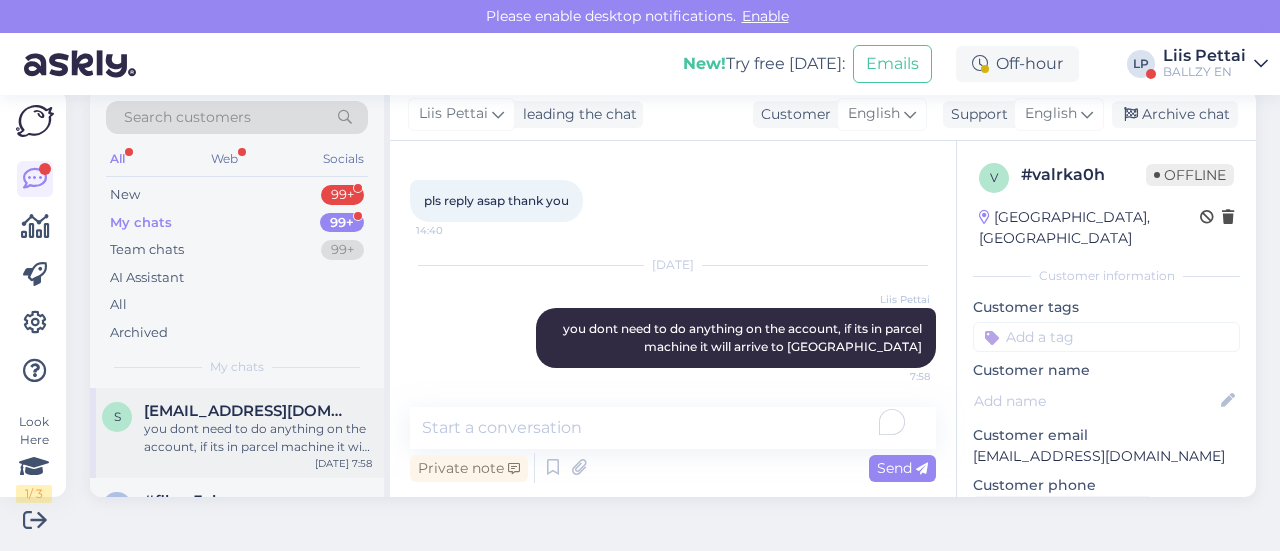 click on "you dont need to do anything on the account, if its in parcel machine it will arrive to [GEOGRAPHIC_DATA]" at bounding box center [258, 438] 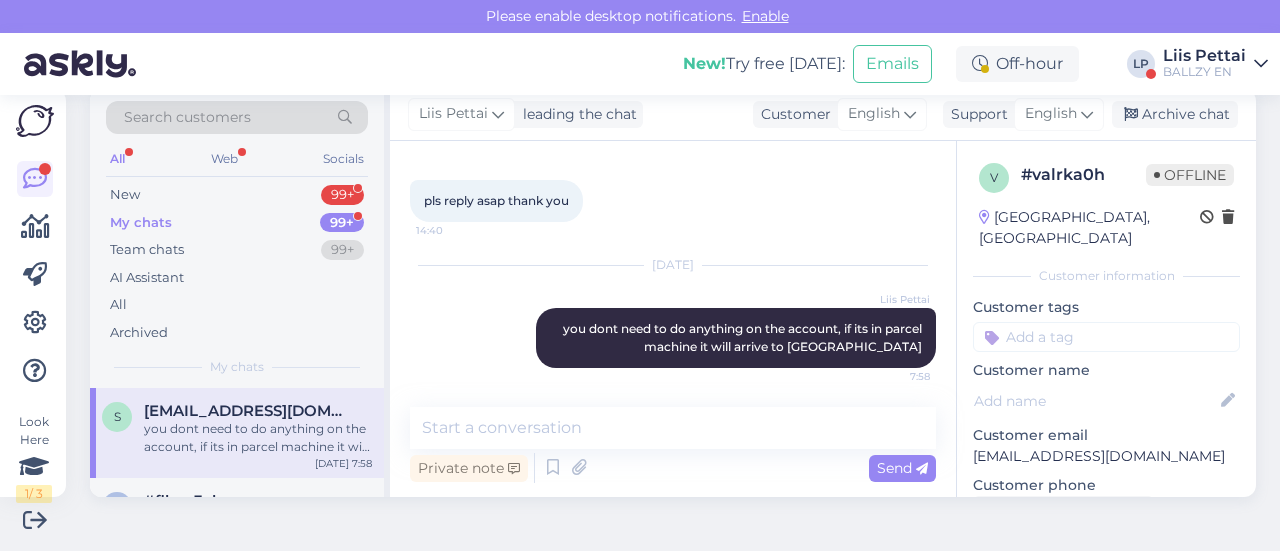scroll, scrollTop: 295, scrollLeft: 0, axis: vertical 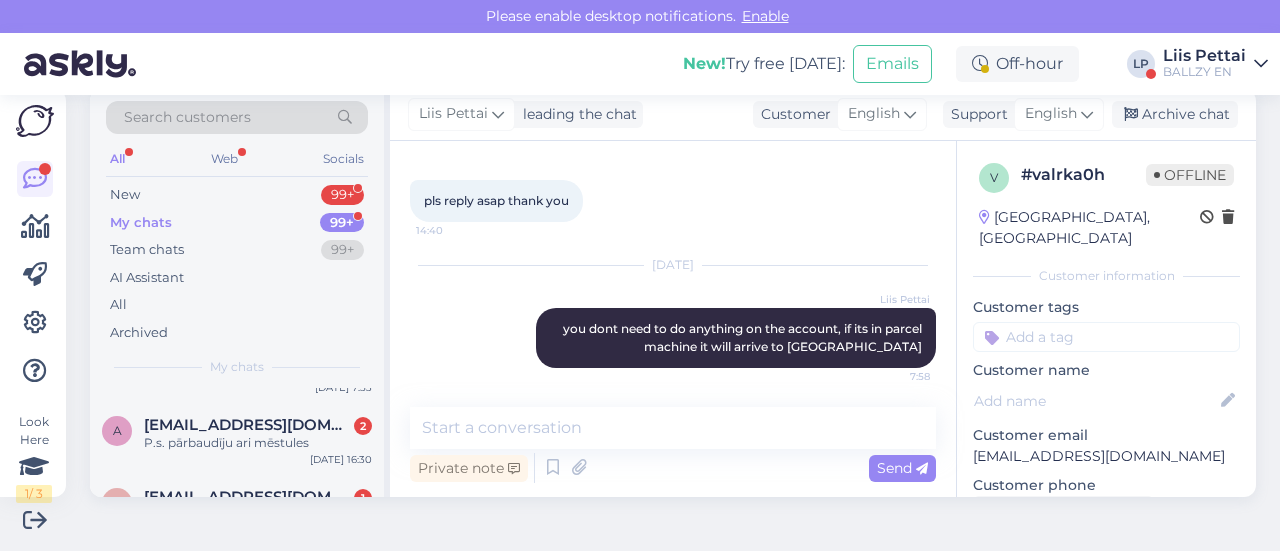click on "[EMAIL_ADDRESS][DOMAIN_NAME]" at bounding box center [248, 425] 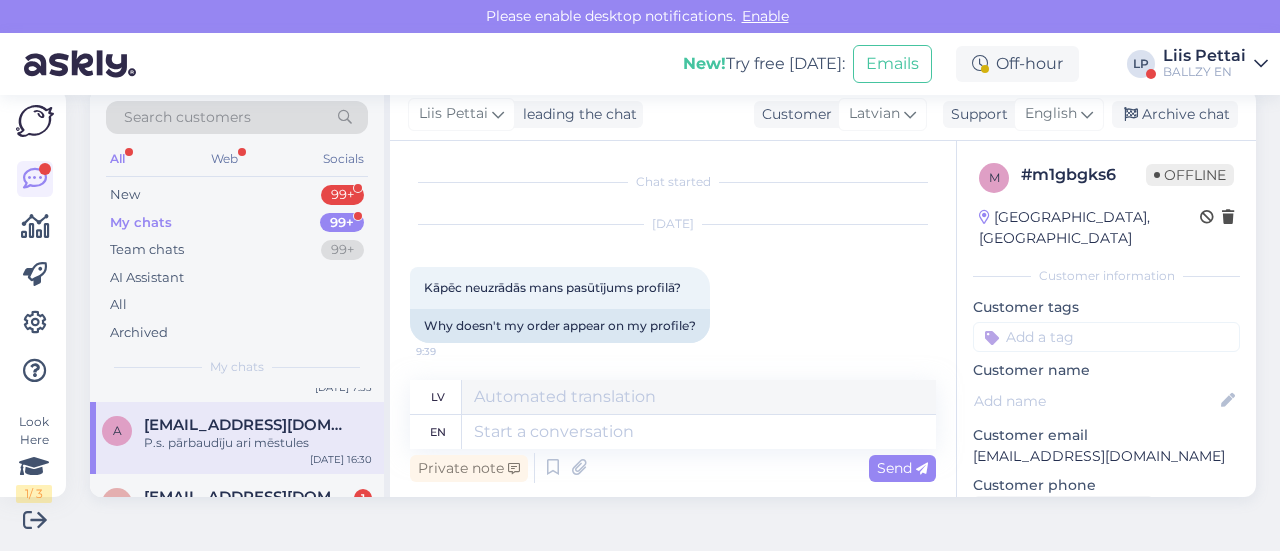 scroll, scrollTop: 1836, scrollLeft: 0, axis: vertical 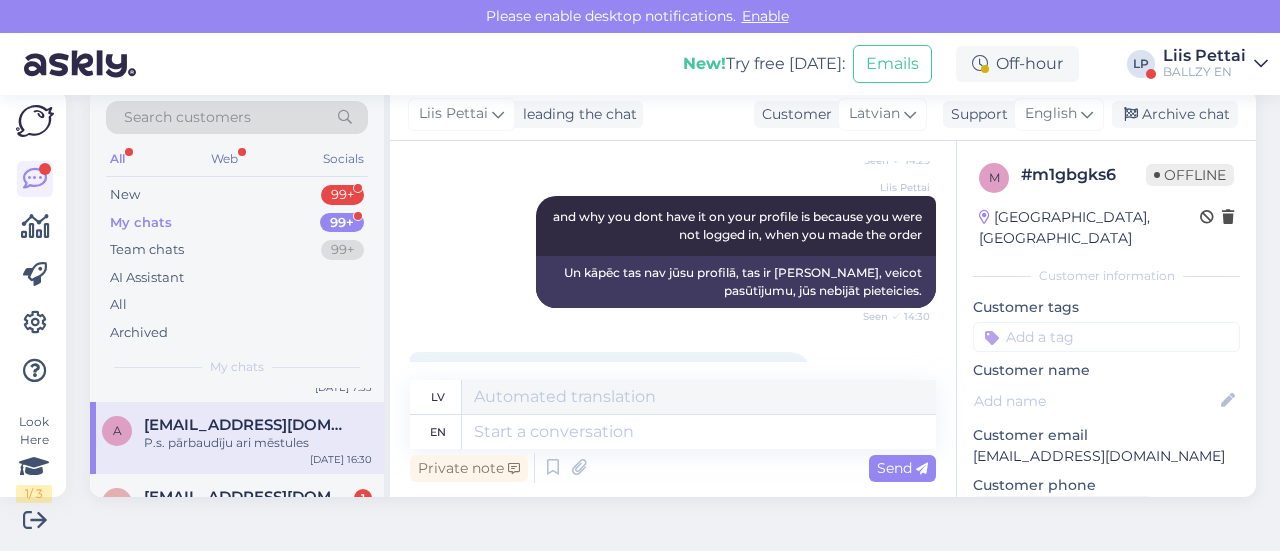 drag, startPoint x: 922, startPoint y: 316, endPoint x: 928, endPoint y: 296, distance: 20.880613 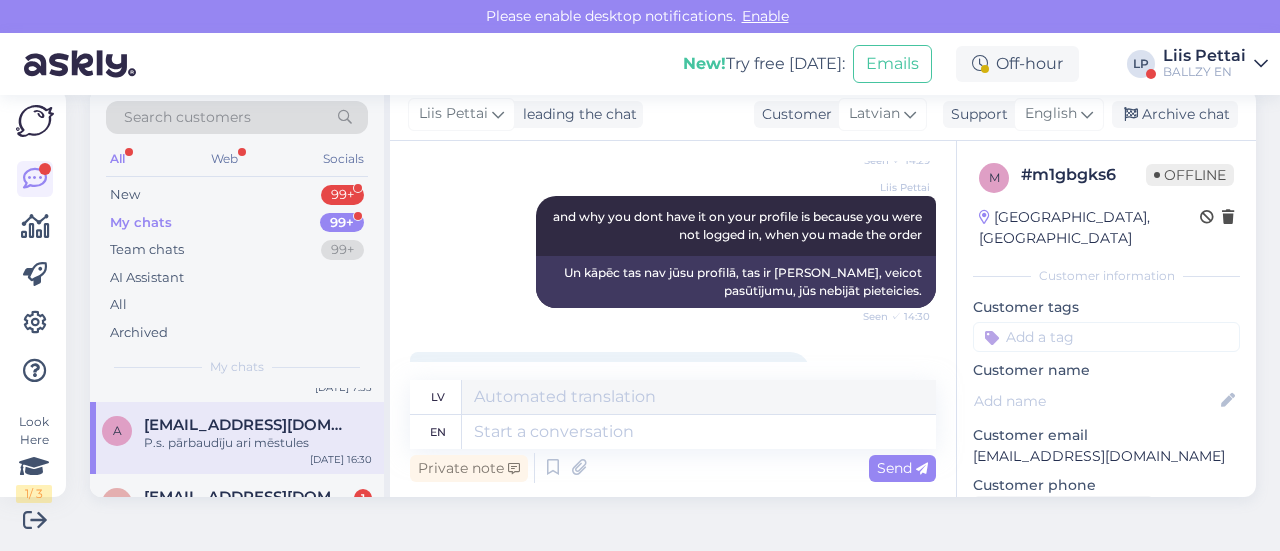 click on "Chat started [DATE] Kāpēc neuzrādās mans pasūtījums profilā? 9:39  Why doesn't my order appear on my profile? 9:39  9:40  [EMAIL_ADDRESS][DOMAIN_NAME] 10:14  [EMAIL_ADDRESS][DOMAIN_NAME] Liis Pettai  maybe because you made it without logging in Seen ✓ 11:35  varbūt [PERSON_NAME] jūs to izdarījāt bez pieteikšanās Bet vai apstiprinājuma epasts nenāk ar pasūtījuma nr? 13:10  But doesn't the confirmation email come with the order number? [PERSON_NAME]  did you get the confirmation mail? Seen ✓ 13:13  Vai saņēmi apstiprinājuma e-pastu? Nē 13:54  No Tāpēc jau jautāju. Maksājums veikts,bet apstiprinājuma epasts nav saņemts 13:56  That's why I asked. Payment made, but no confirmation email received Varbūt var pazvanīt un precizēt visu 26493964 14:05  Maybe you can call and clarify everything 26493964 Liis Pettai  you have an order made [DATE] at 9 am Seen ✓ 14:29  Jums ir pasūtījums, kas veikts šodien pulksten 9:00 Liis Pettai  and it shows that confirmation letter is sent Seen ✓ 14:29  Liis Pettai" at bounding box center (682, 261) 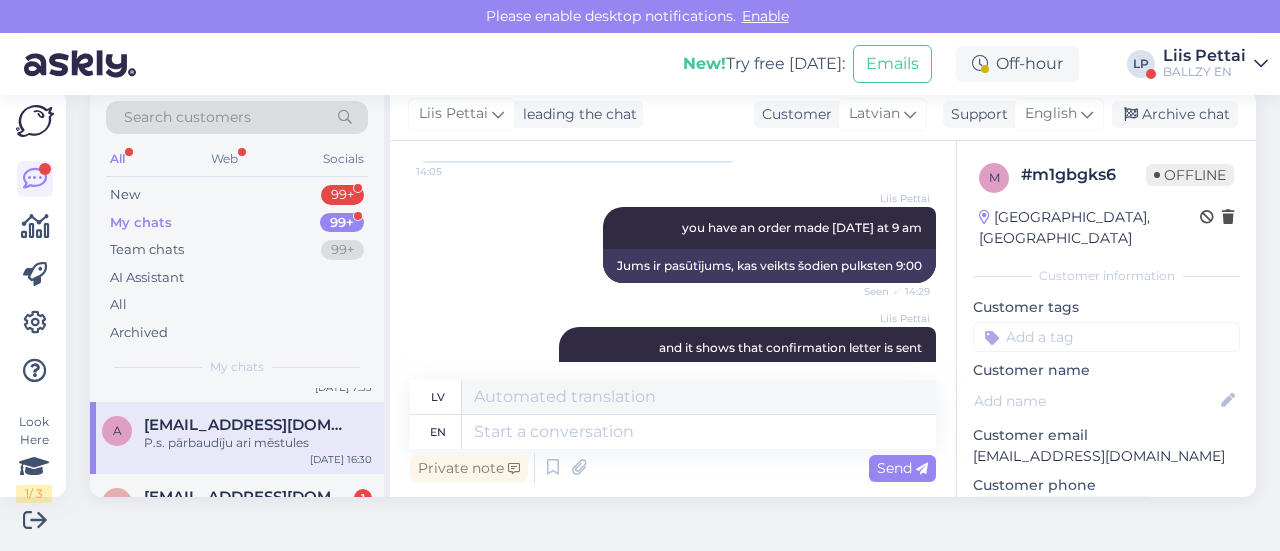 scroll, scrollTop: 1334, scrollLeft: 0, axis: vertical 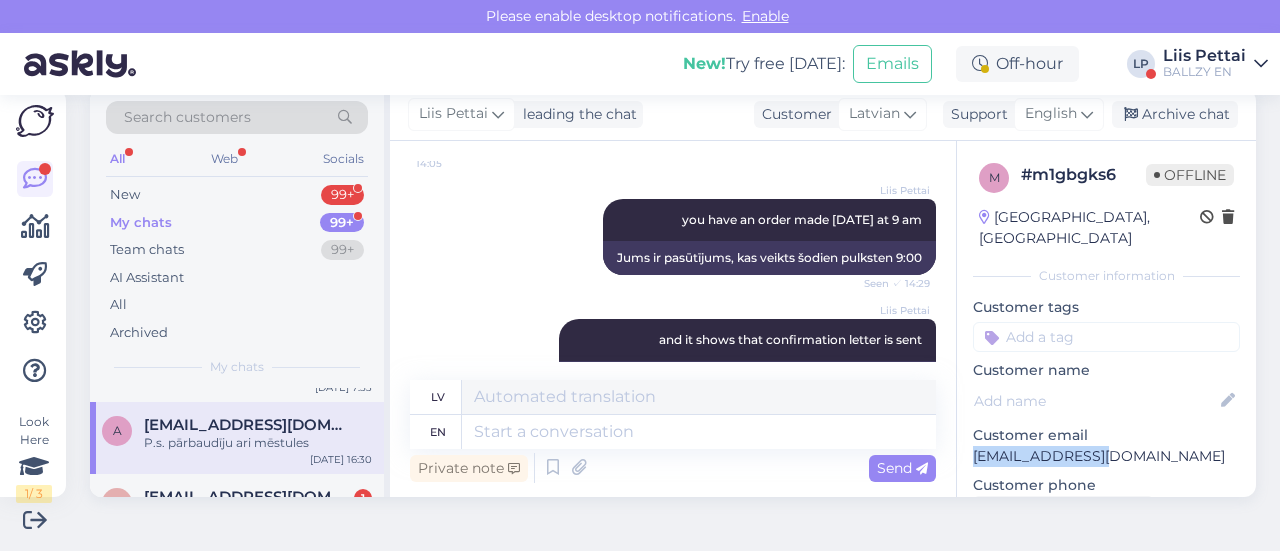drag, startPoint x: 1083, startPoint y: 438, endPoint x: 956, endPoint y: 436, distance: 127.01575 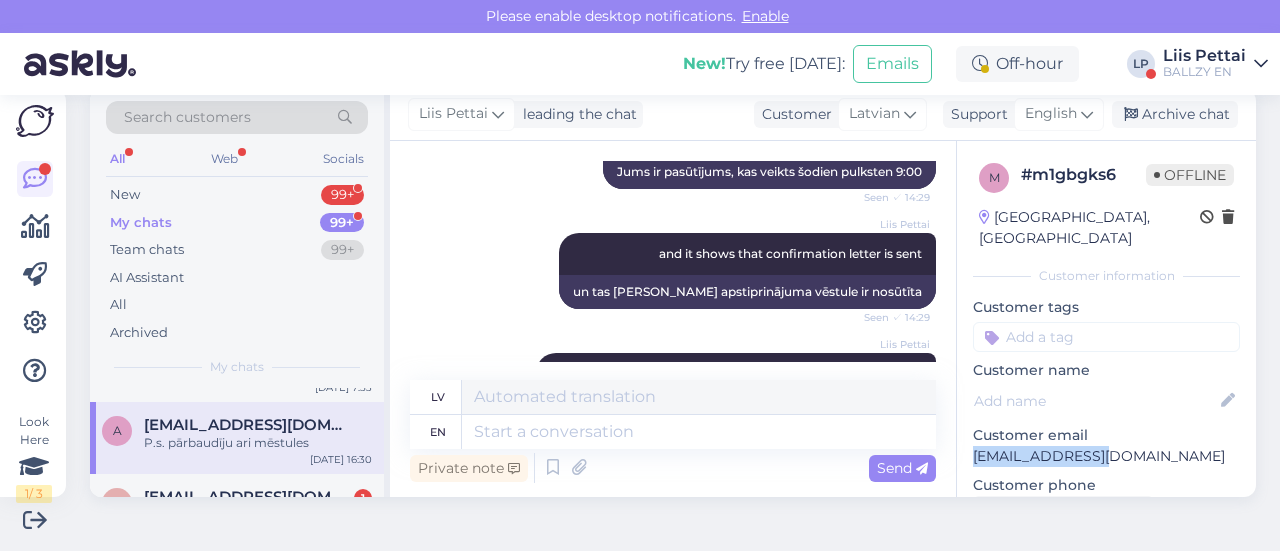 scroll, scrollTop: 1470, scrollLeft: 0, axis: vertical 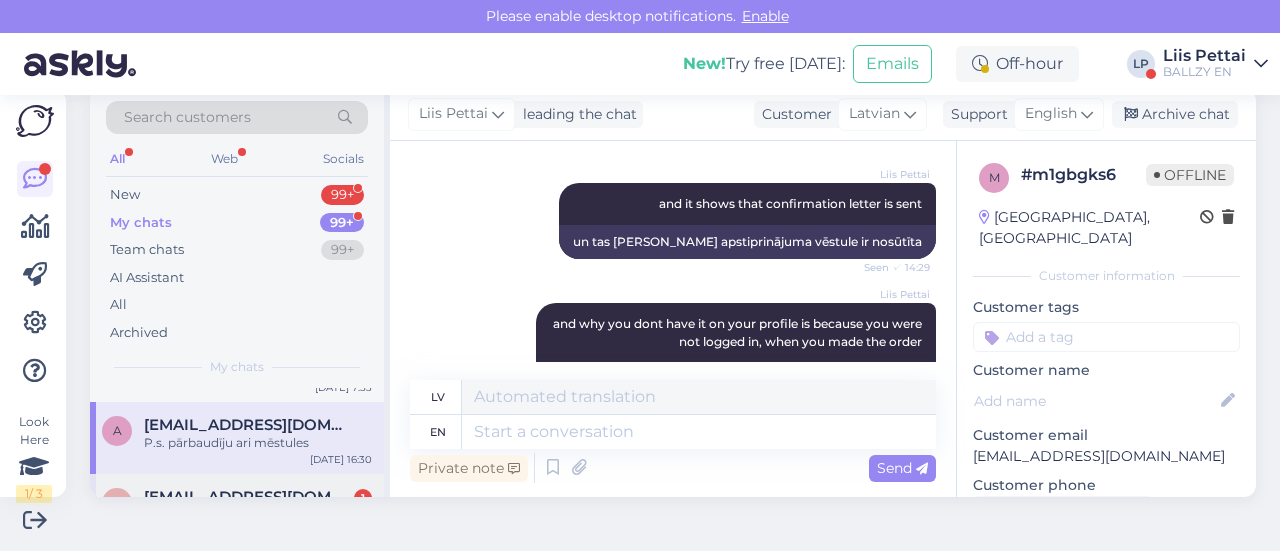 click on "[EMAIL_ADDRESS][DOMAIN_NAME]" at bounding box center [248, 497] 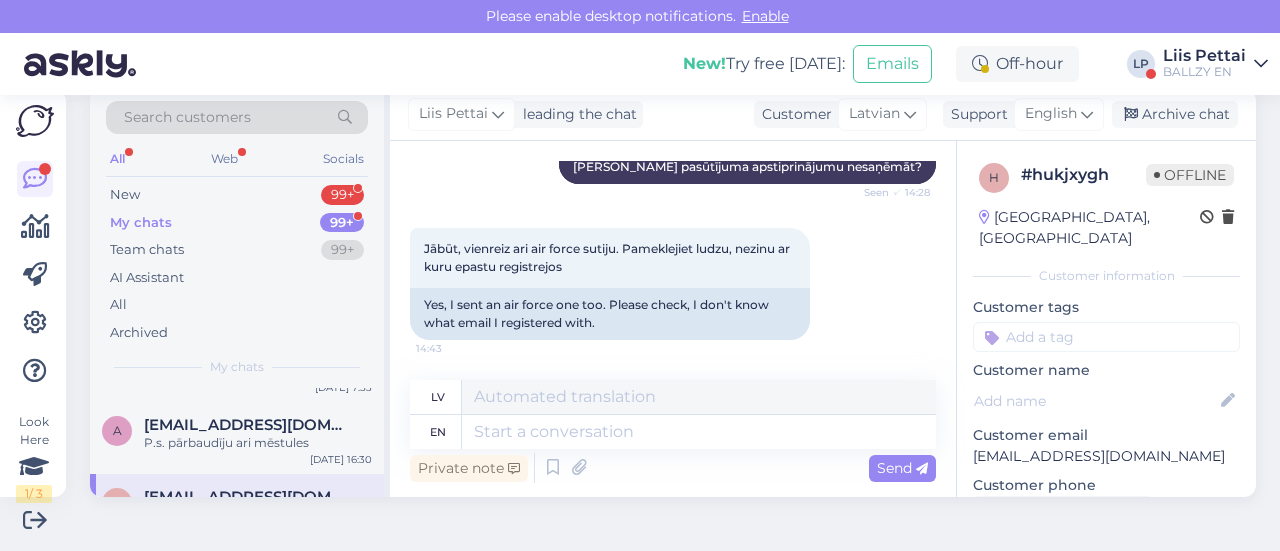 scroll, scrollTop: 1202, scrollLeft: 0, axis: vertical 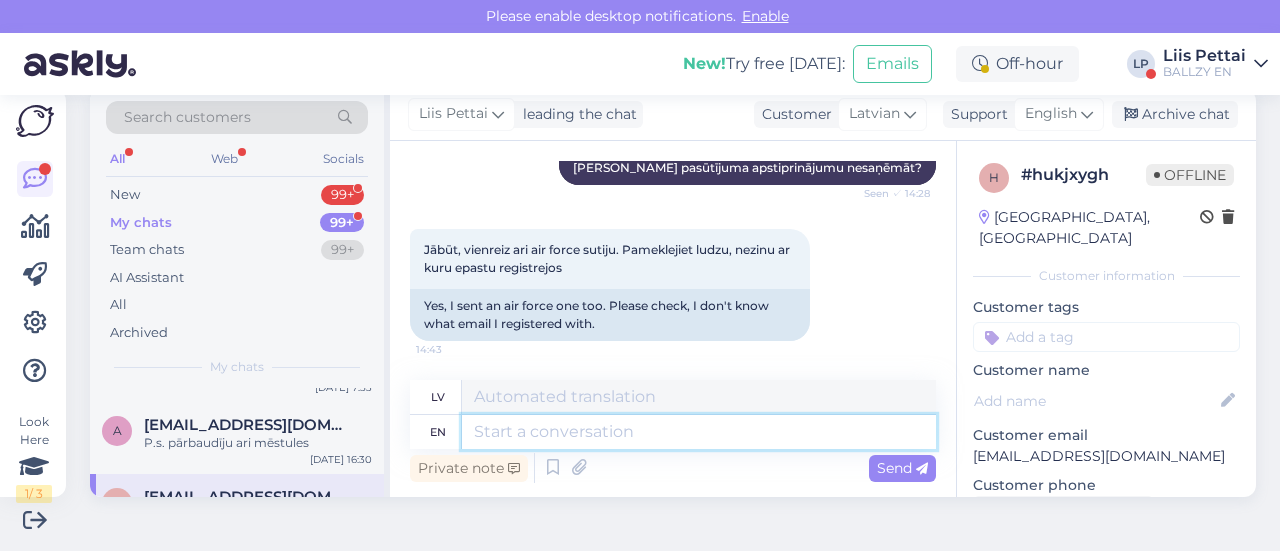 click at bounding box center [699, 432] 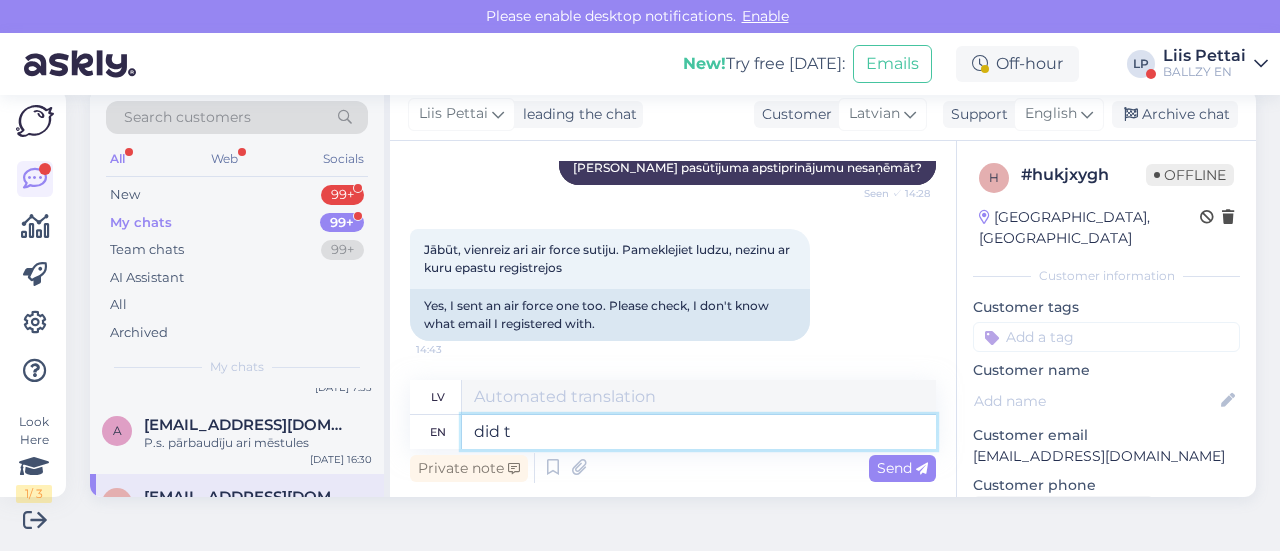 type on "did te" 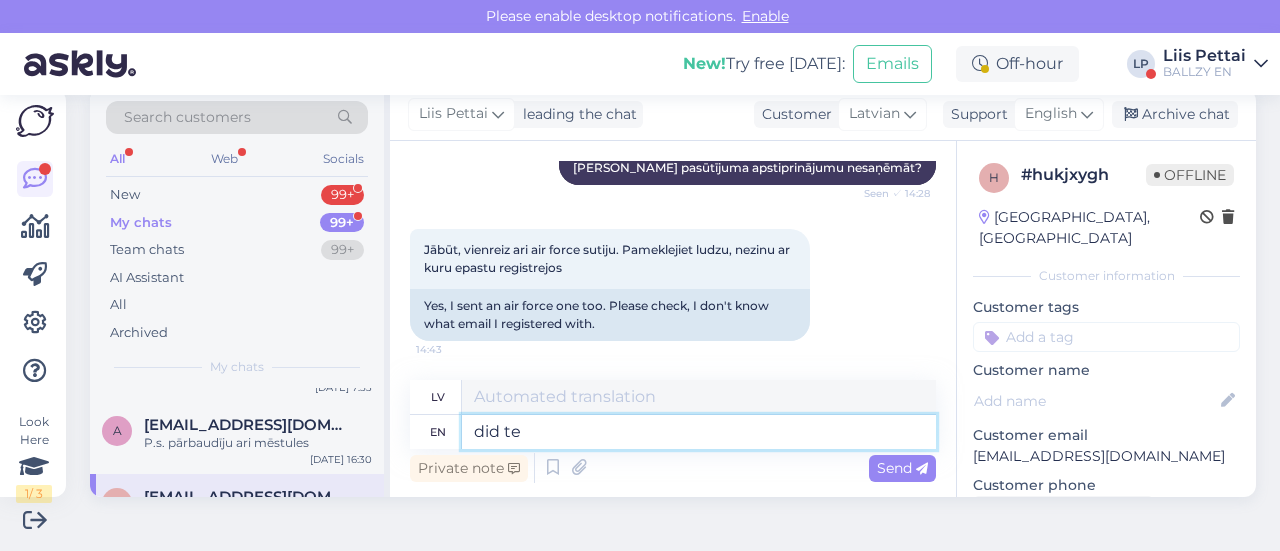 type on "izdarīja" 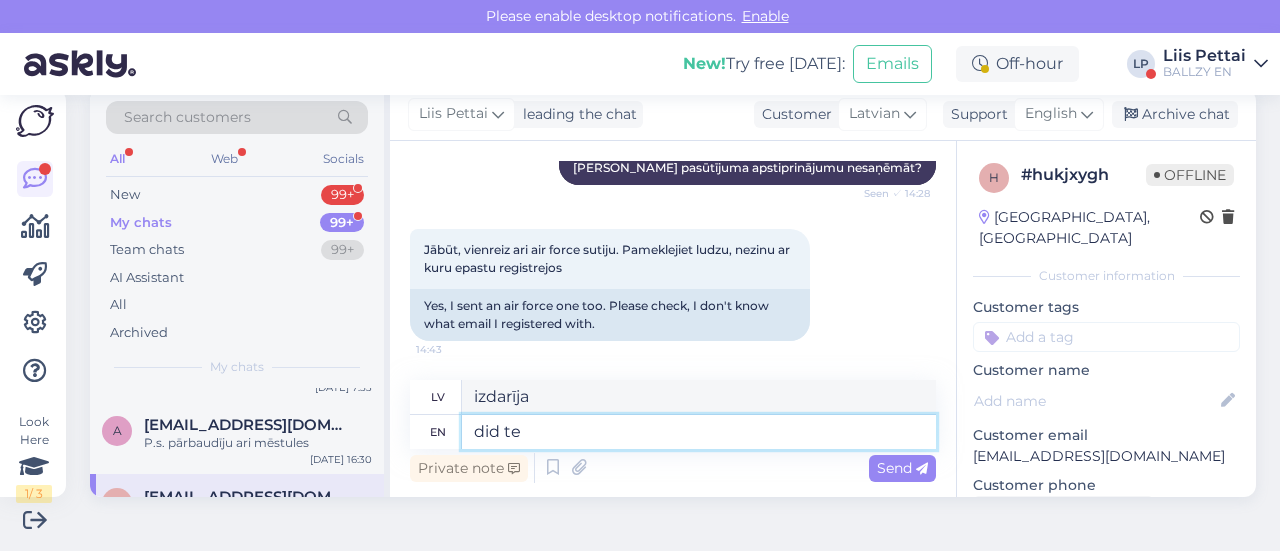 type on "did te m" 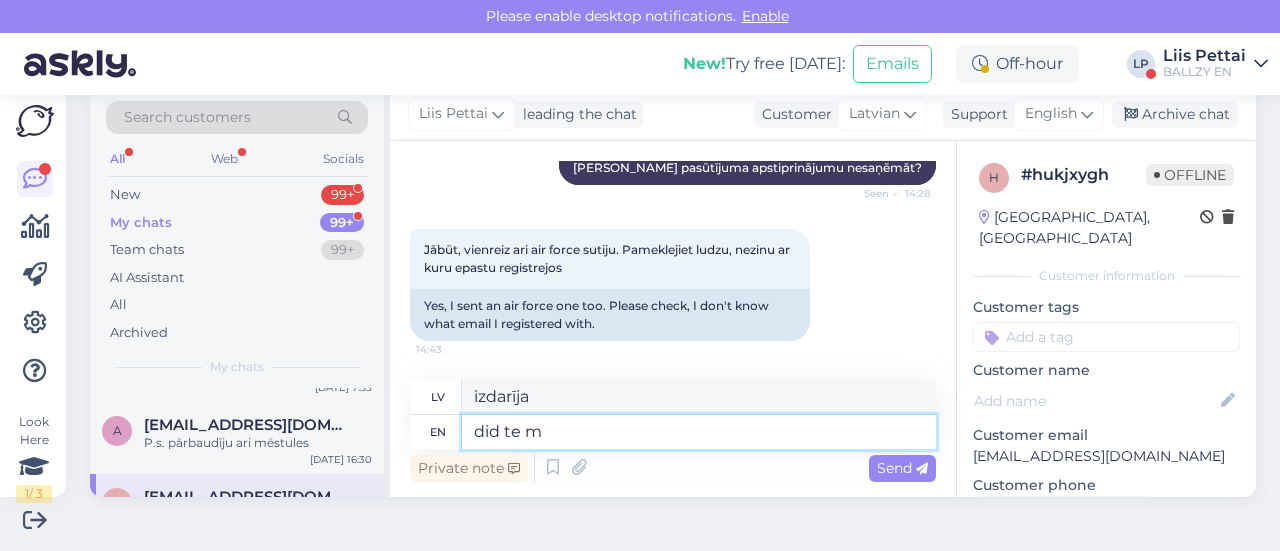 type on "vai tu" 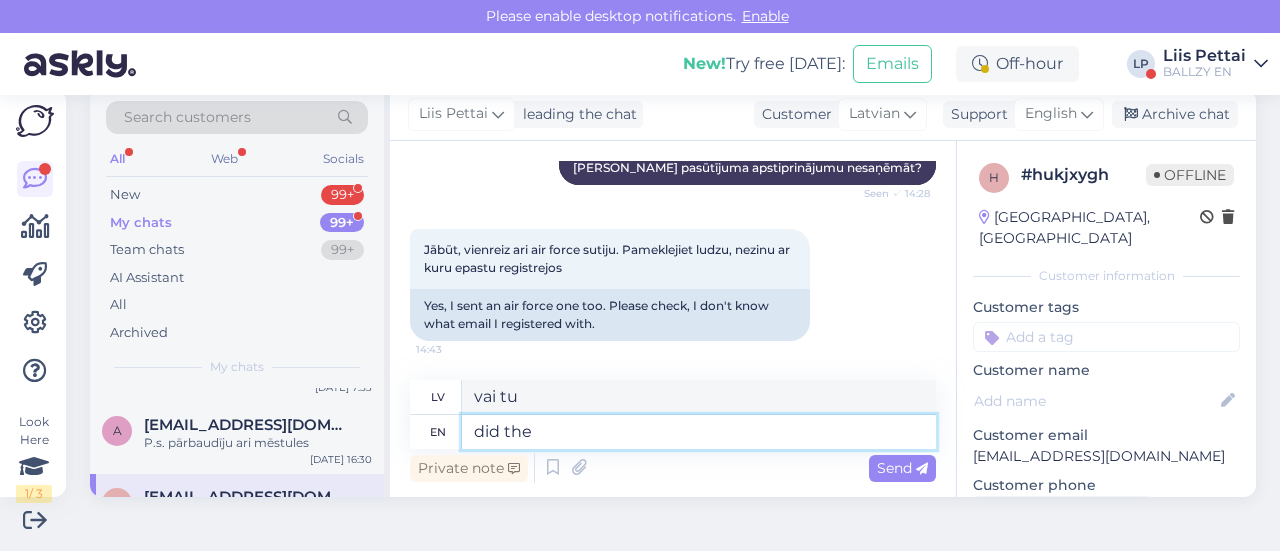 type on "did the m" 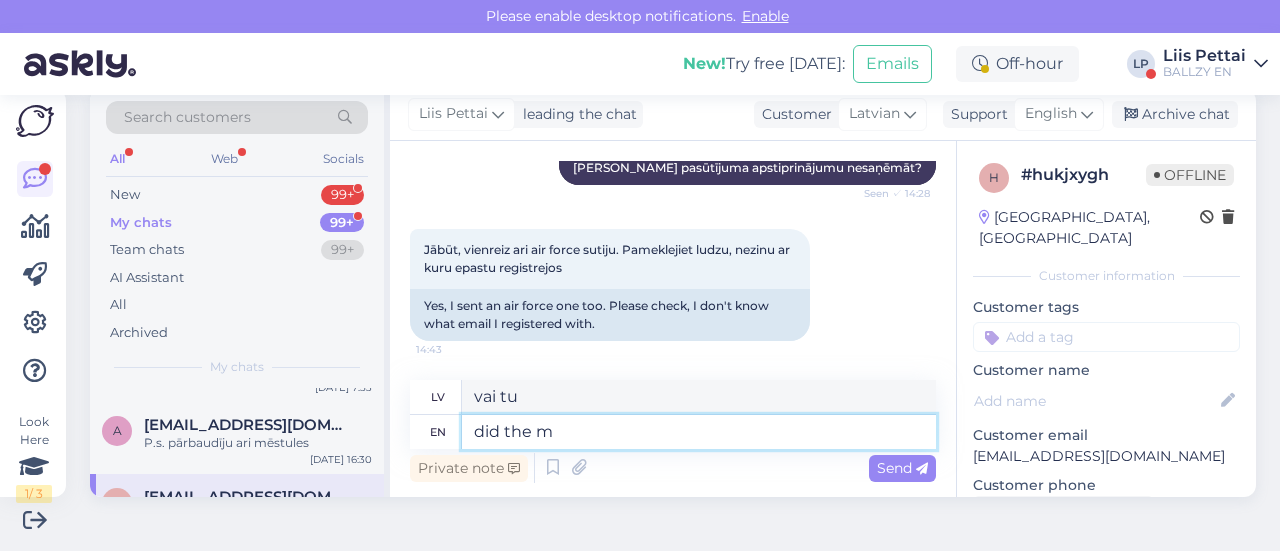 type on "izdarīja" 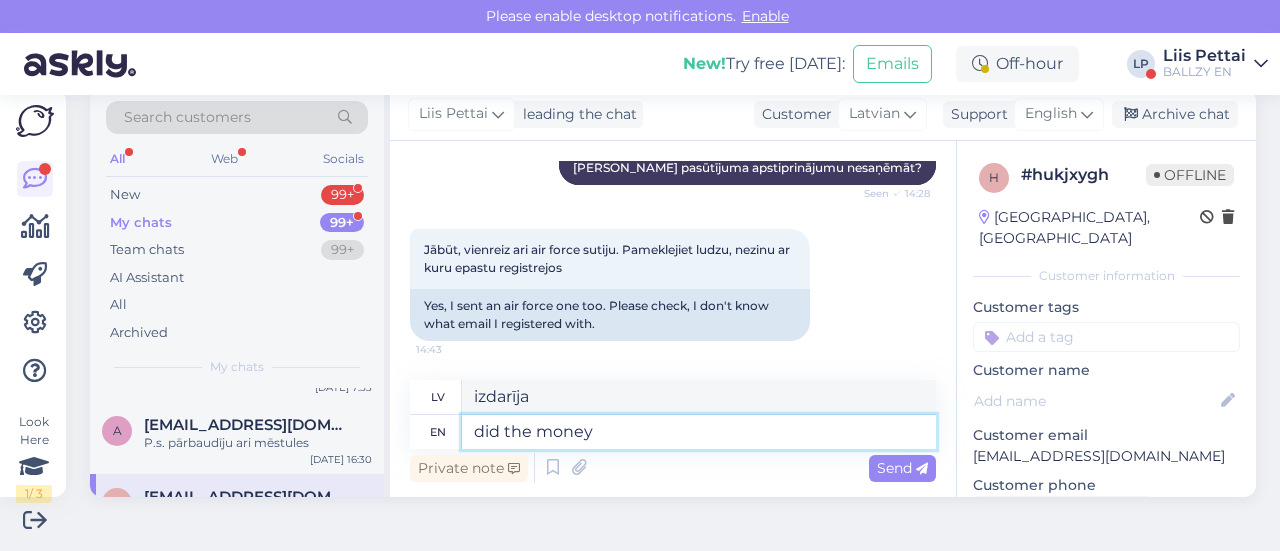 type on "did the money w" 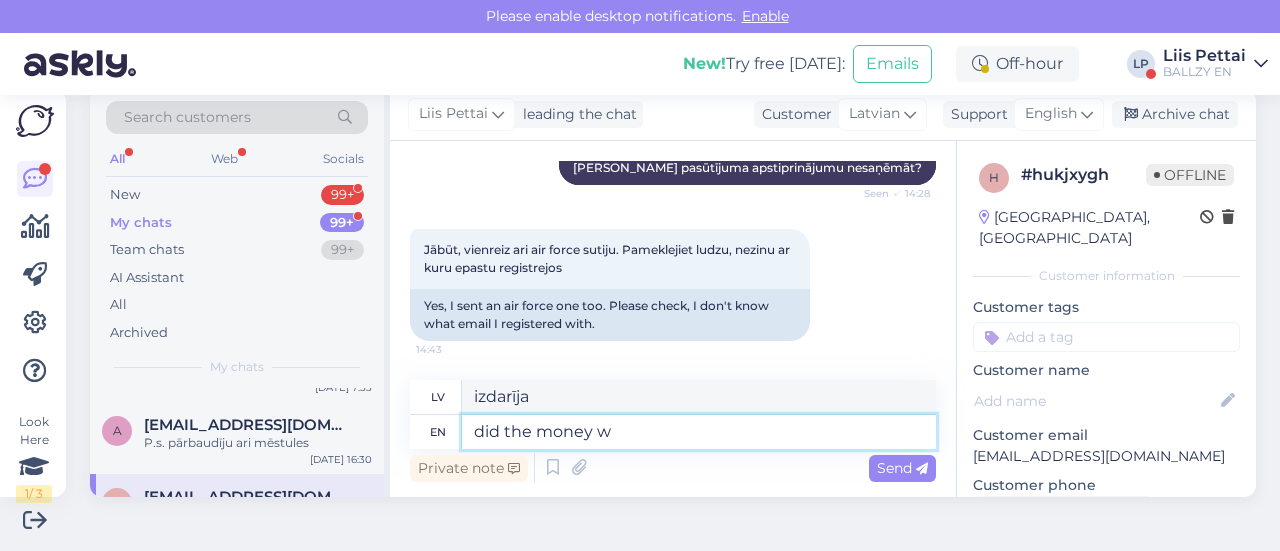 type on "[PERSON_NAME]" 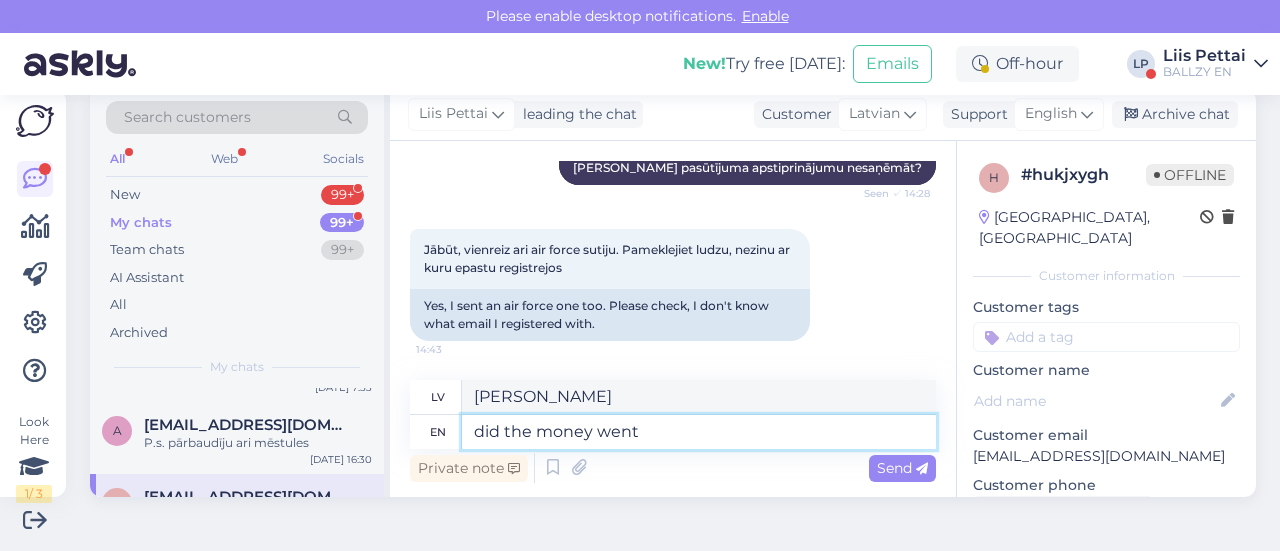 type on "did the money went o" 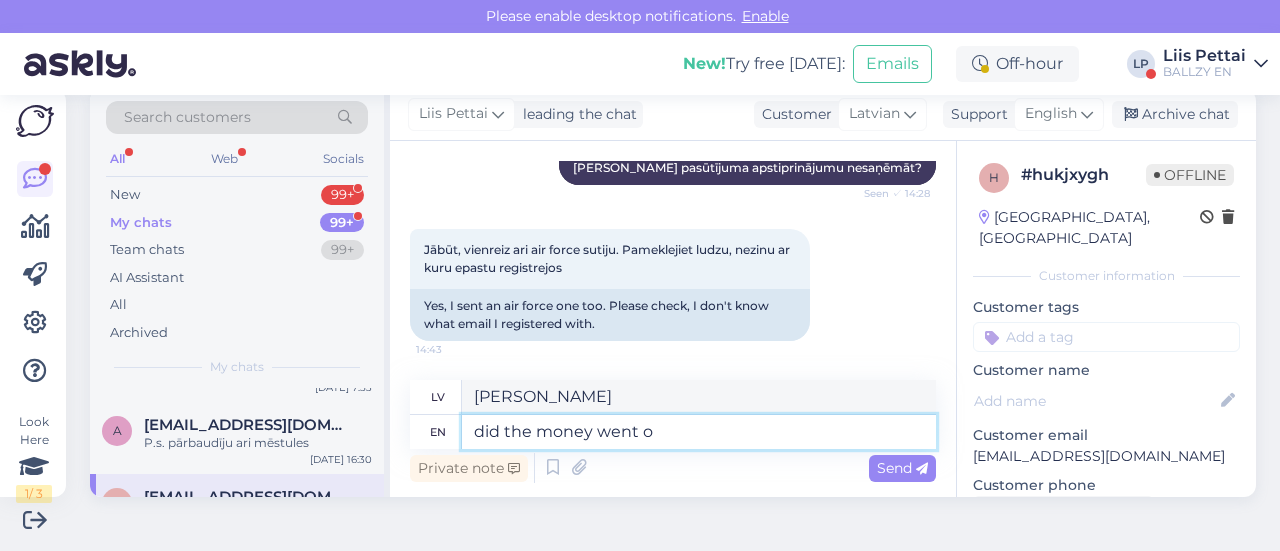 type on "[PERSON_NAME]" 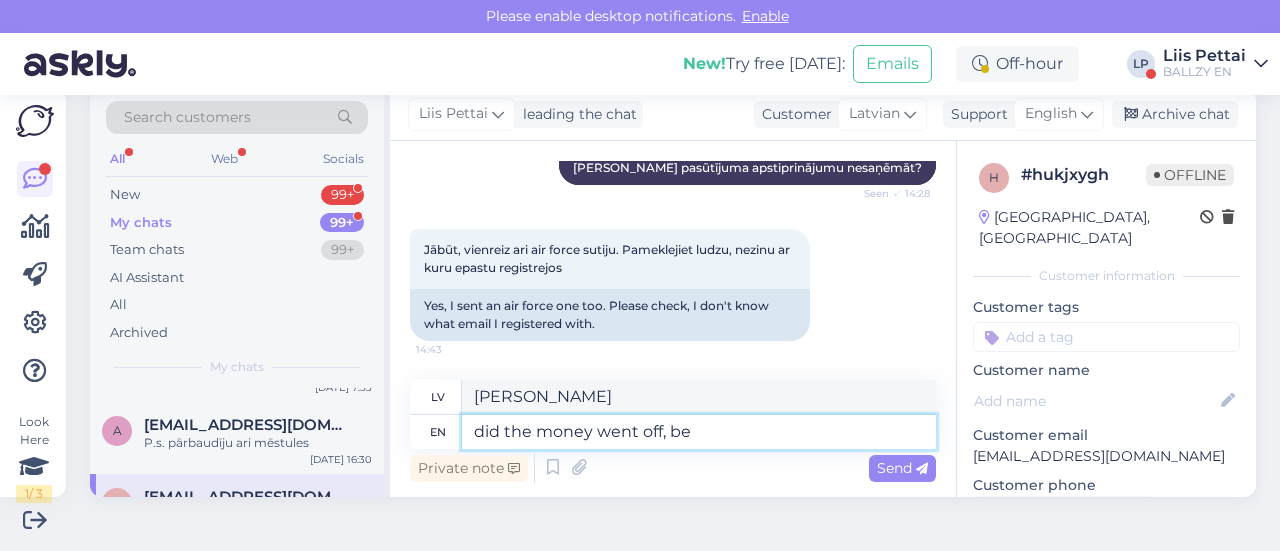 type on "did the money went off, bec" 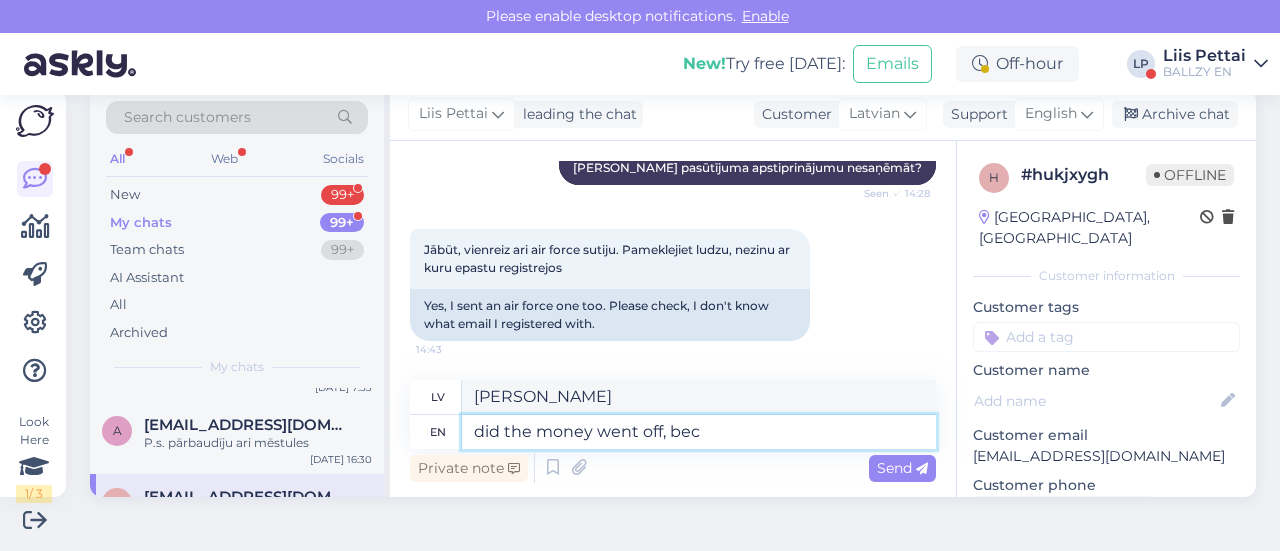 type on "[PERSON_NAME]," 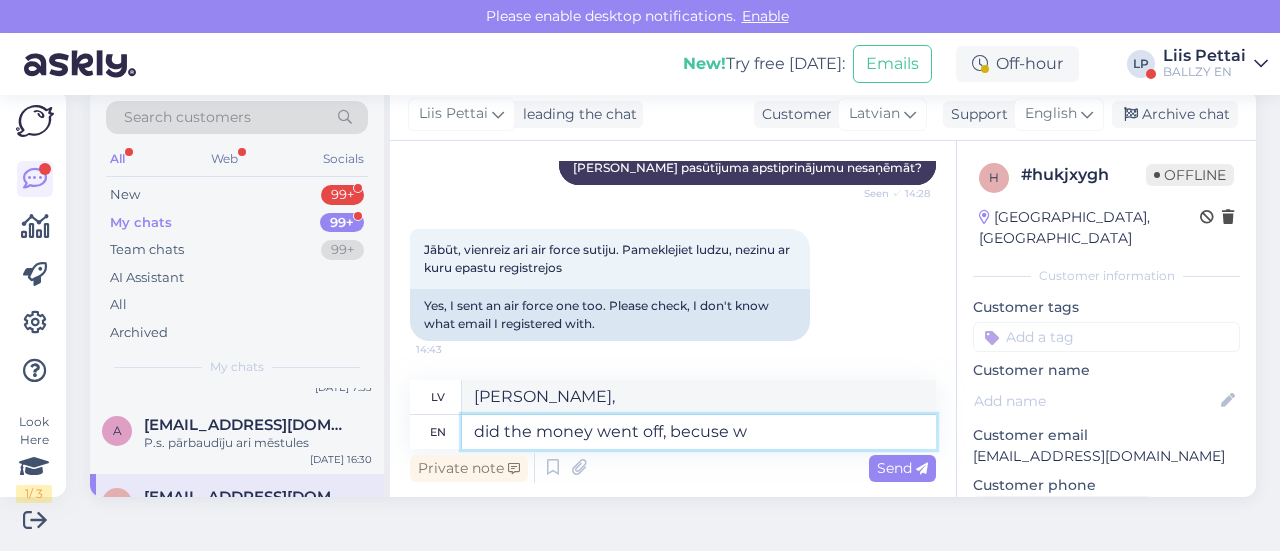 type on "did the money went off, becuse we" 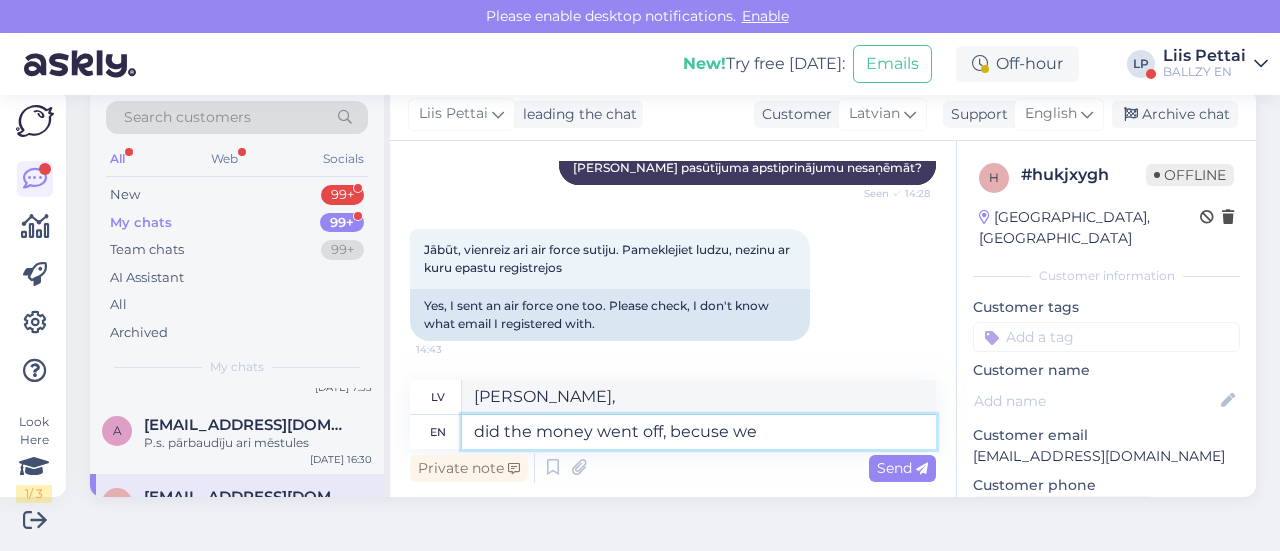 type on "[PERSON_NAME], jo" 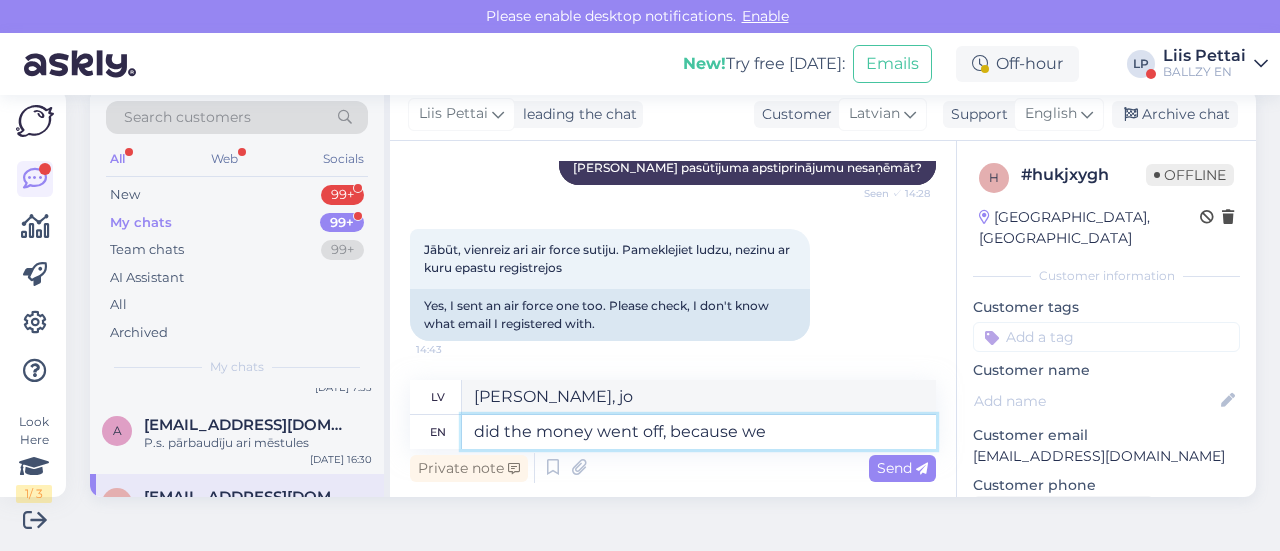 type on "did the money went off, because we c" 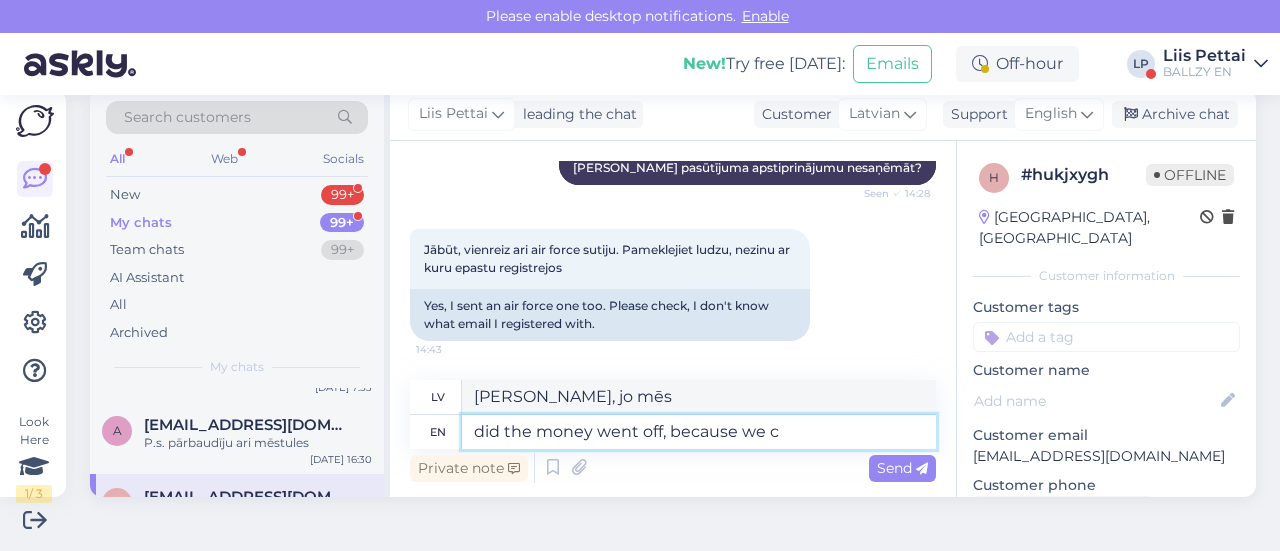 type on "[PERSON_NAME], [PERSON_NAME]" 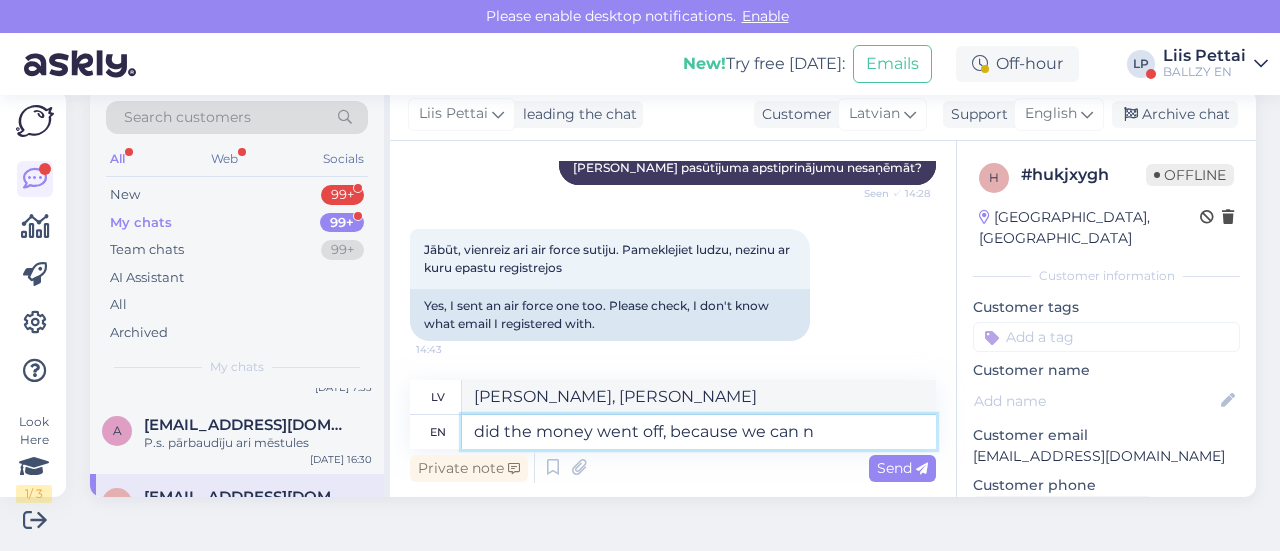 type on "did the money went off, because we can no" 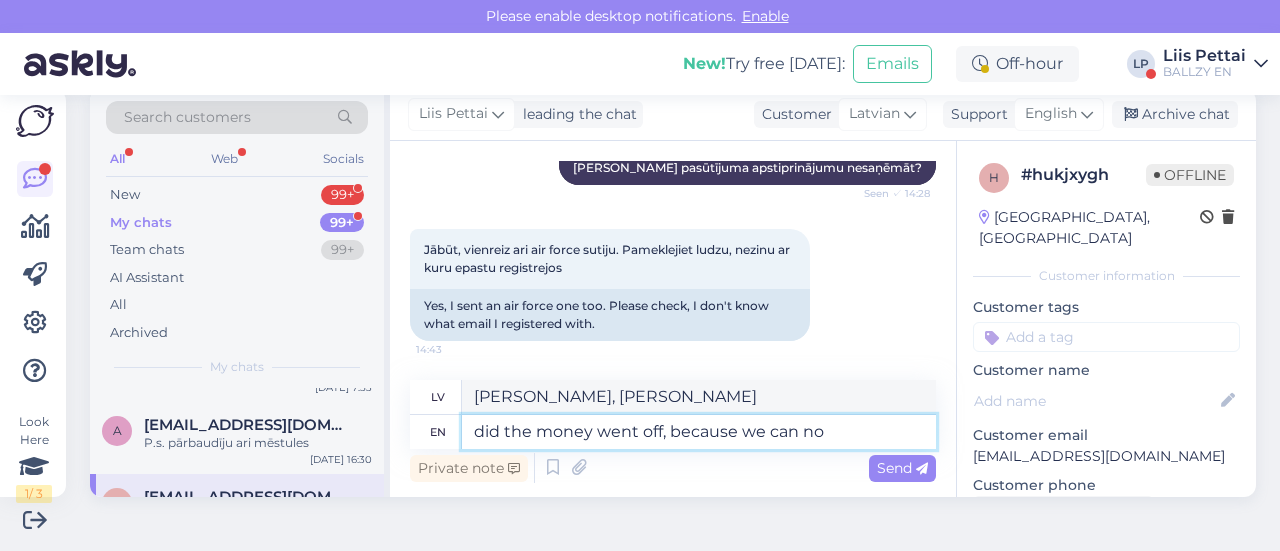 type on "[PERSON_NAME], jo mēs to varam" 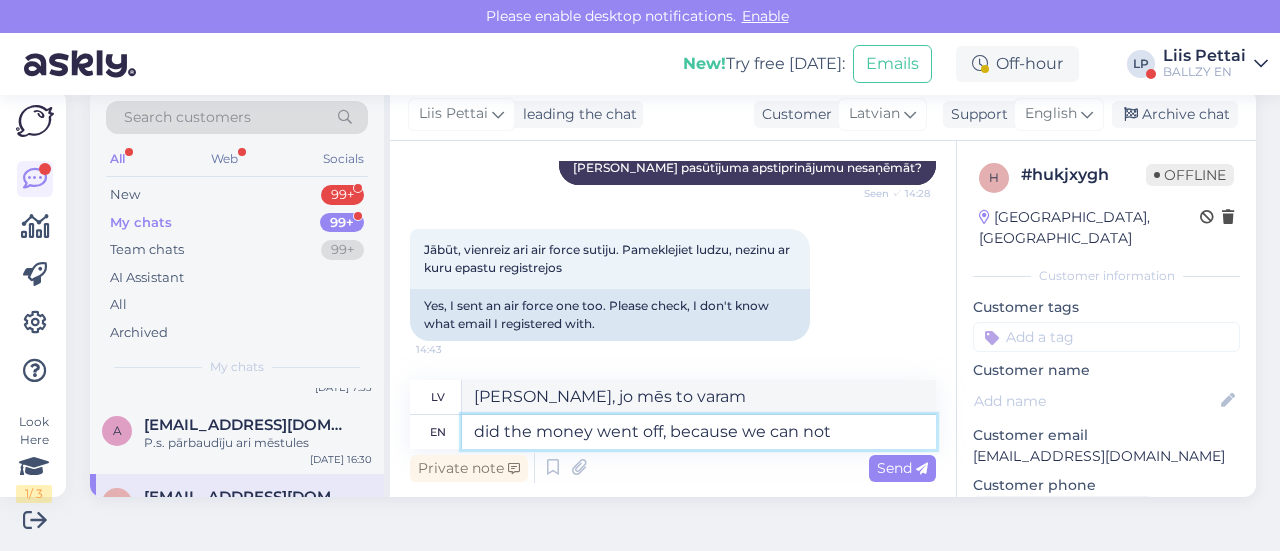 type on "did the money went off, because we can not f" 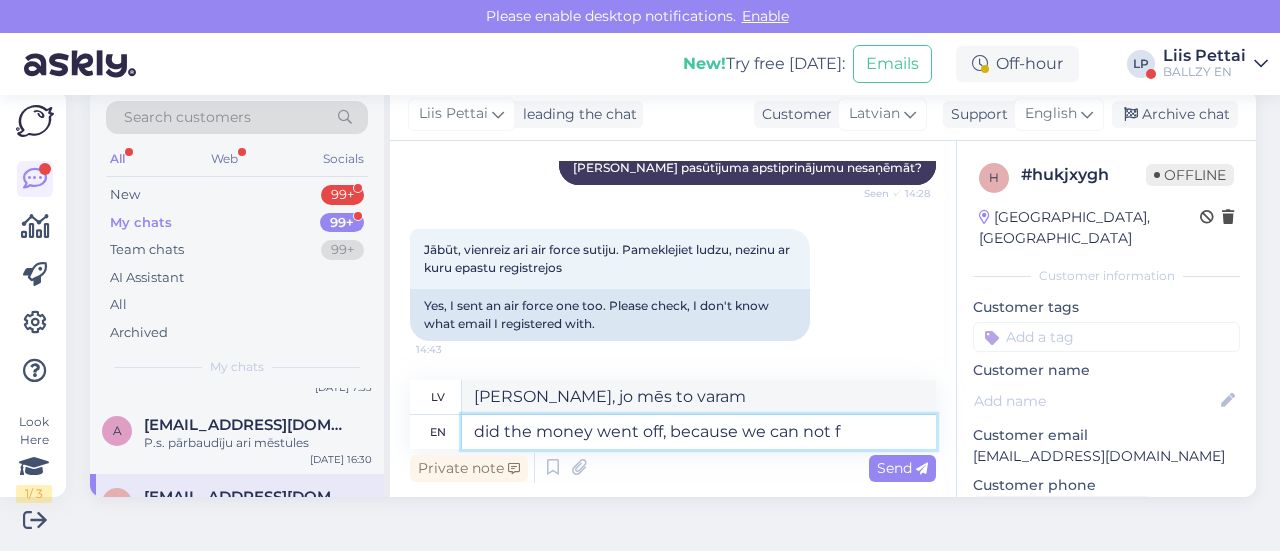 type on "[PERSON_NAME], jo mēs nevaram" 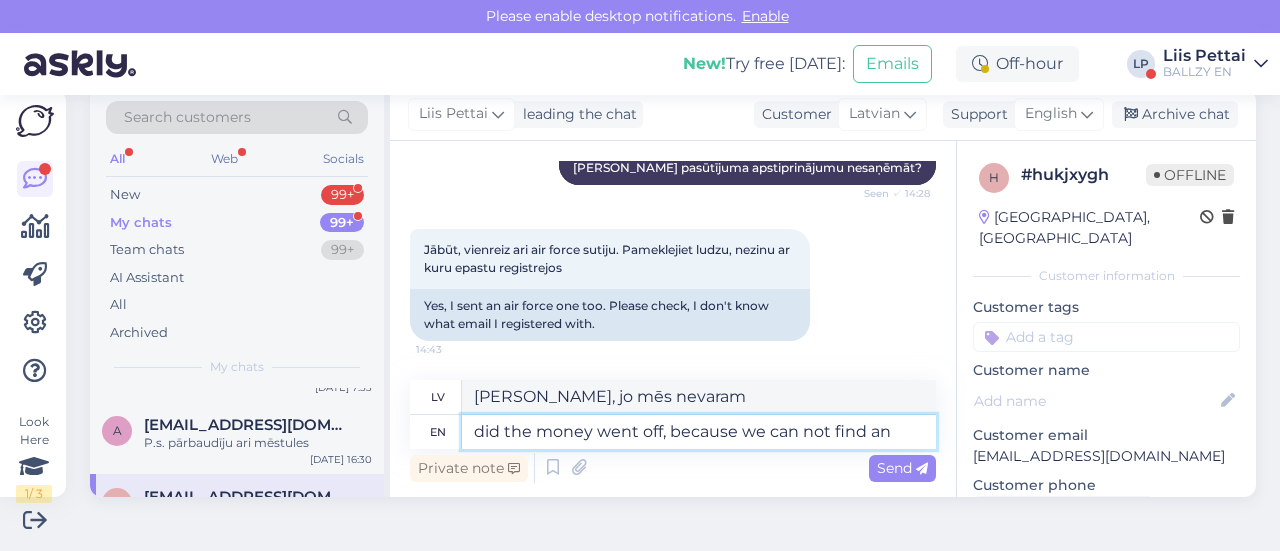 type on "did the money went off, because we can not find any" 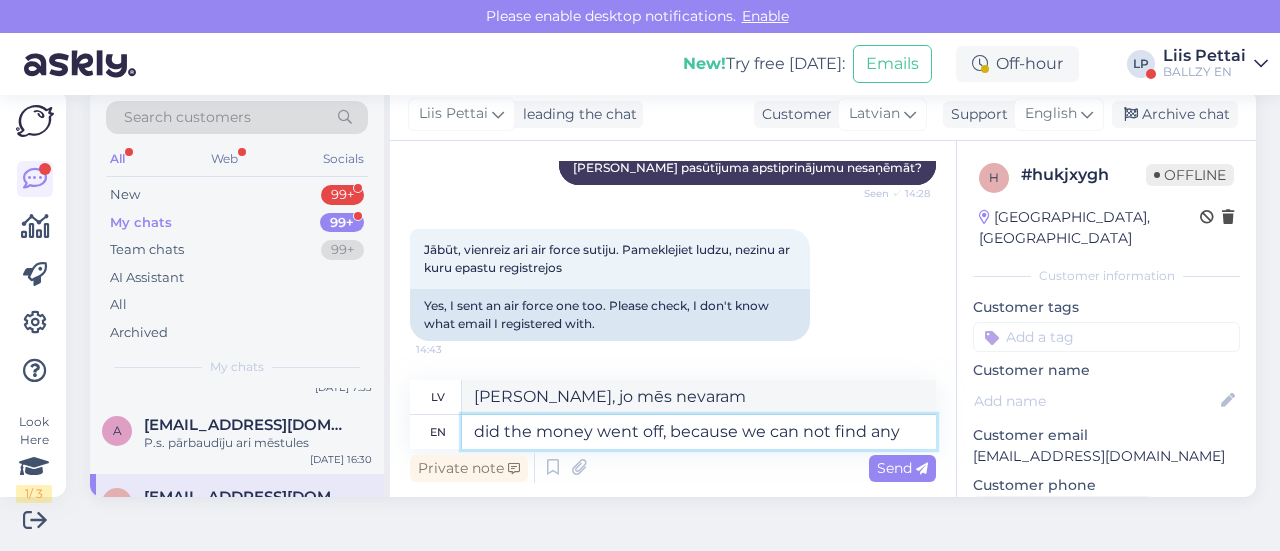 type on "Vai nauda pazuda, jo mēs to nevaram atrast?" 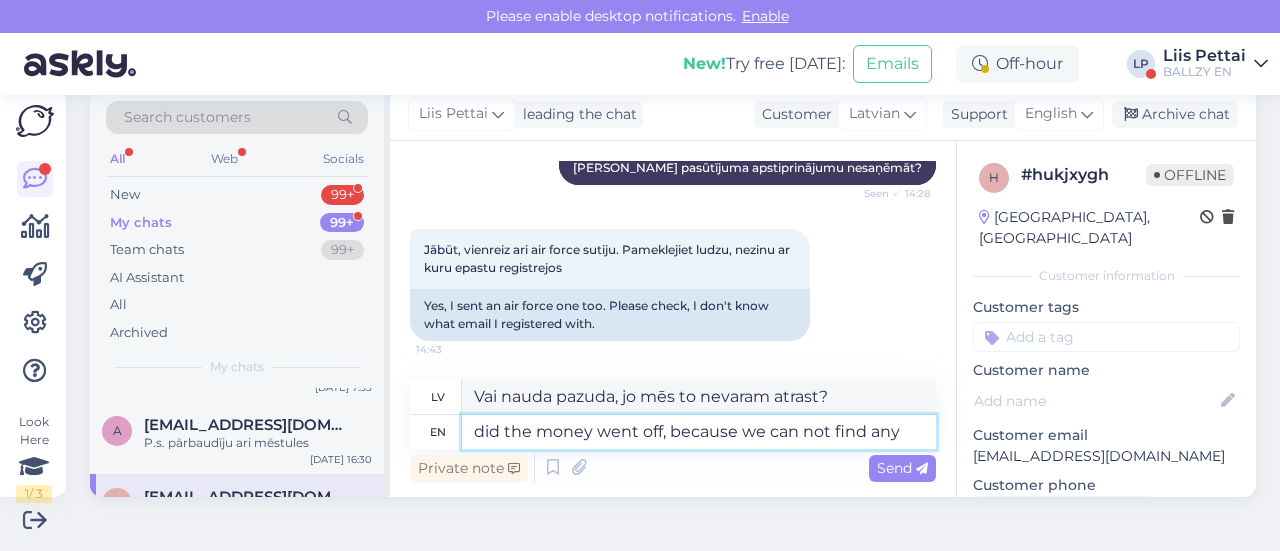 type on "did the money went off, because we can not find any r" 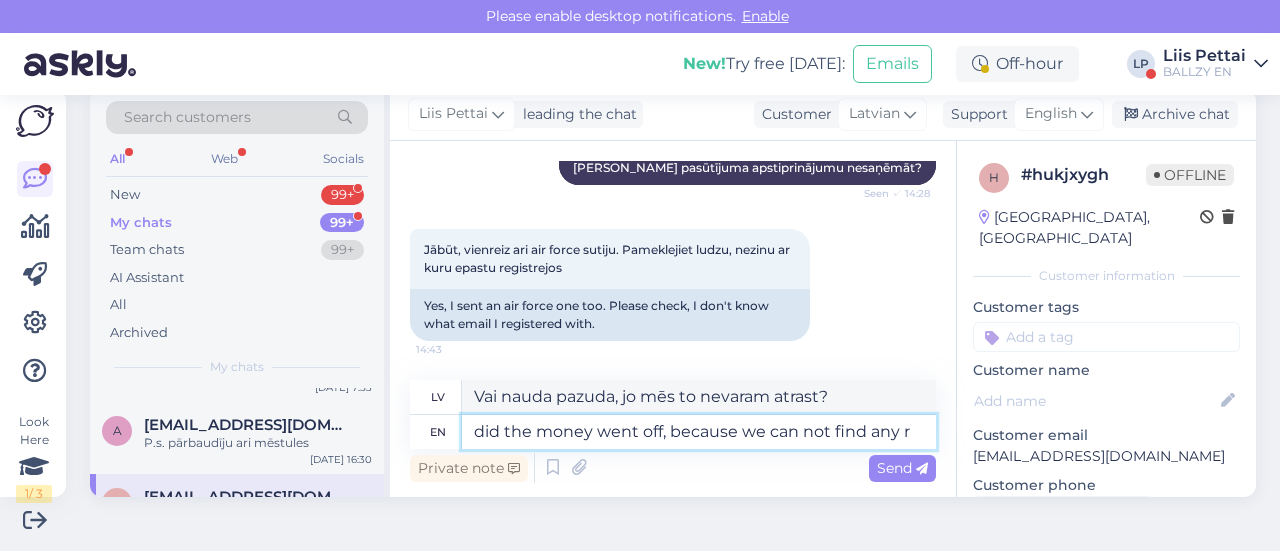 type on "Vai nauda pazuda, jo mēs neko nevaram atrast?" 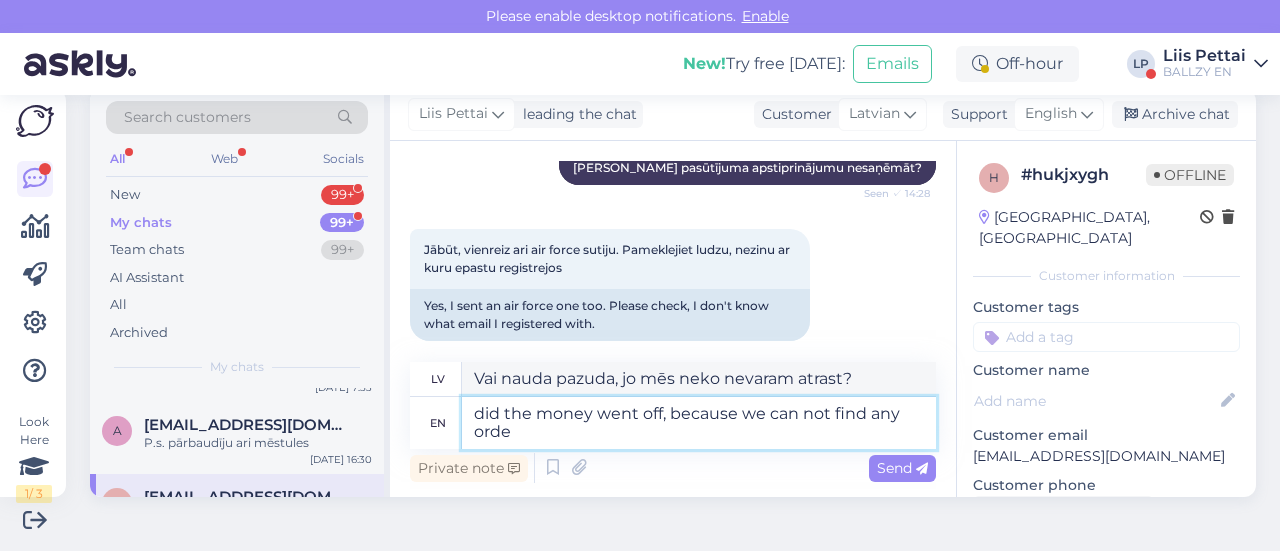 type on "did the money went off, because we can not find any order" 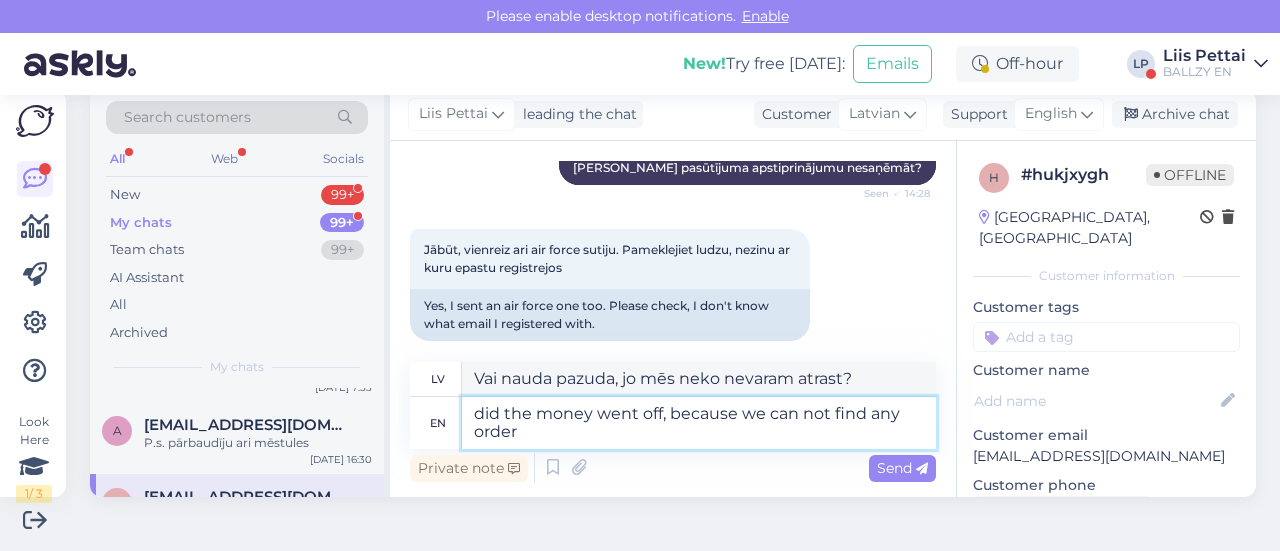 type on "Vai nauda pazuda, jo mēs nevaram atrast nevienu pasūtījumu?" 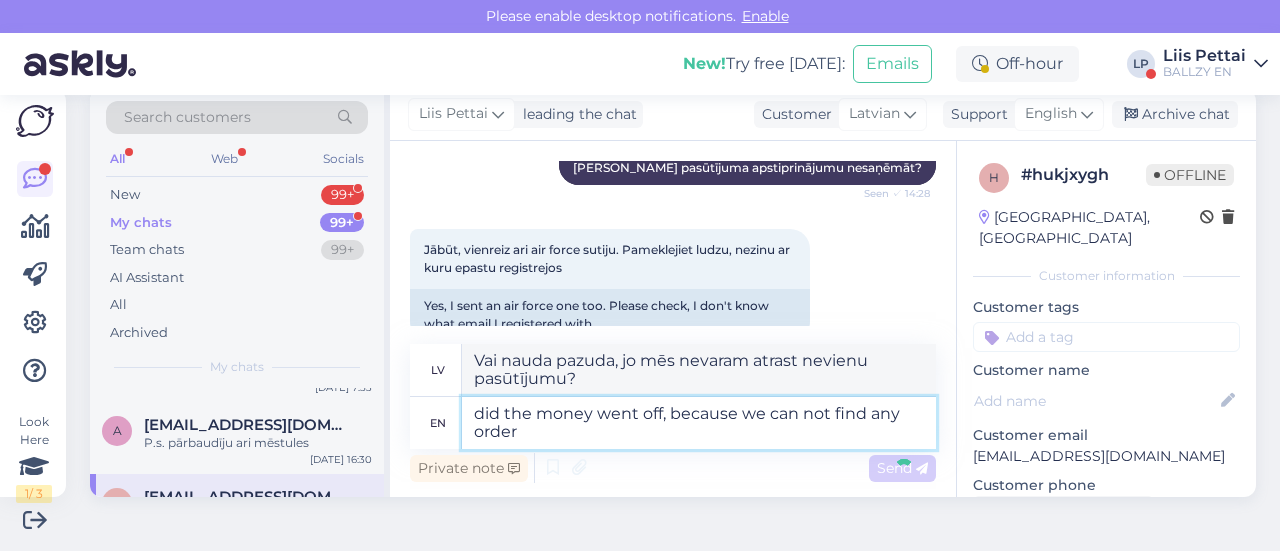 type 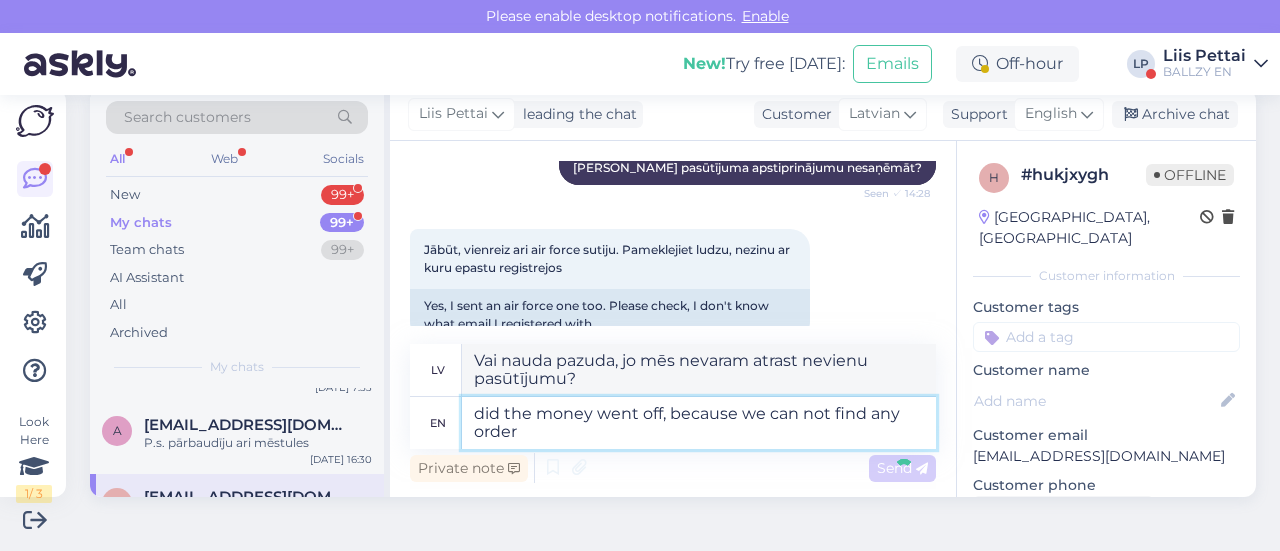 type 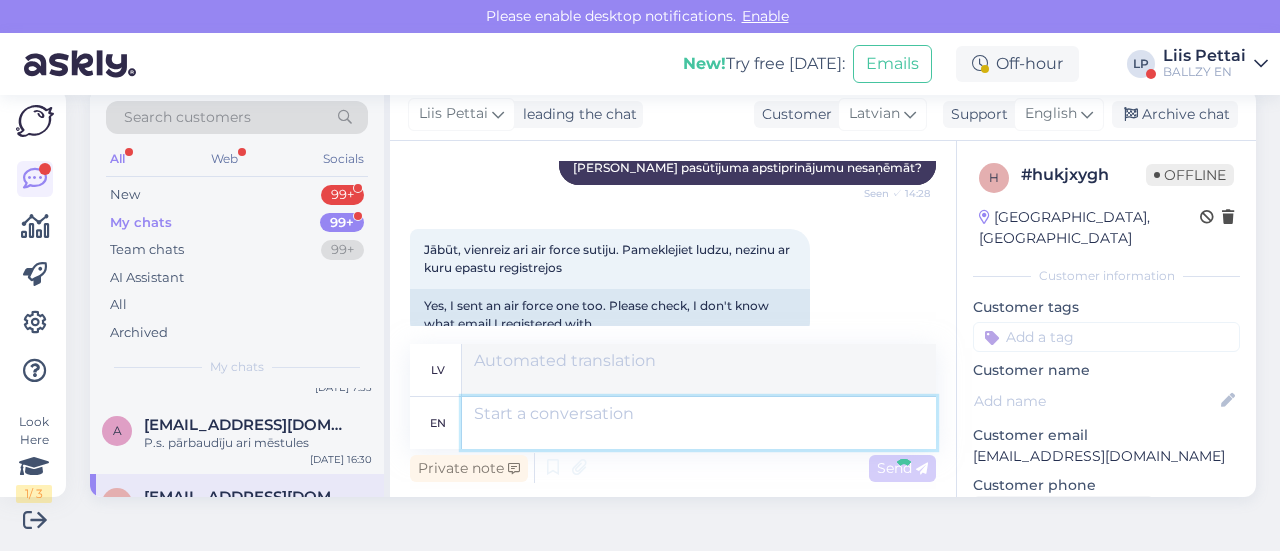 scroll, scrollTop: 1382, scrollLeft: 0, axis: vertical 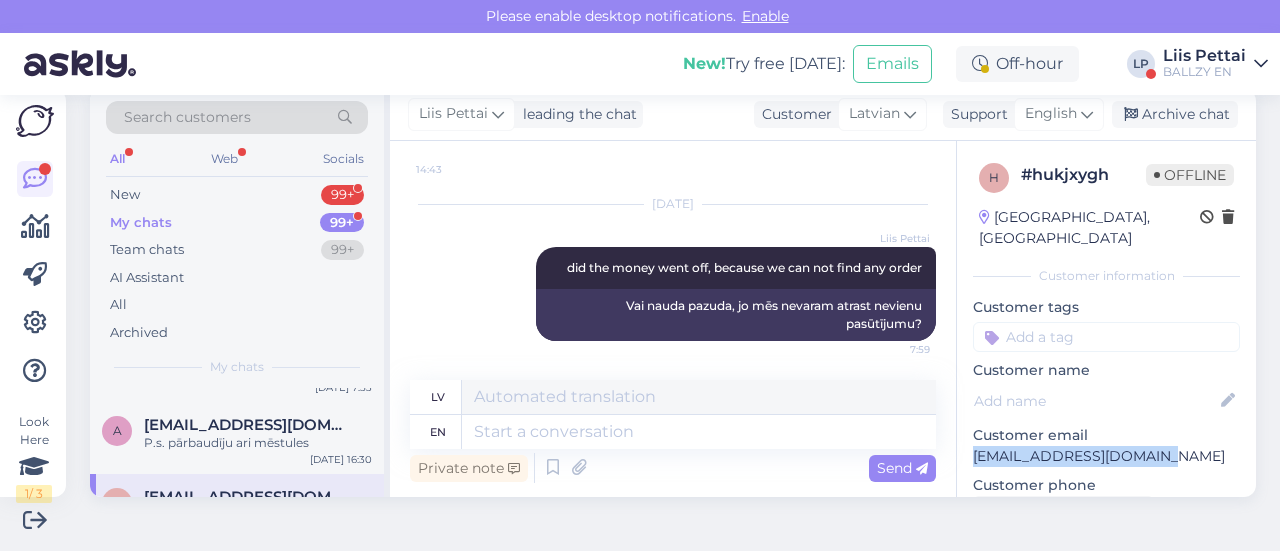 drag, startPoint x: 1160, startPoint y: 443, endPoint x: 948, endPoint y: 431, distance: 212.33936 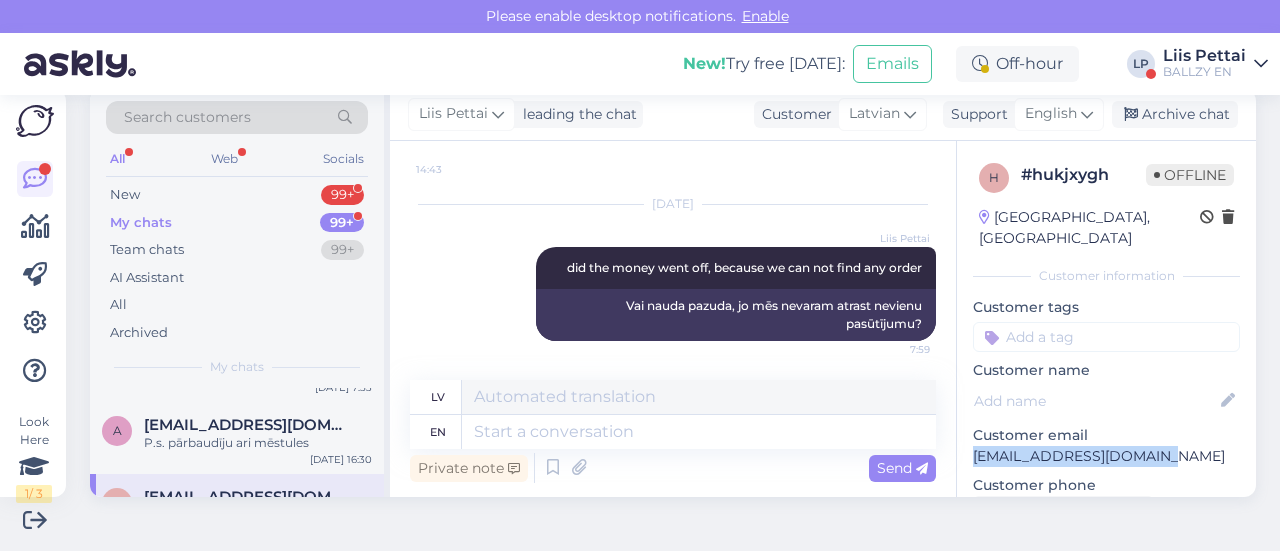 click on "h # hukjxygh Offline     [GEOGRAPHIC_DATA], Riga Customer information Customer tags Customer name Customer email [EMAIL_ADDRESS][DOMAIN_NAME] Customer phone Request phone number Visited pages [URL][DOMAIN_NAME] See more ... Operating system iPhone OS 18.5 Browser Safari 18.5 Extra Notes" at bounding box center (1106, 562) 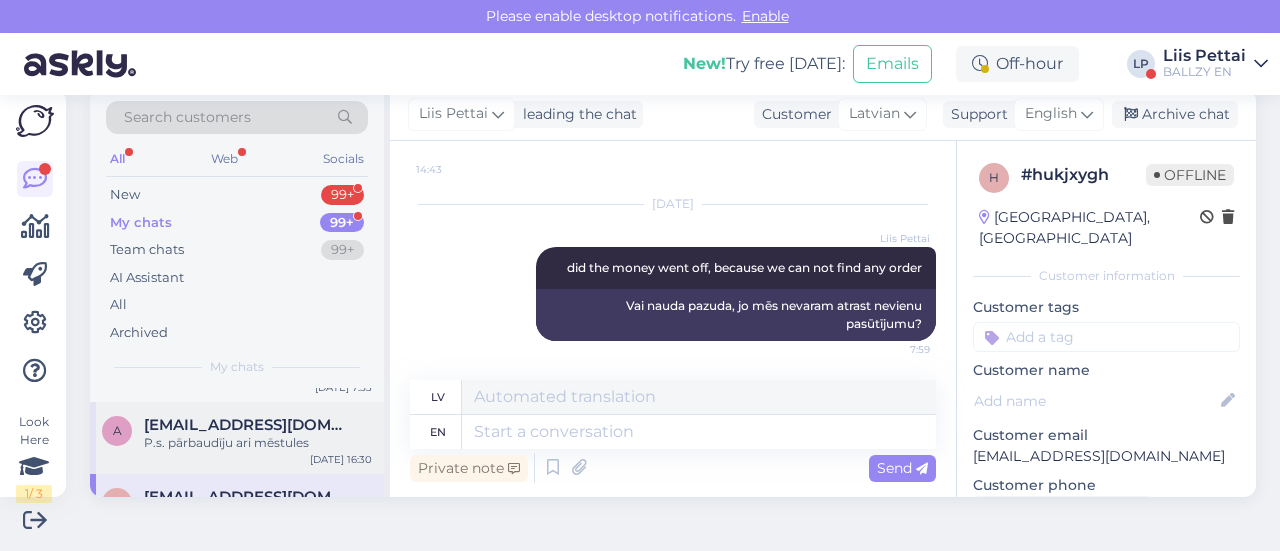 click on "a [EMAIL_ADDRESS][DOMAIN_NAME] P.s. pārbaudīju ari mēstules [DATE] 16:30" at bounding box center (237, 438) 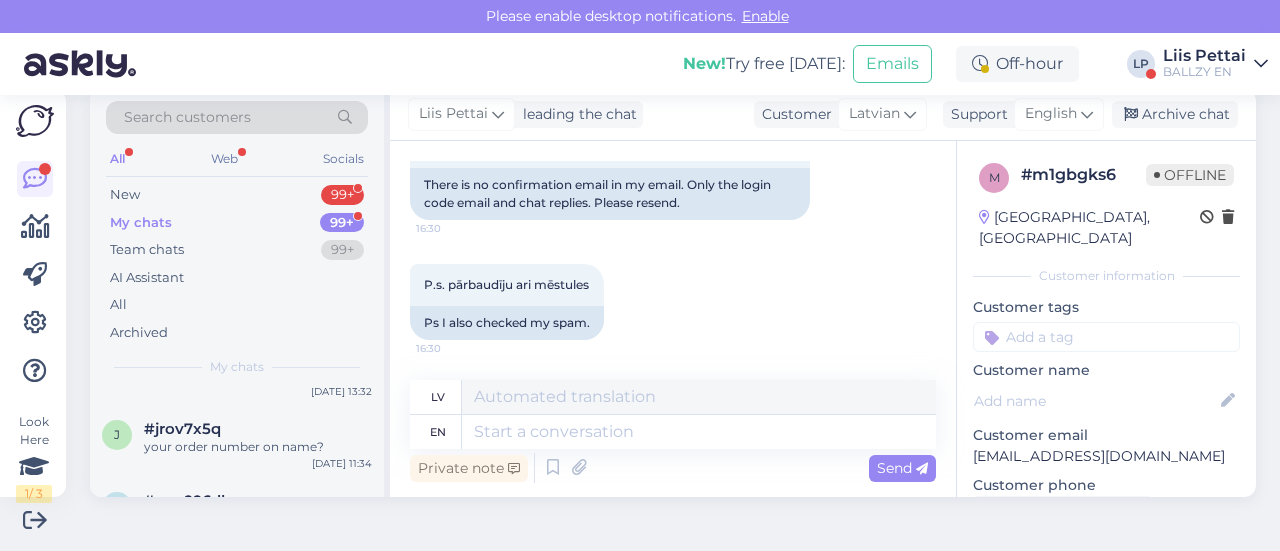 scroll, scrollTop: 680, scrollLeft: 0, axis: vertical 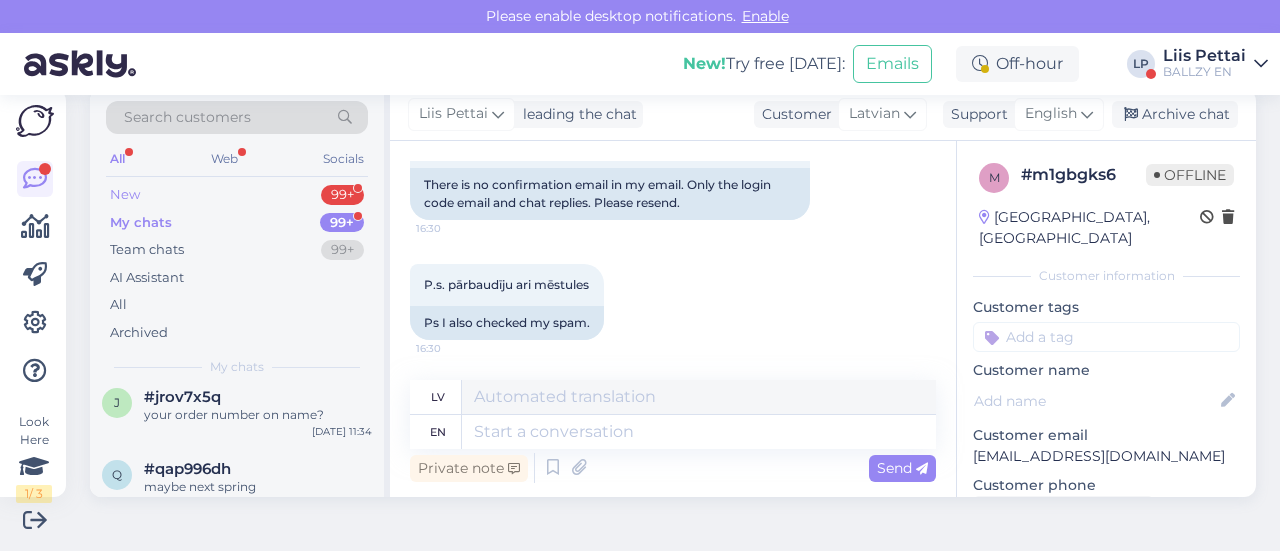 click on "New 99+" at bounding box center [237, 195] 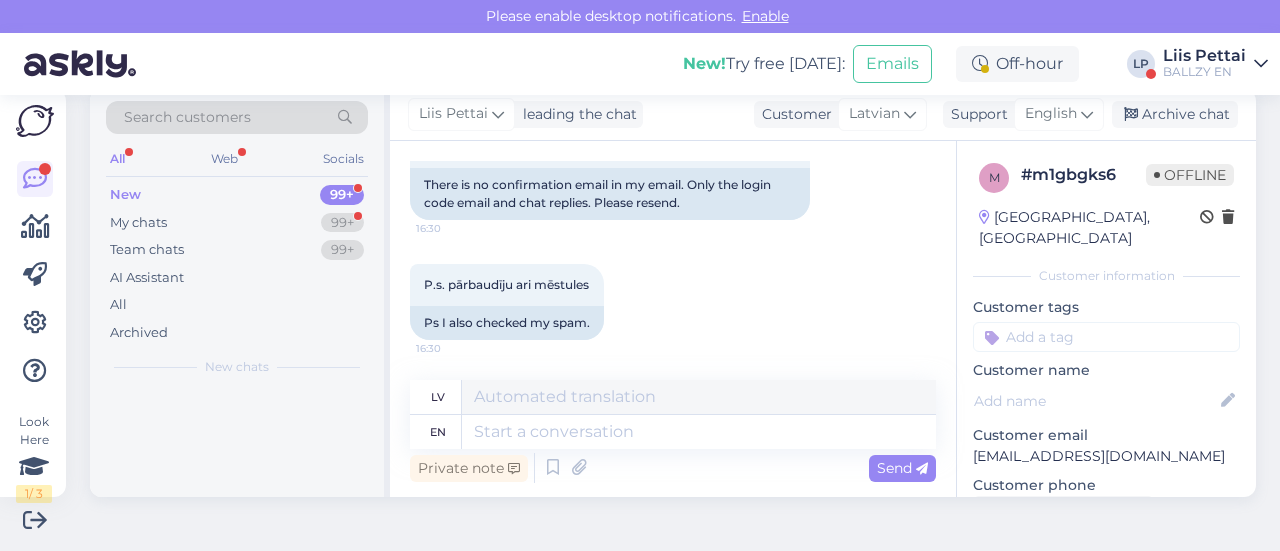 scroll, scrollTop: 0, scrollLeft: 0, axis: both 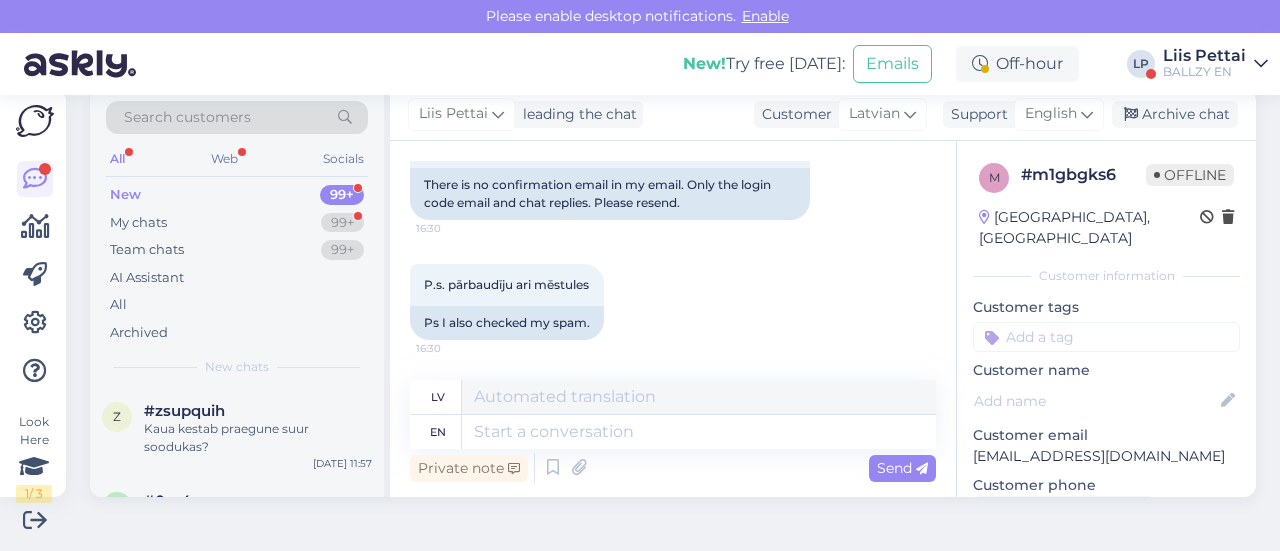 click on "BALLZY EN" at bounding box center (1204, 72) 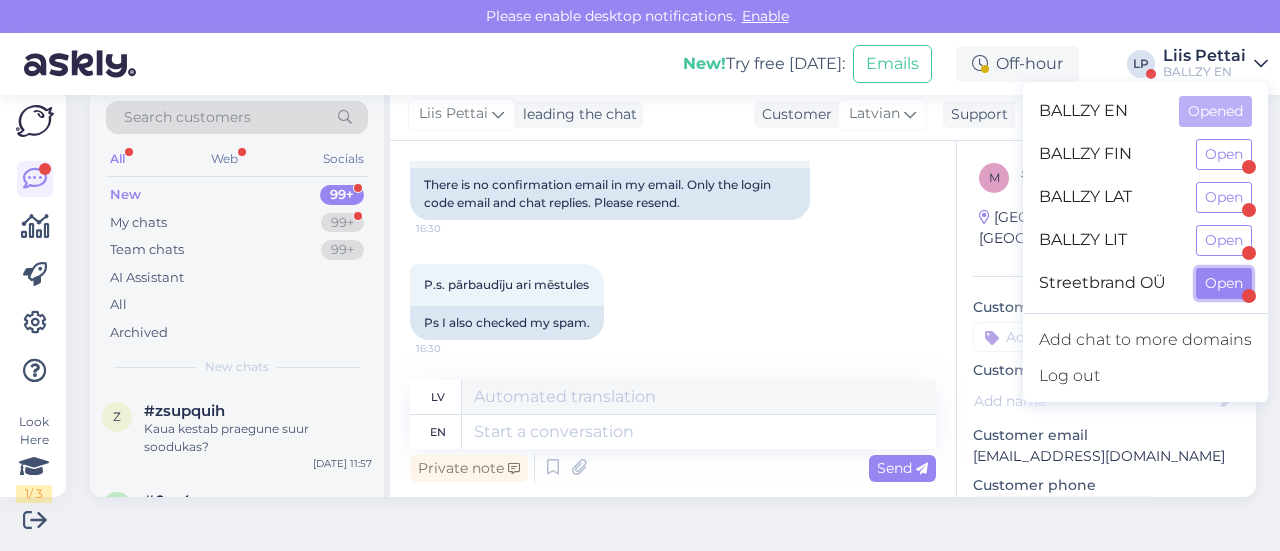 click on "Open" at bounding box center [1224, 283] 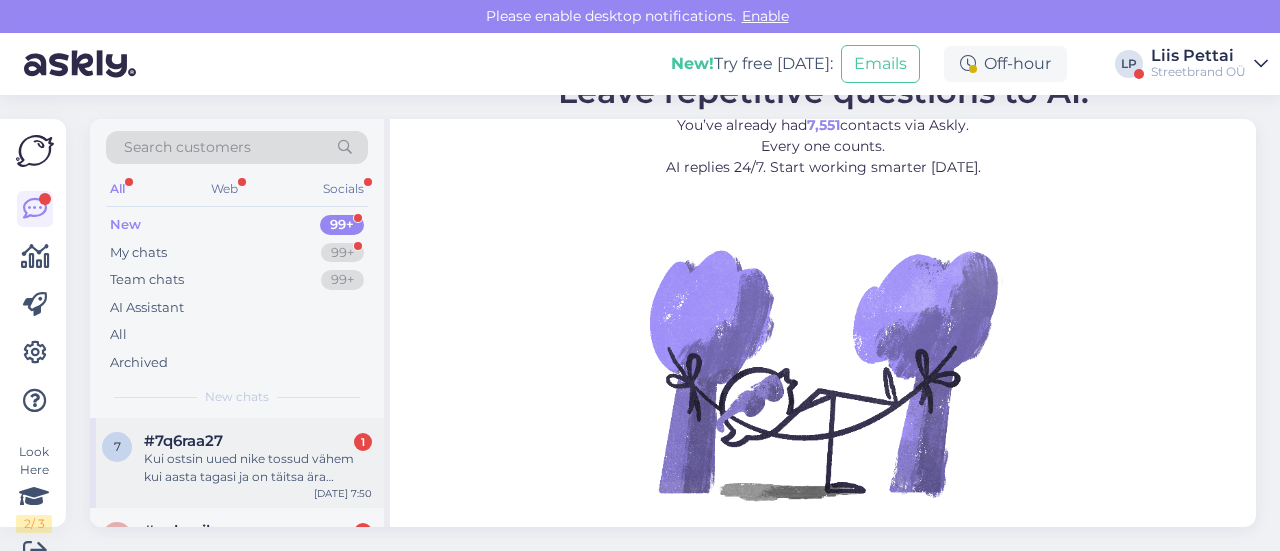 click on "Kui ostsin uued nike tossud vähem kui aasta tagasi ja on täitsa ära lagunenud kas saan raha tagasi" at bounding box center (258, 468) 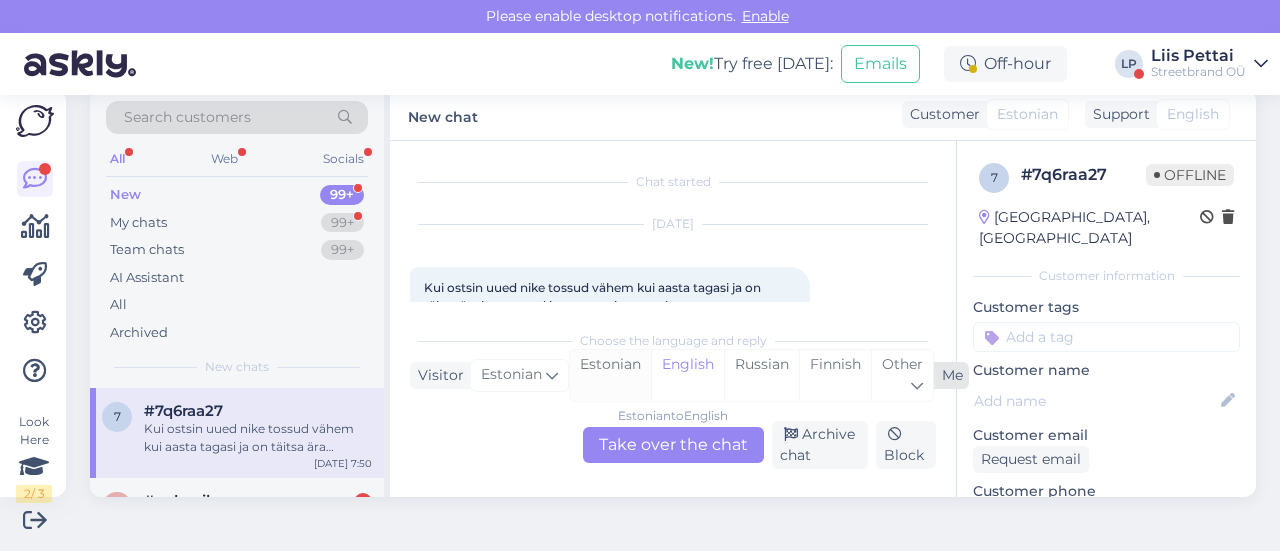 scroll, scrollTop: 42, scrollLeft: 0, axis: vertical 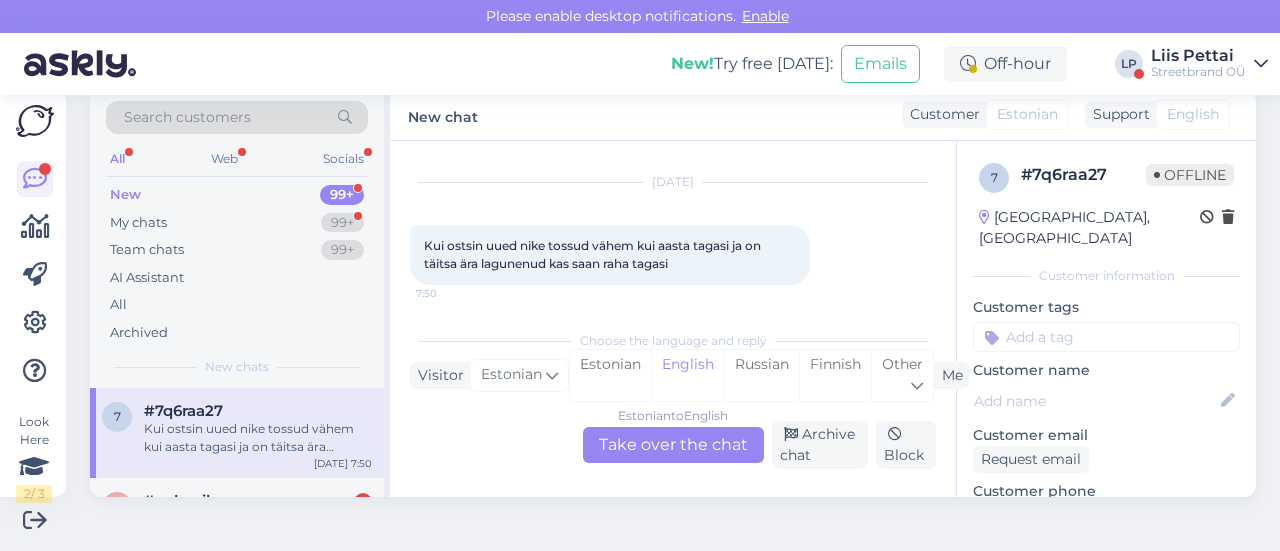 click on "Estonian  to  English Take over the chat" at bounding box center [673, 445] 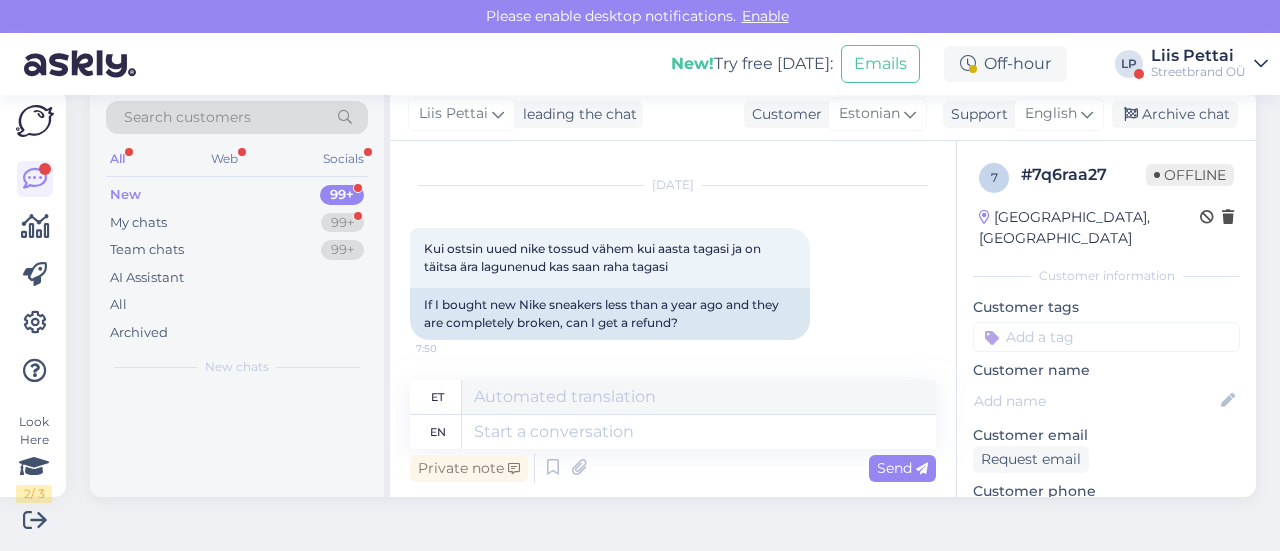 scroll, scrollTop: 38, scrollLeft: 0, axis: vertical 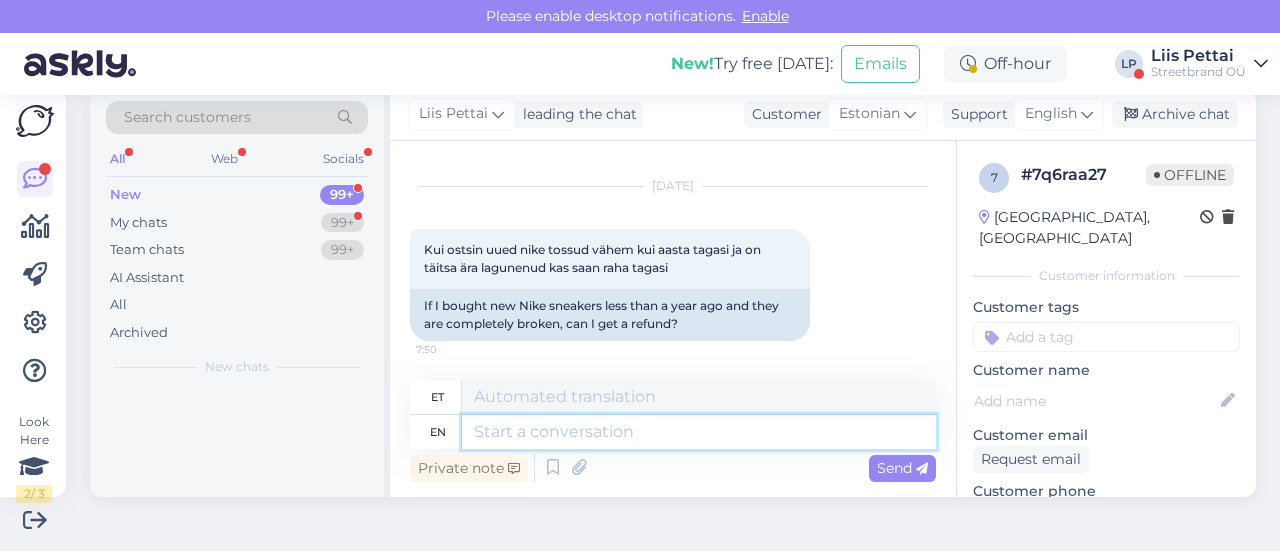 click at bounding box center [699, 432] 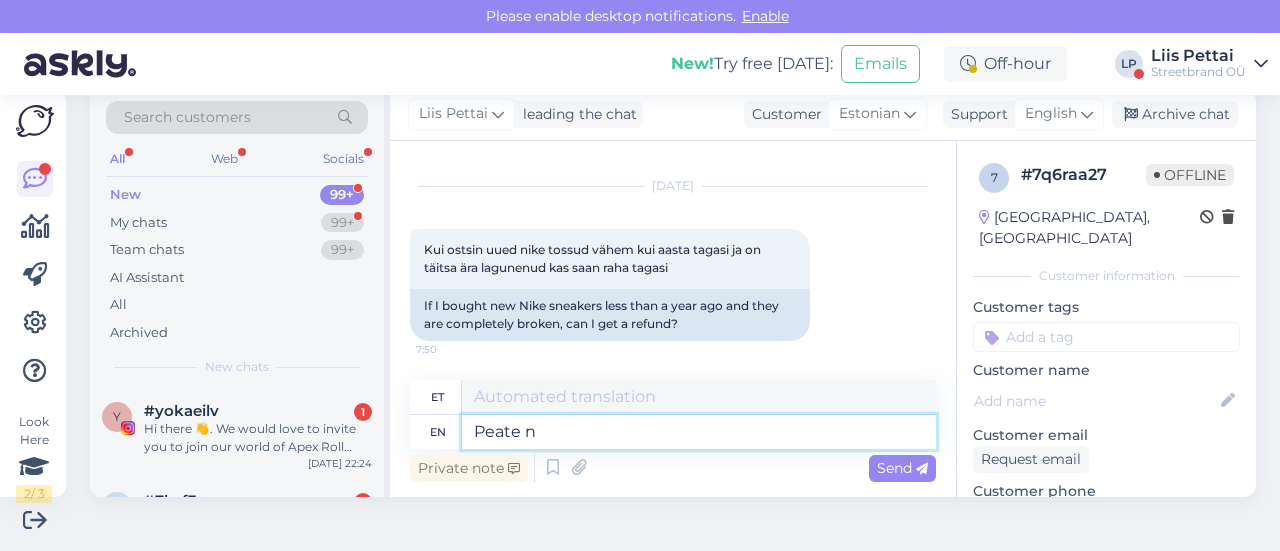 type on "Peate ne" 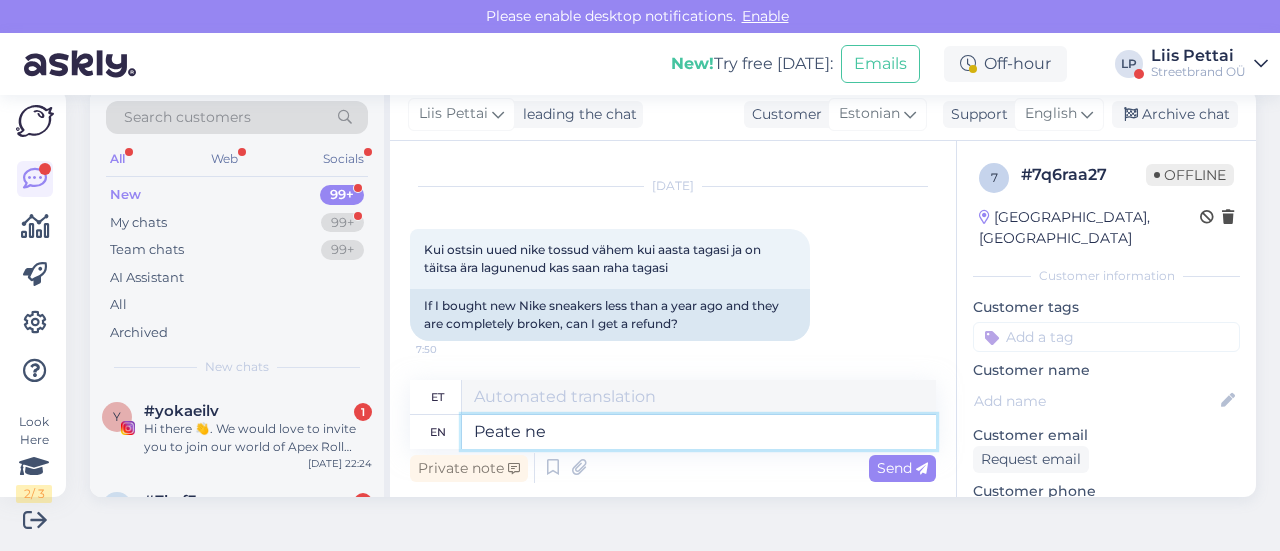type on "Peate" 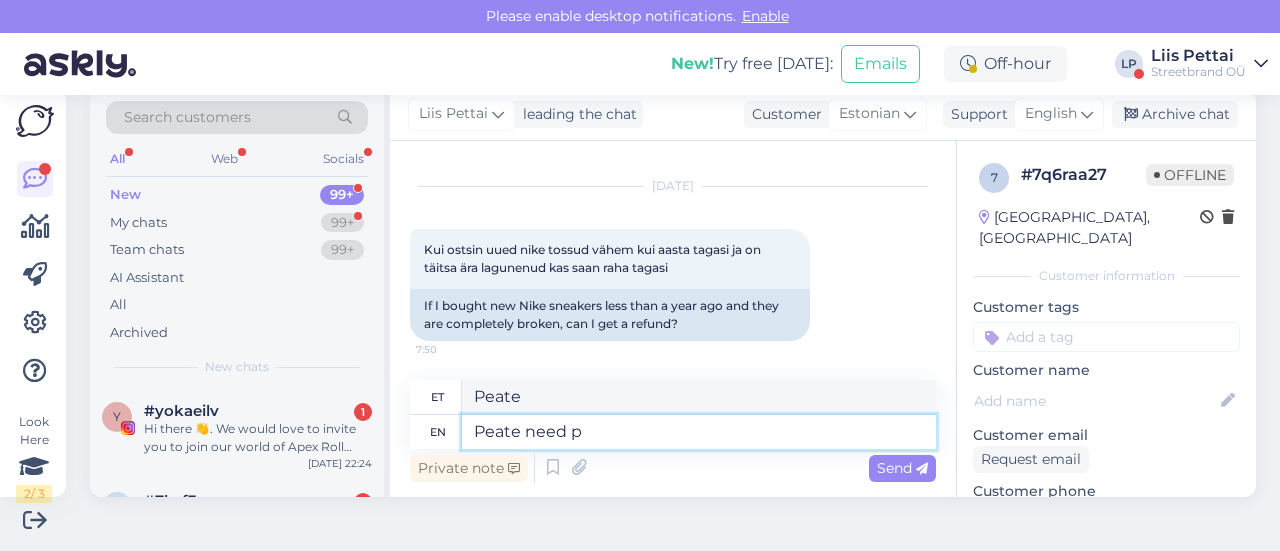 type on "Peate need po" 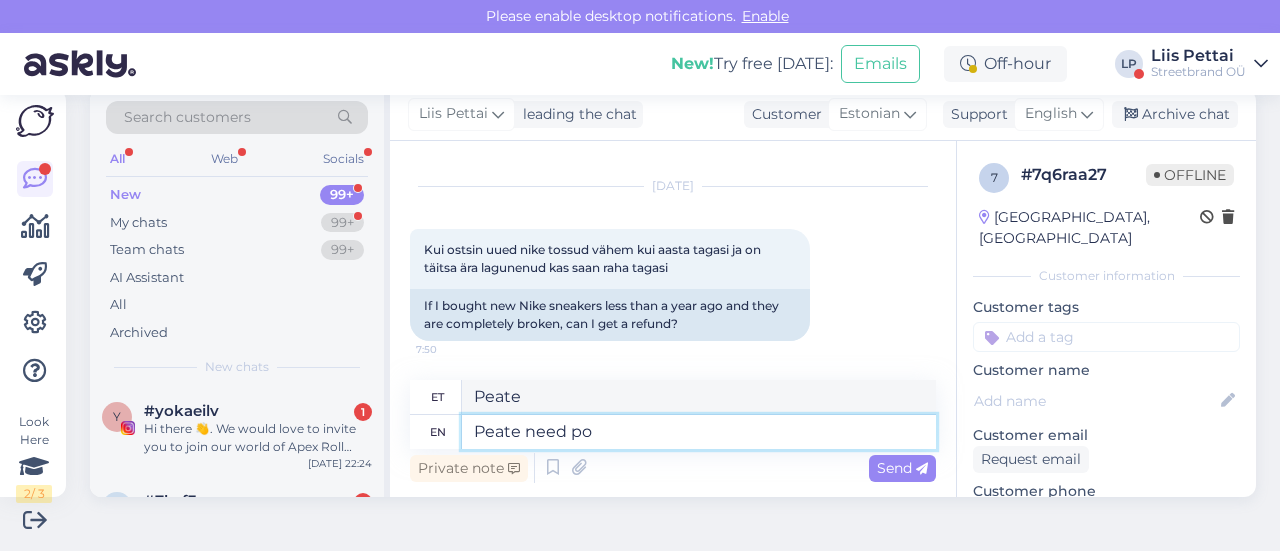 type on "Peate vajadus" 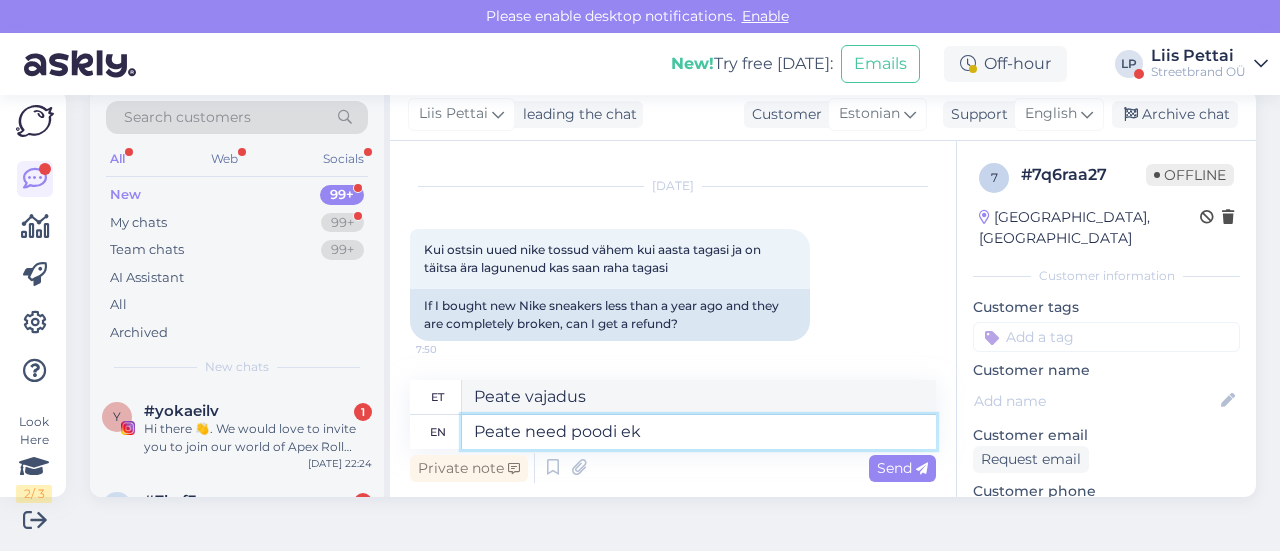 type on "Peate need poodi eks" 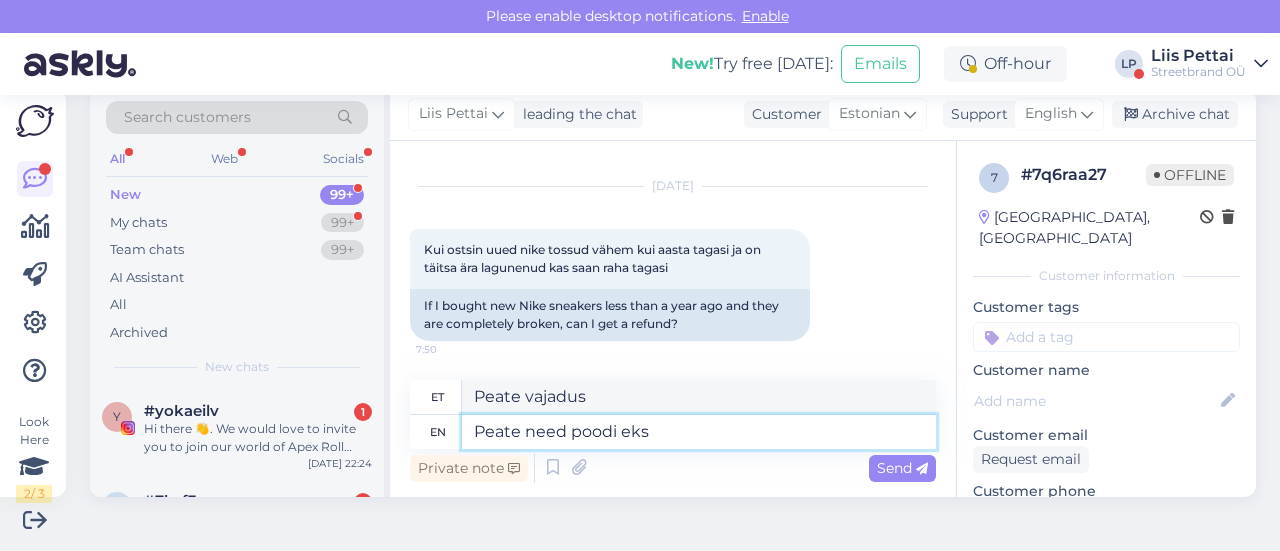 type on "Peate vajab poodit" 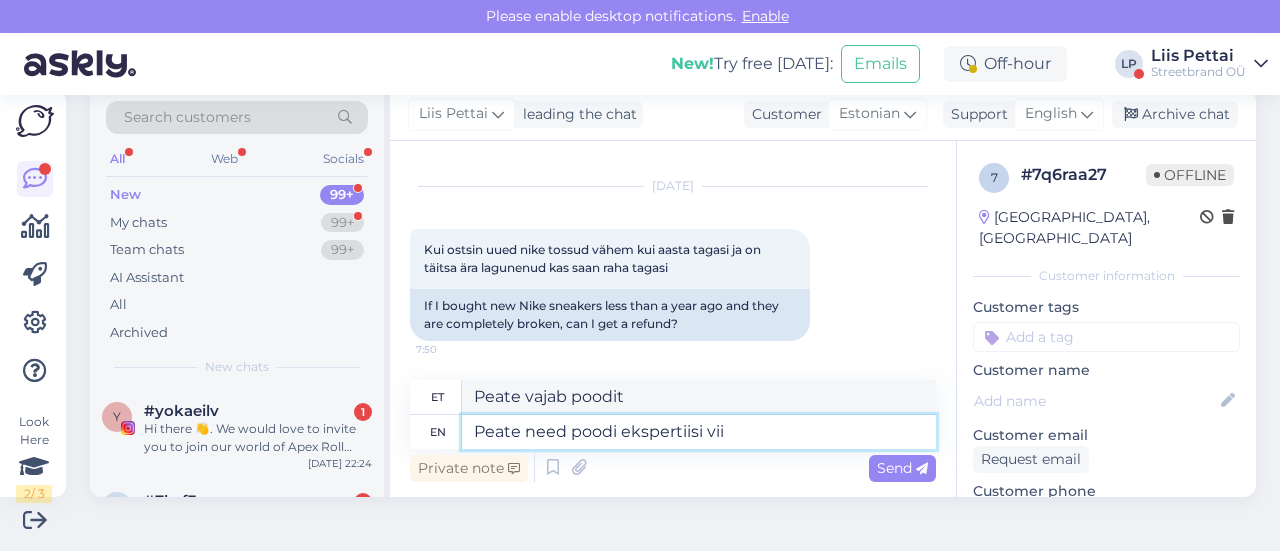 type on "Peate need poodi ekspertiisi viia" 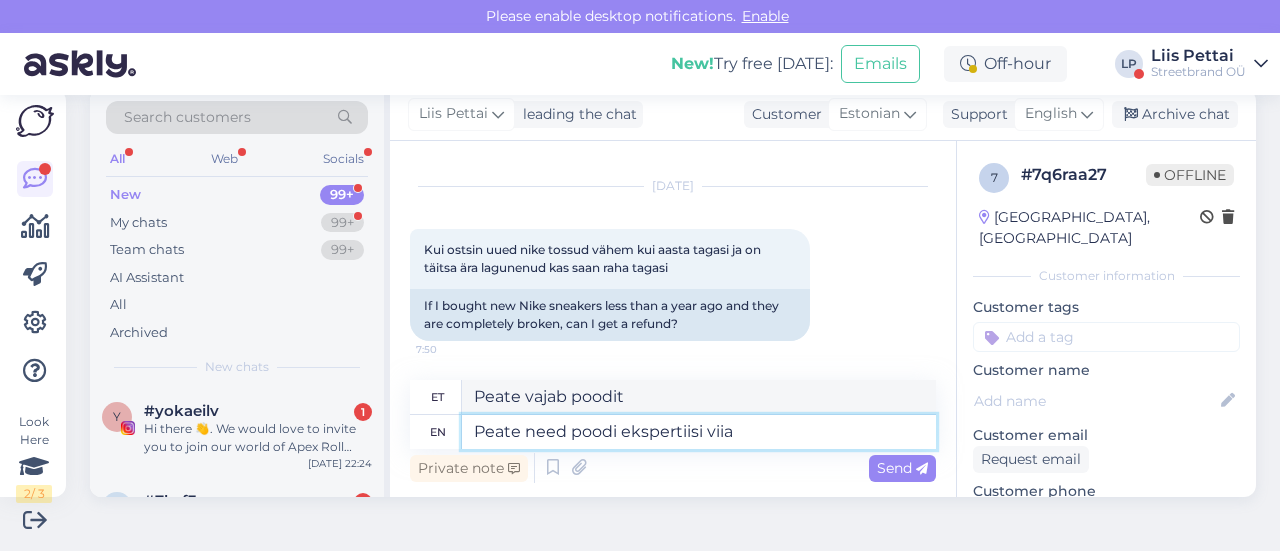 type on "Peate need poodide eksperdid" 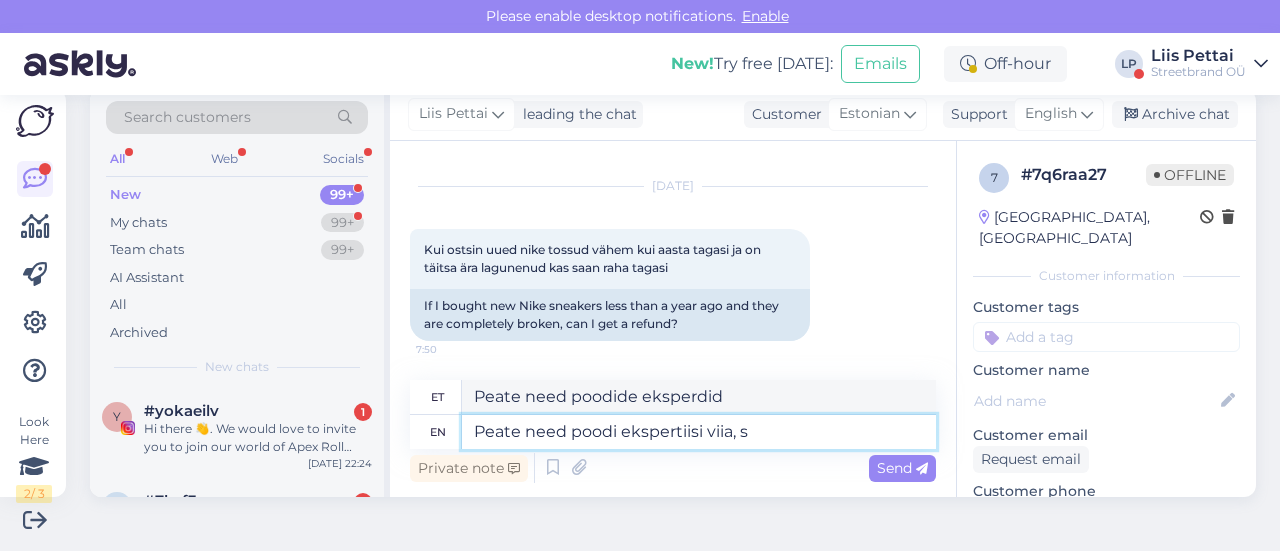 type on "Peate need poodi ekspertiisi viia, se" 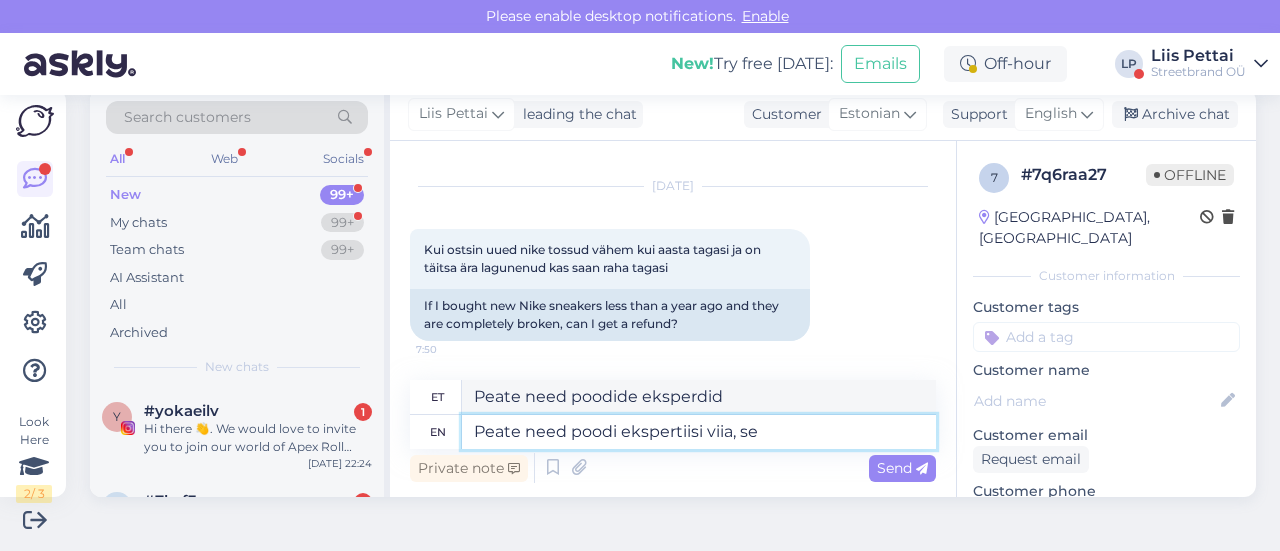 type on "Peate need poodi ekspertiisi viia," 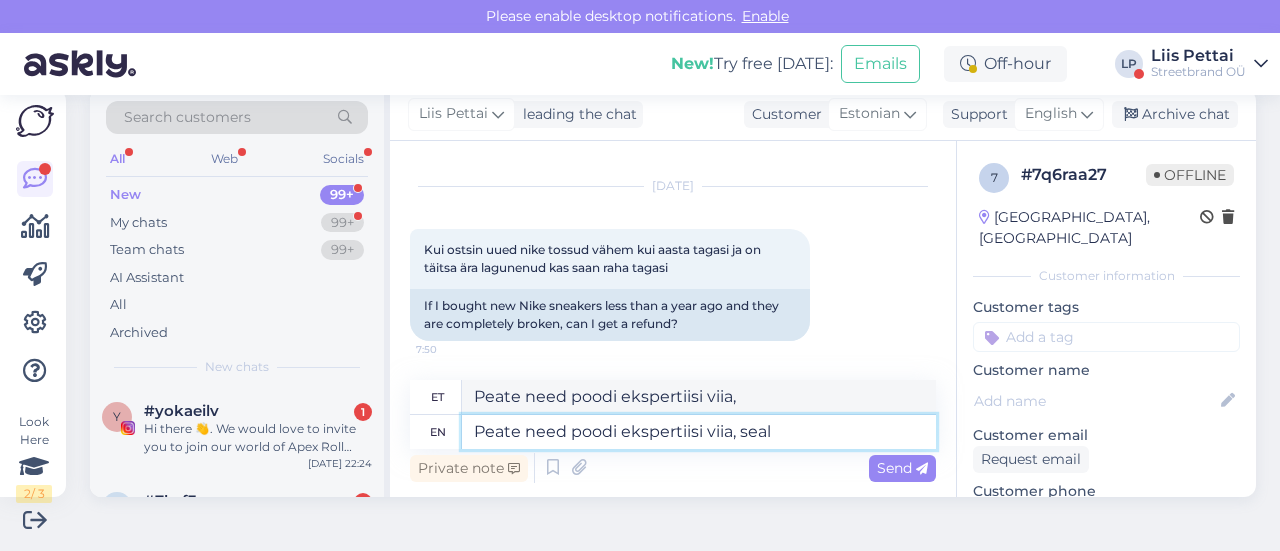 type on "Peate need poodi ekspertiisi viia, seal" 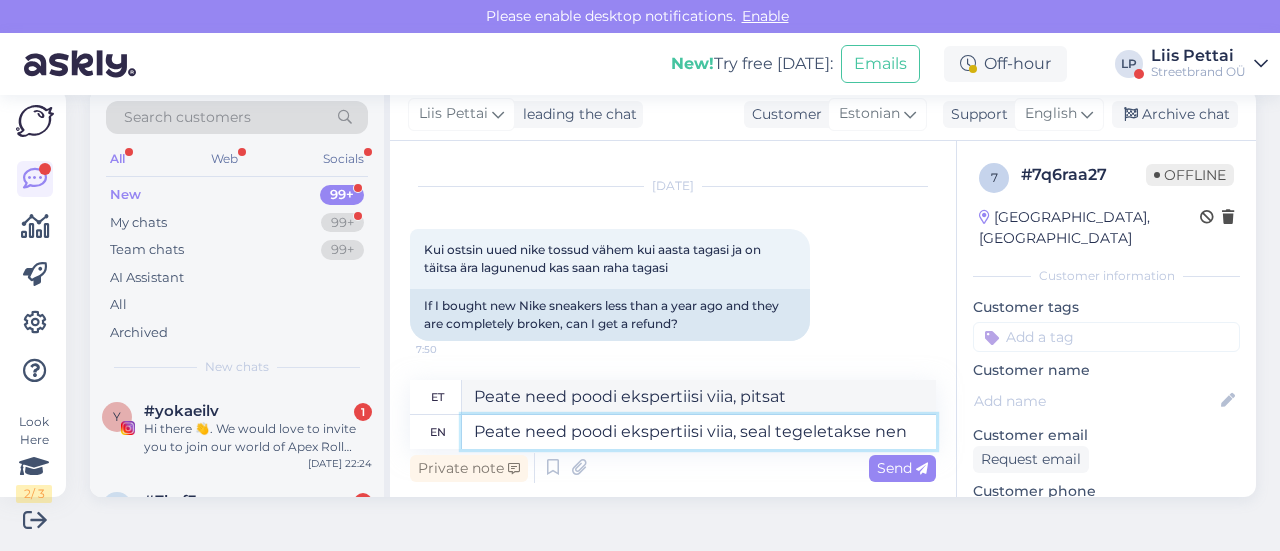 type on "Peate need poodi ekspertiisi viia, seal tegeletakse nend" 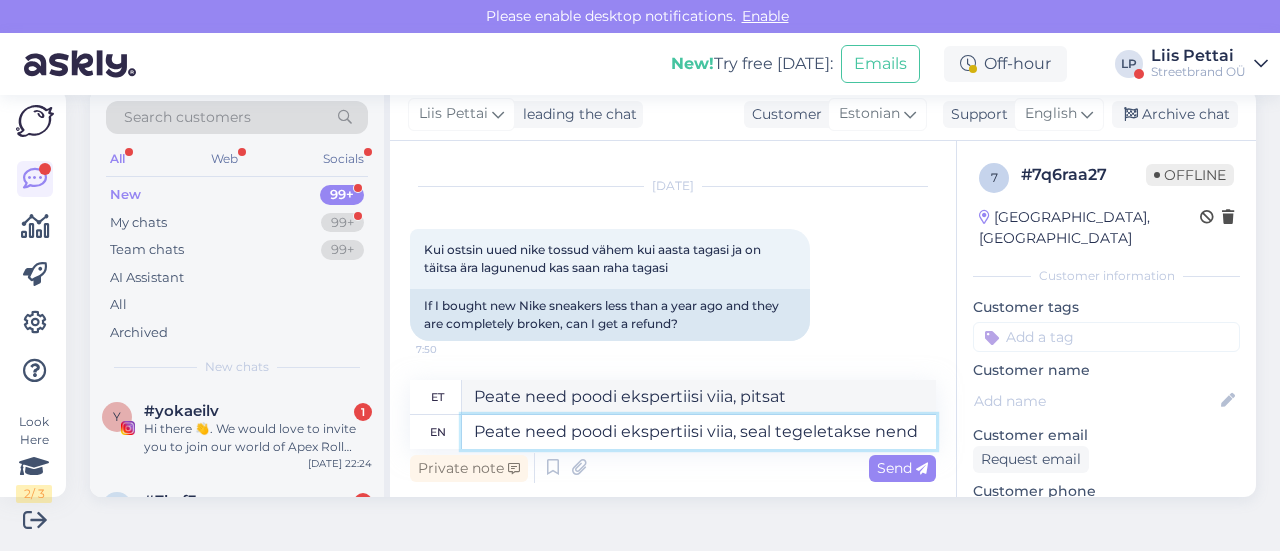 scroll, scrollTop: 42, scrollLeft: 0, axis: vertical 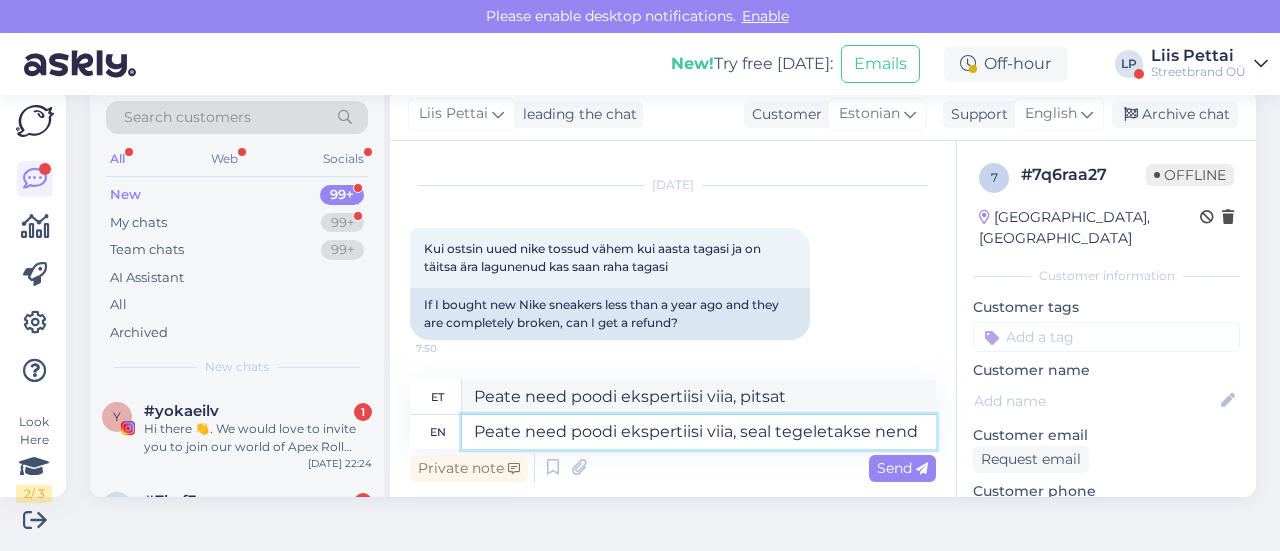 type on "Peate need poodi ekspertiisi viia, seal tegeletakse" 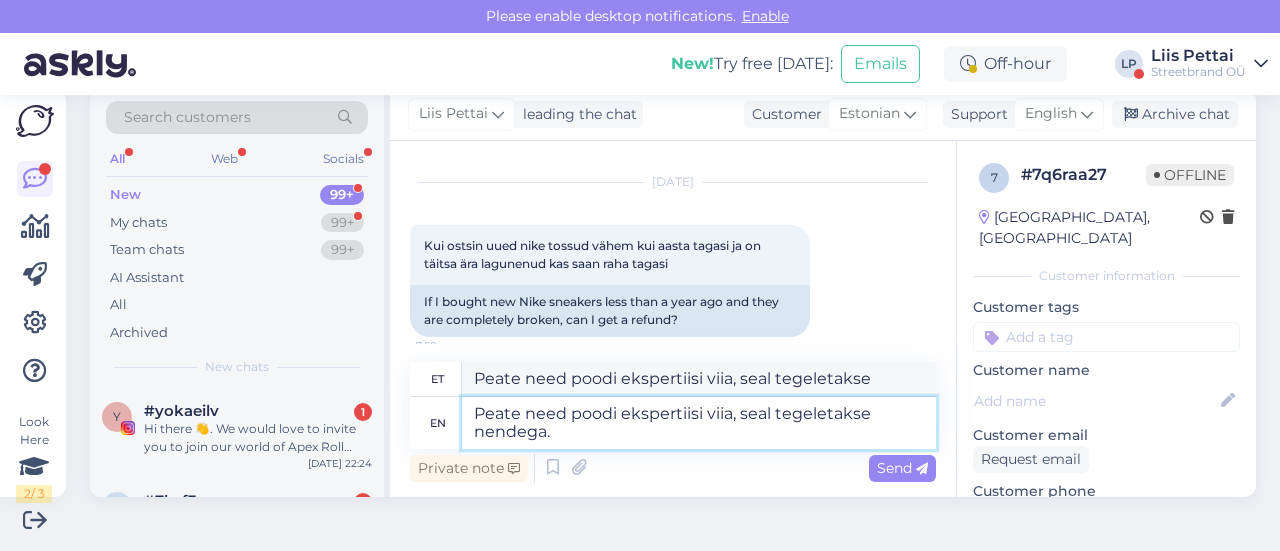 type on "Peate need poodi ekspertiisi viia, seal tegeletakse nendega. M" 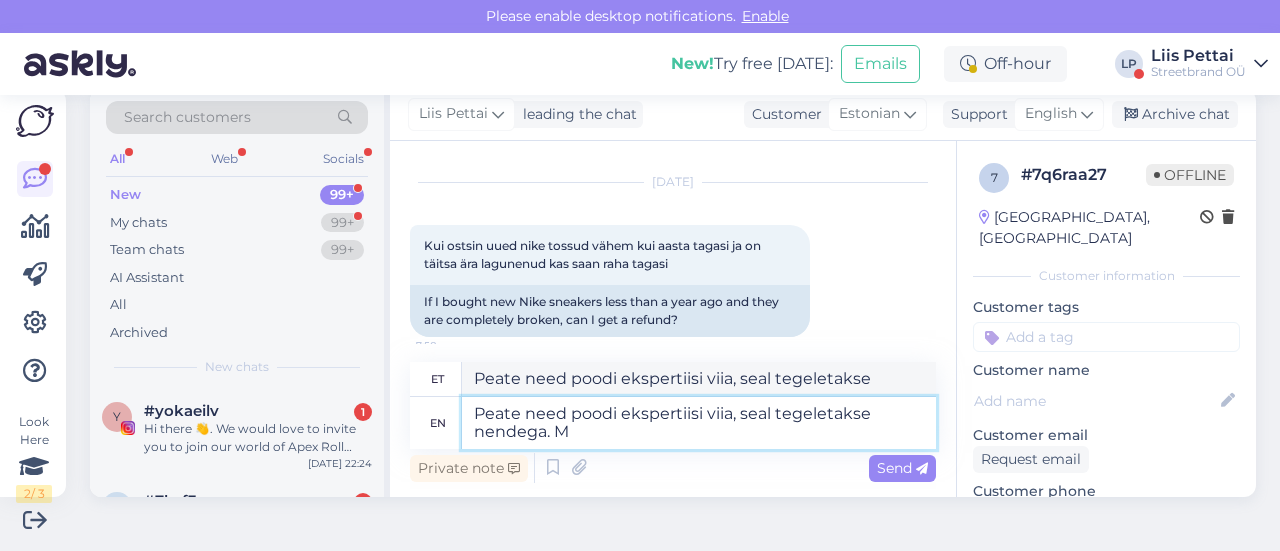 type on "Peate need poodi ekspertiisi viia, seal tegeletakse nendega." 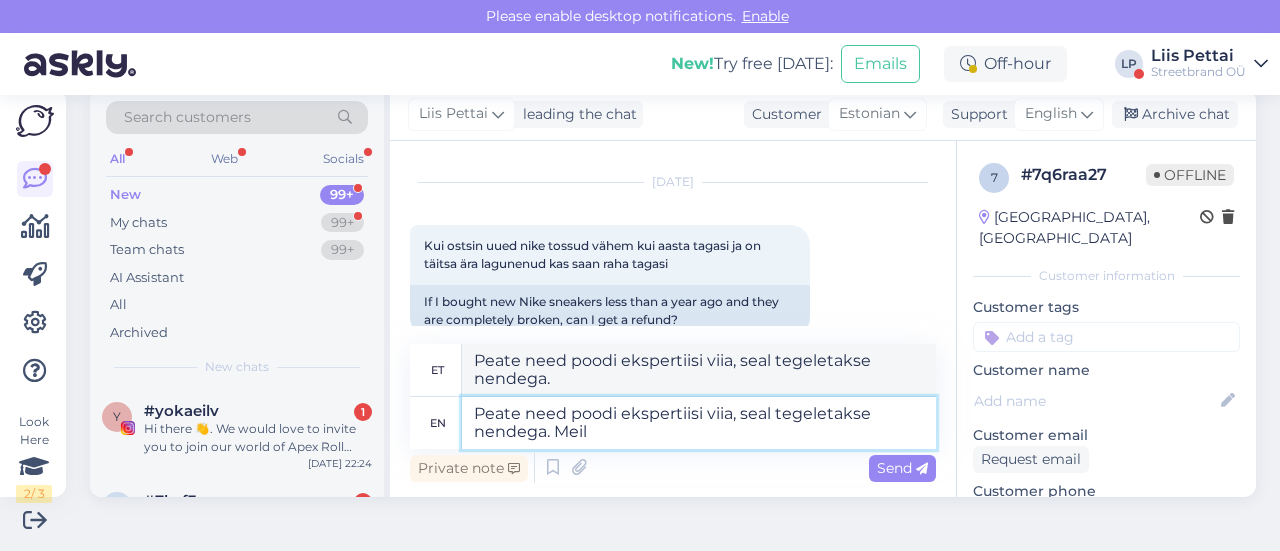 type on "Peate need poodi ekspertiisi viia, seal tegeletakse nendega. Meil o" 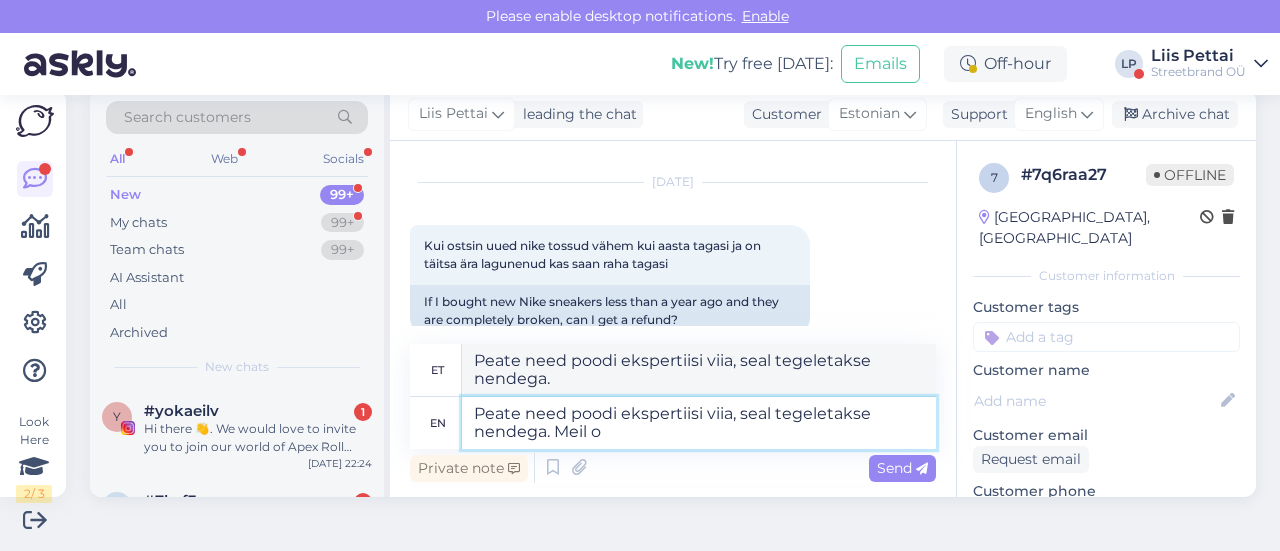 type on "Peate need poodi ekspertiisi viia, seal tegeletakse nendega. Meil" 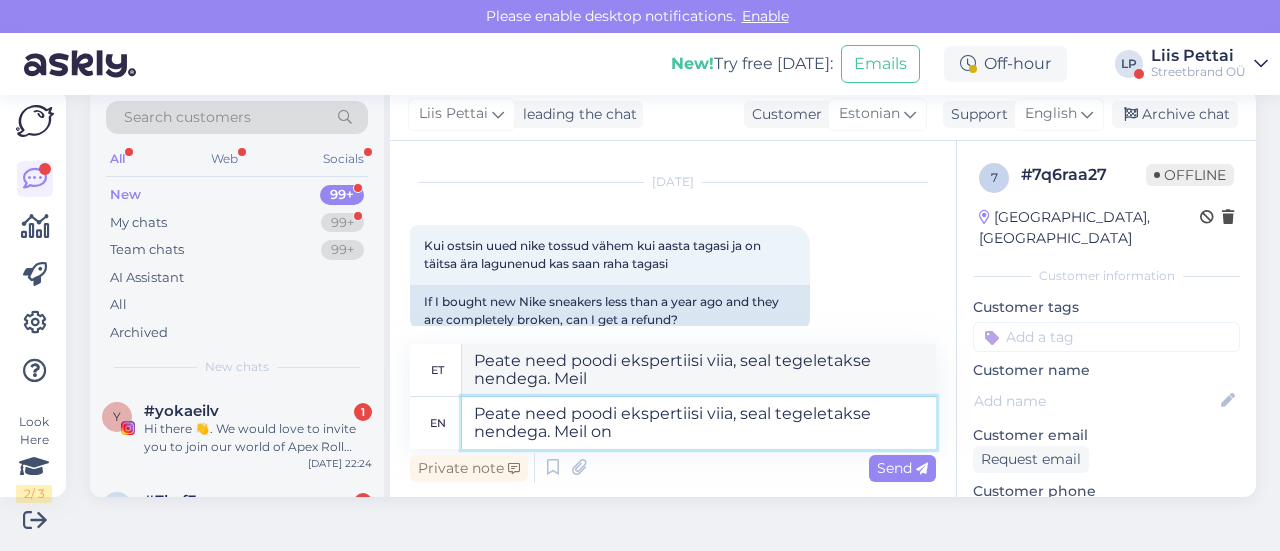 type on "Peate need poodi ekspertiisi viia, seal tegeletakse nendega. Meil on p" 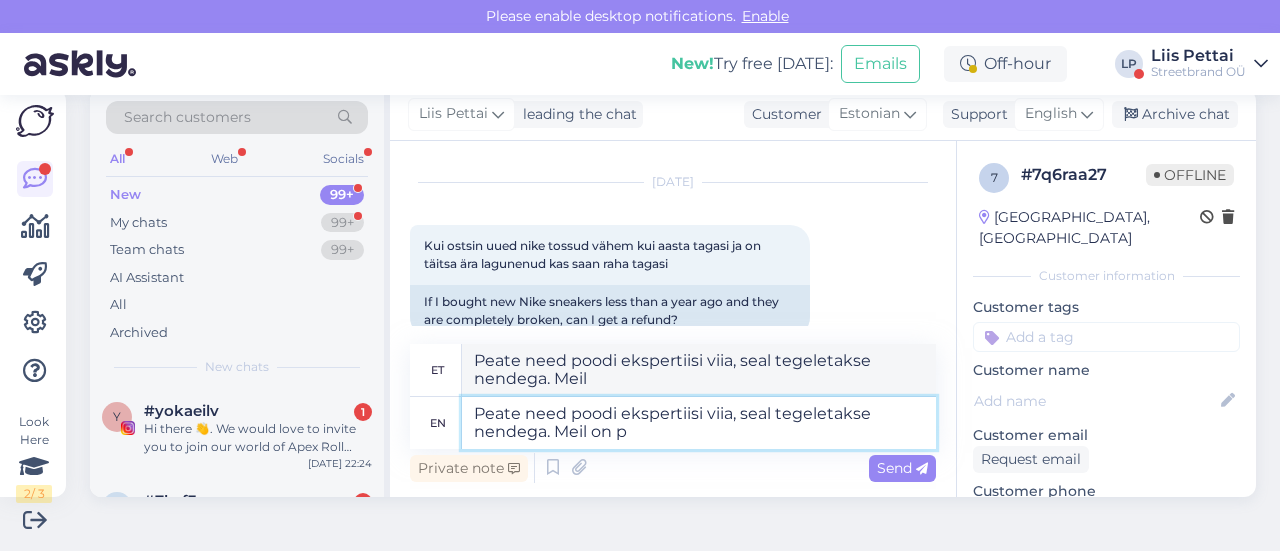 type on "Peate need poodi ekspertiisi viia, seal tegeletakse nendega. [PERSON_NAME]" 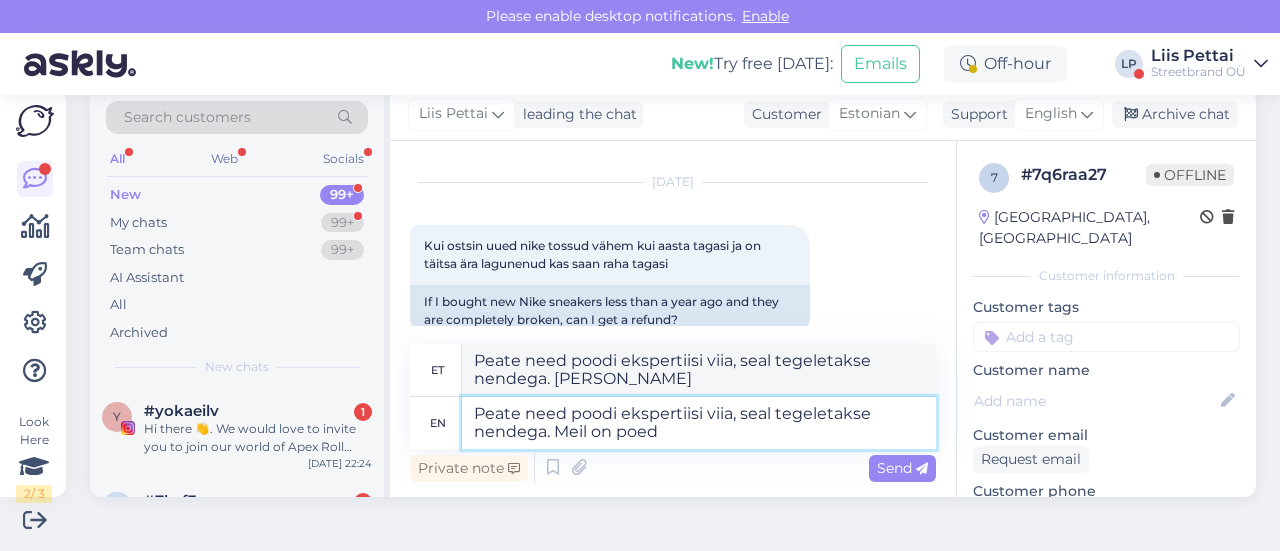type on "Peate need poodi ekspertiisi viia, seal tegeletakse nendega. Meil on poed" 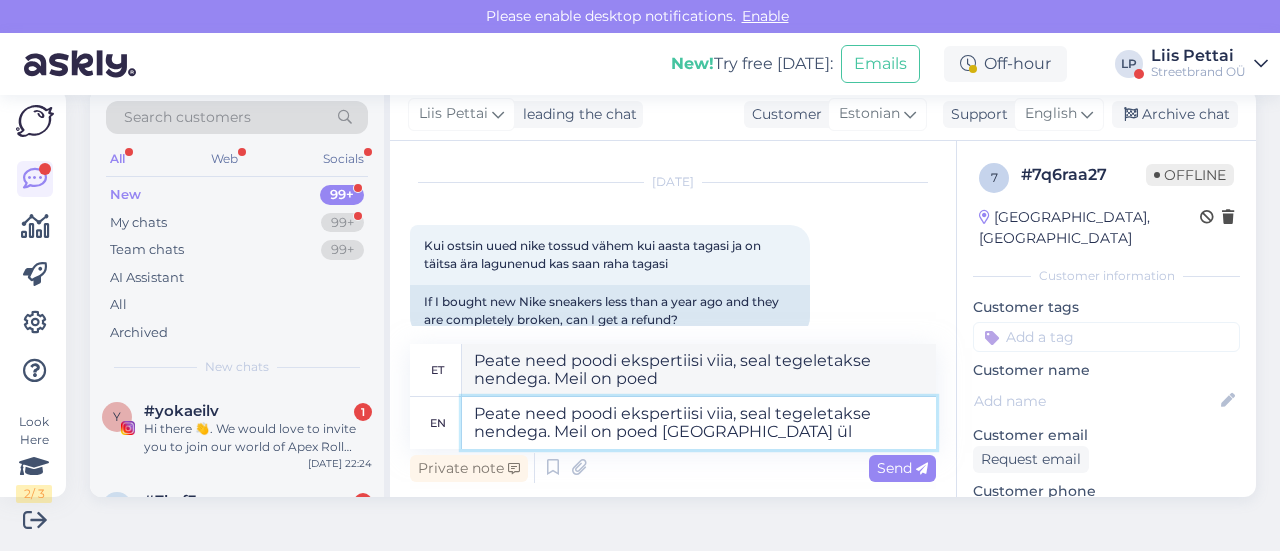 type on "Peate need poodi ekspertiisi viia, seal tegeletakse nendega. Meil on poed [GEOGRAPHIC_DATA] üle" 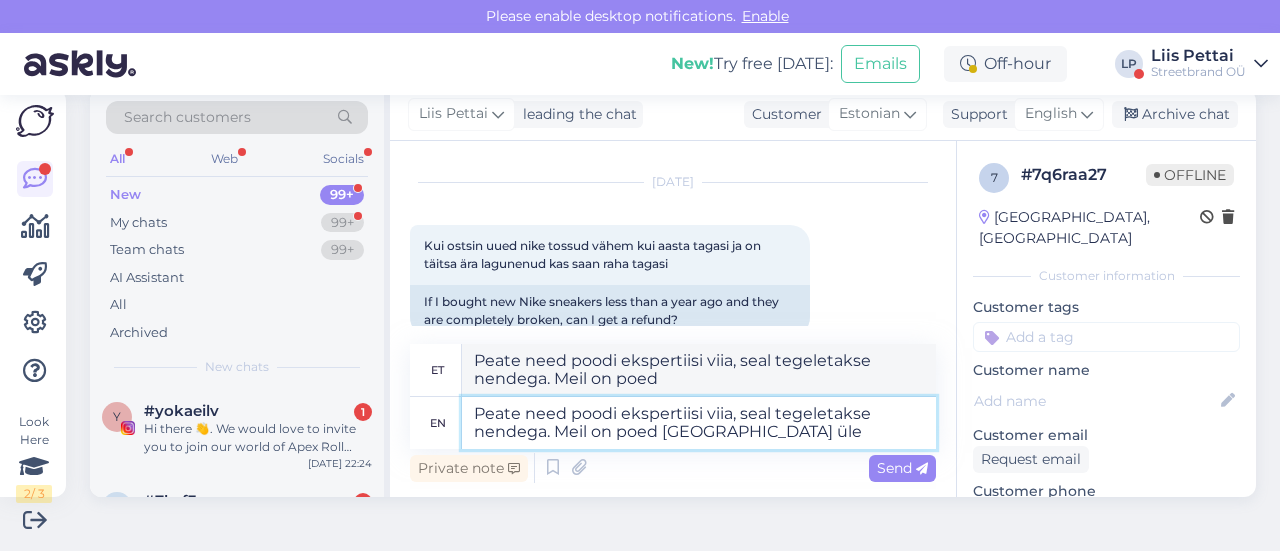 type on "Peate need poodi ekspertiisi viia, seal tegeletakse nendega. Meil on poed [GEOGRAPHIC_DATA]" 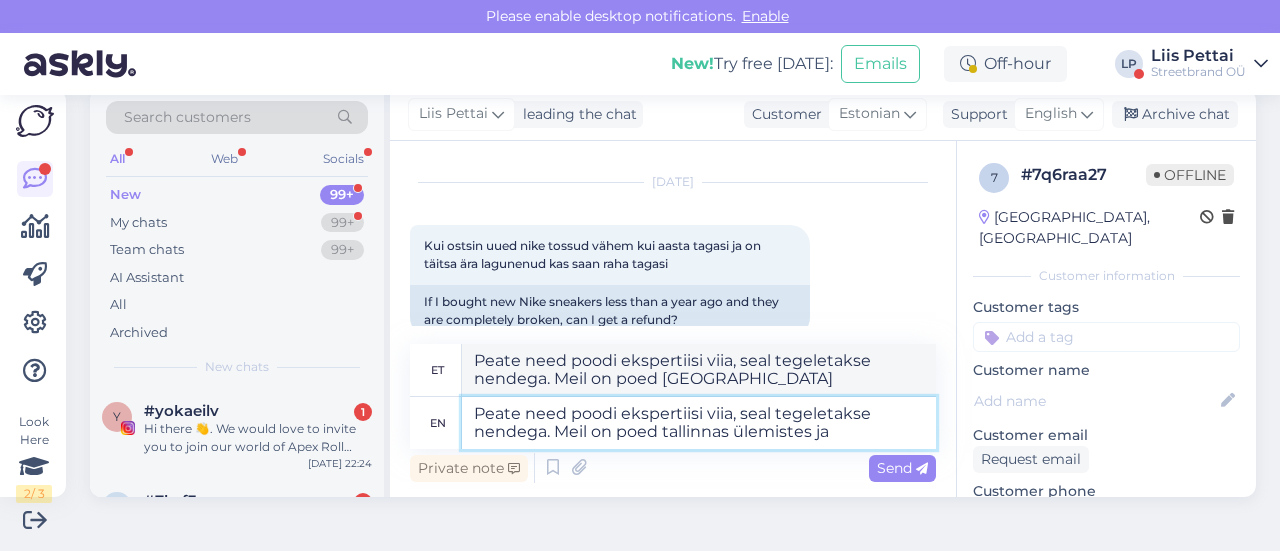 type on "Peate need poodi ekspertiisi viia, seal tegeletakse nendega. Meil on poed tallinnas ülemistes ja v" 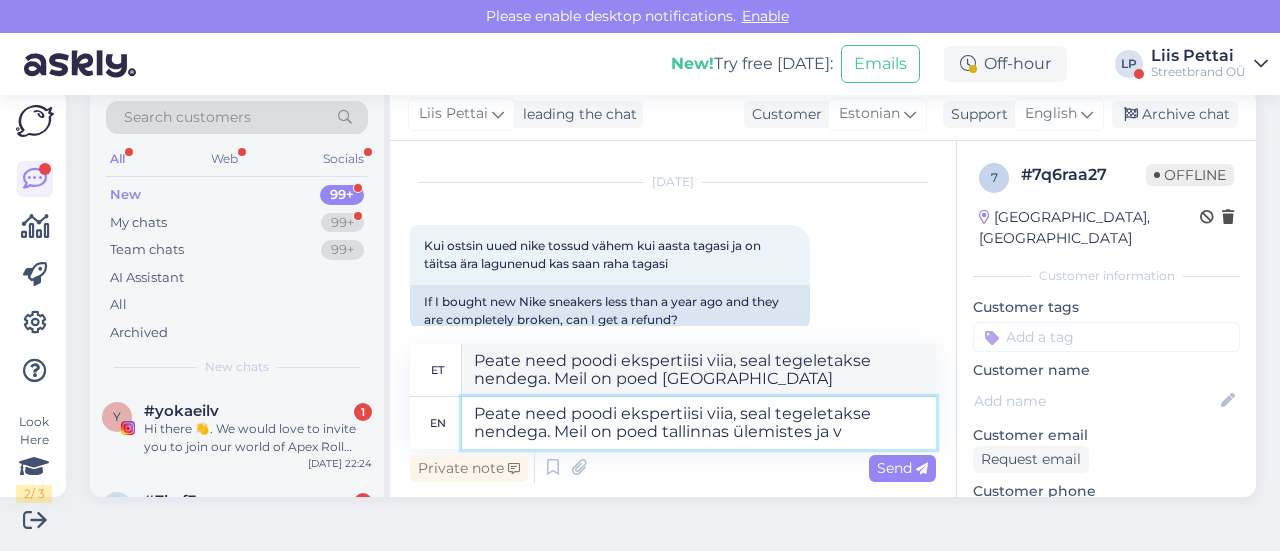 type on "Peate need poodi ekspertiisi viia, seal tegeletakse nendega. Meil on poed tallinnas ülemistes" 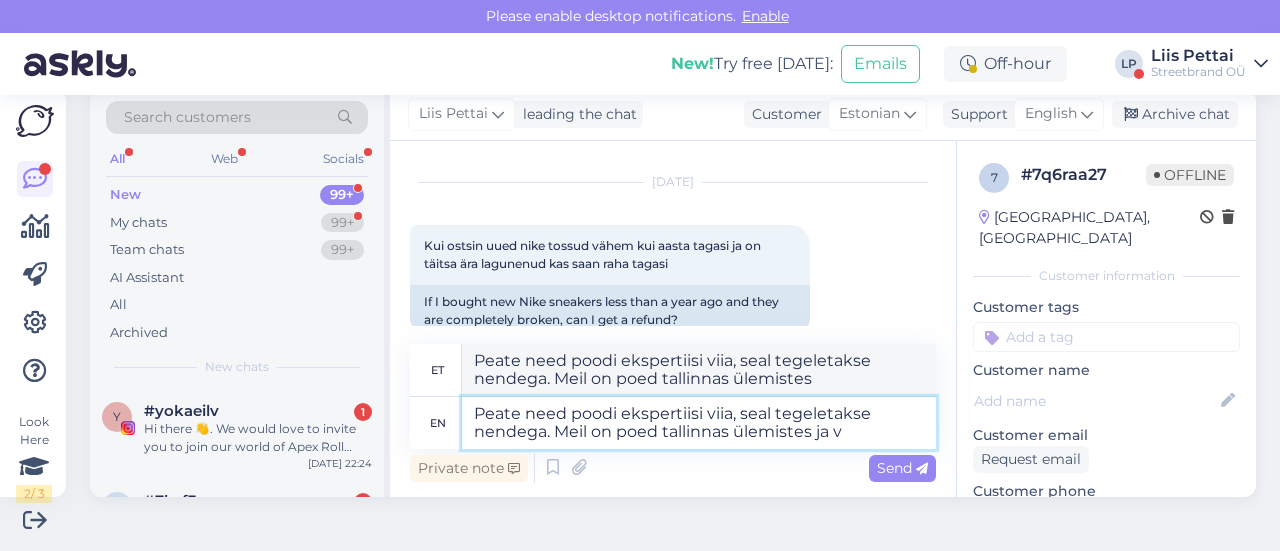type on "Peate need poodi ekspertiisi viia, seal tegeletakse nendega. Meil on poed tallinnas ülemistes ja vi" 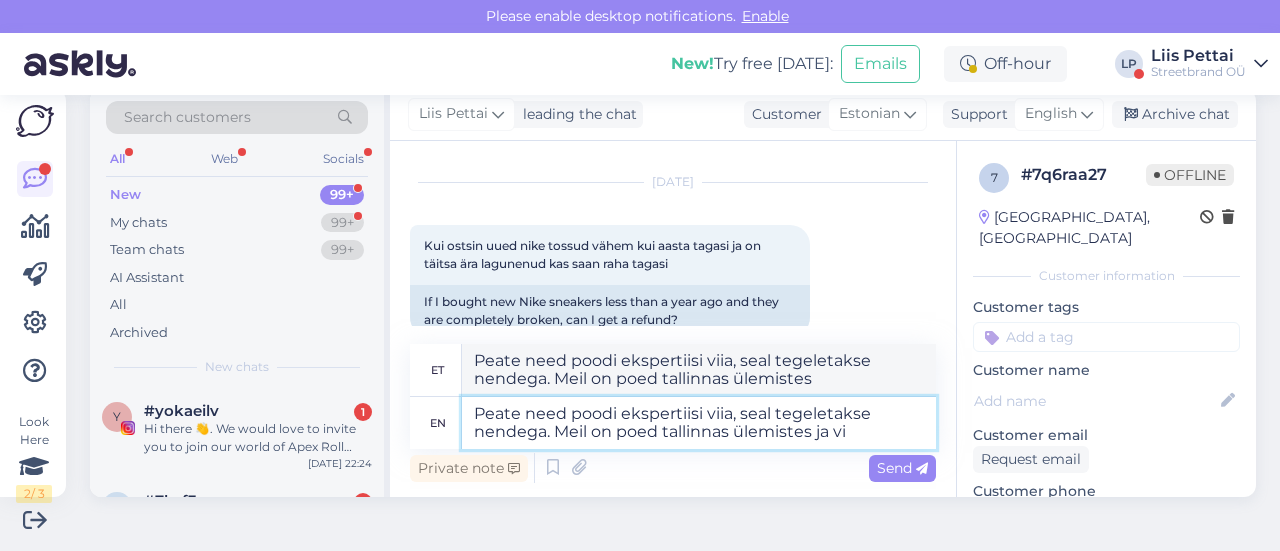 type on "Peate need poodi ekspertiisi viia, seal tegeletakse nendega. Meil on poed tallinnas ülemistes ja" 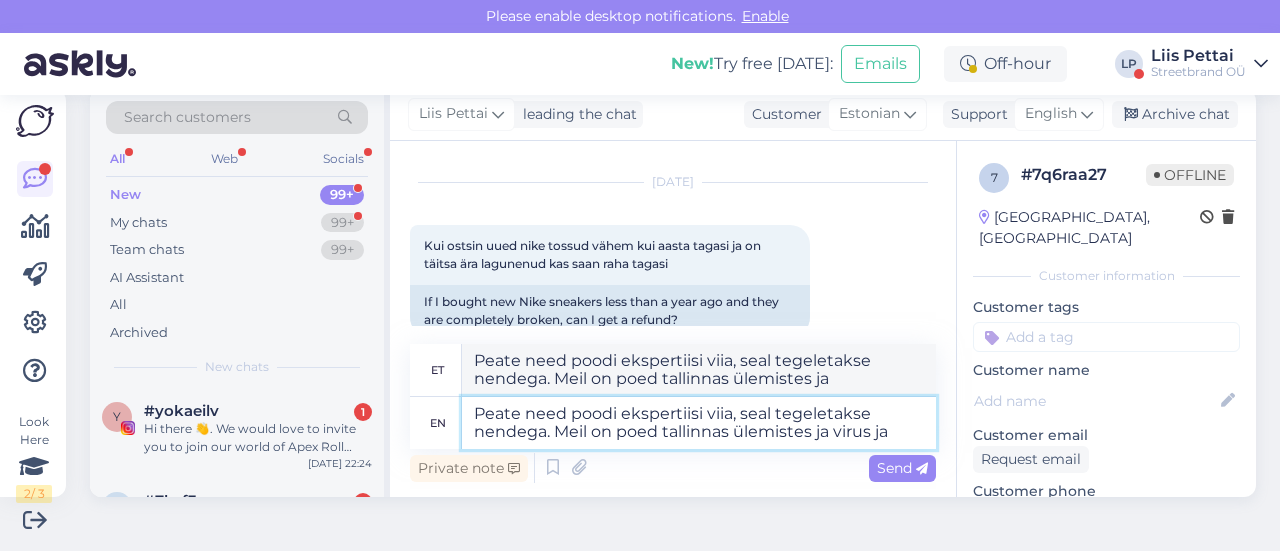 type on "Peate need poodi ekspertiisi viia, seal tegeletakse nendega. Meil on poed tallinnas ülemistes ja virus ja" 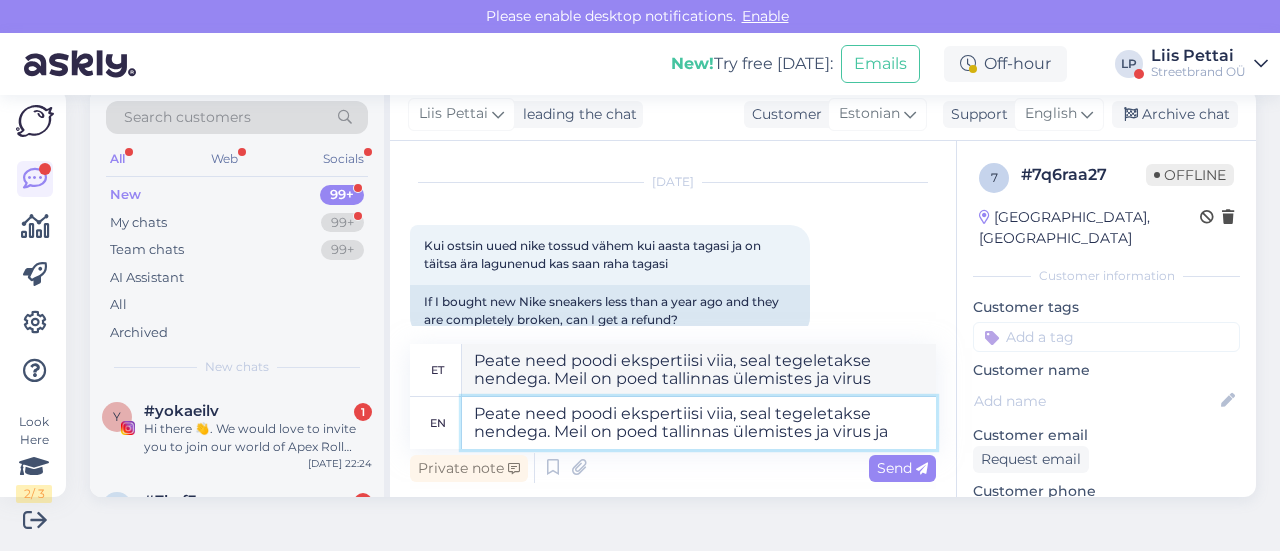 type on "Peate need poodi ekspertiisi viia, seal tegeletakse nendega. Meil on poed tallinnas ülemistes ja virus ja" 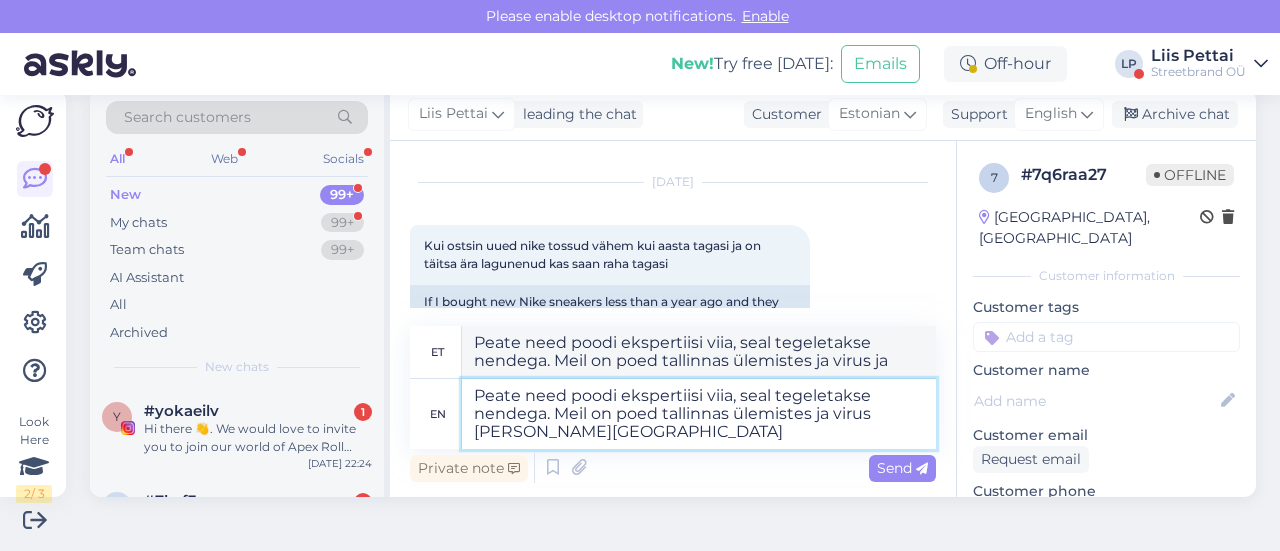 type on "Peate need poodi ekspertiisi viia, seal tegeletakse nendega. Meil on poed tallinnas ülemistes ja virus [PERSON_NAME][GEOGRAPHIC_DATA]" 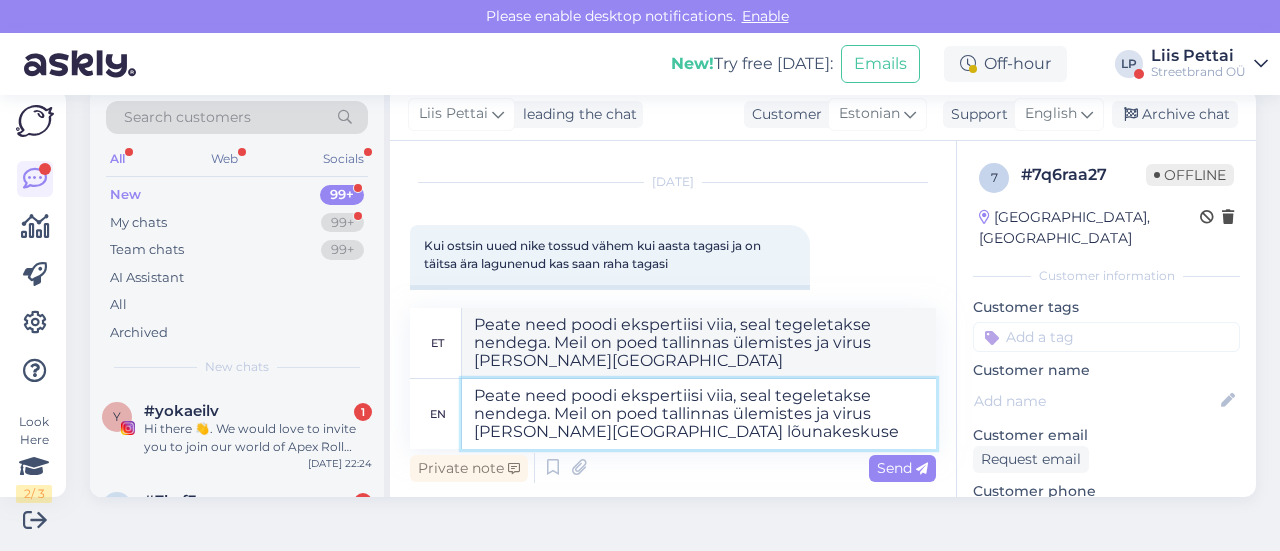type on "Peate need poodi ekspertiisi viia, seal tegeletakse nendega. Meil on poed tallinnas ülemistes ja virus [PERSON_NAME][GEOGRAPHIC_DATA] lõunakeskuses" 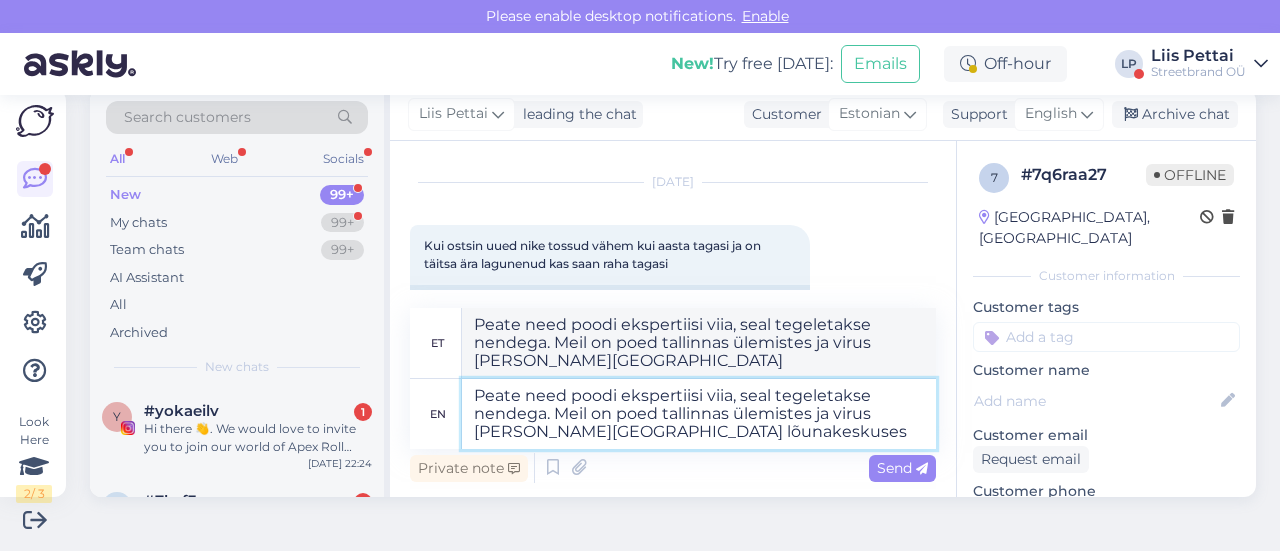 type on "Peate need poodi ekspertiisi viia, seal tegeletakse nendega. Meil on poed tallinnas ülemistes ja virus [PERSON_NAME][GEOGRAPHIC_DATA] lõunakeskuses" 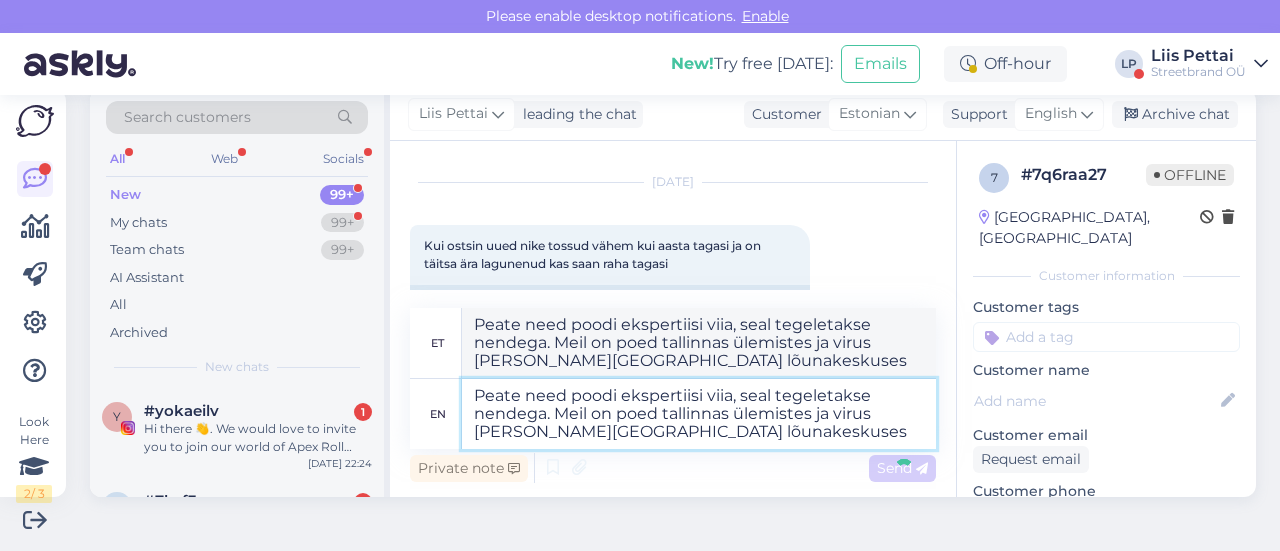 type 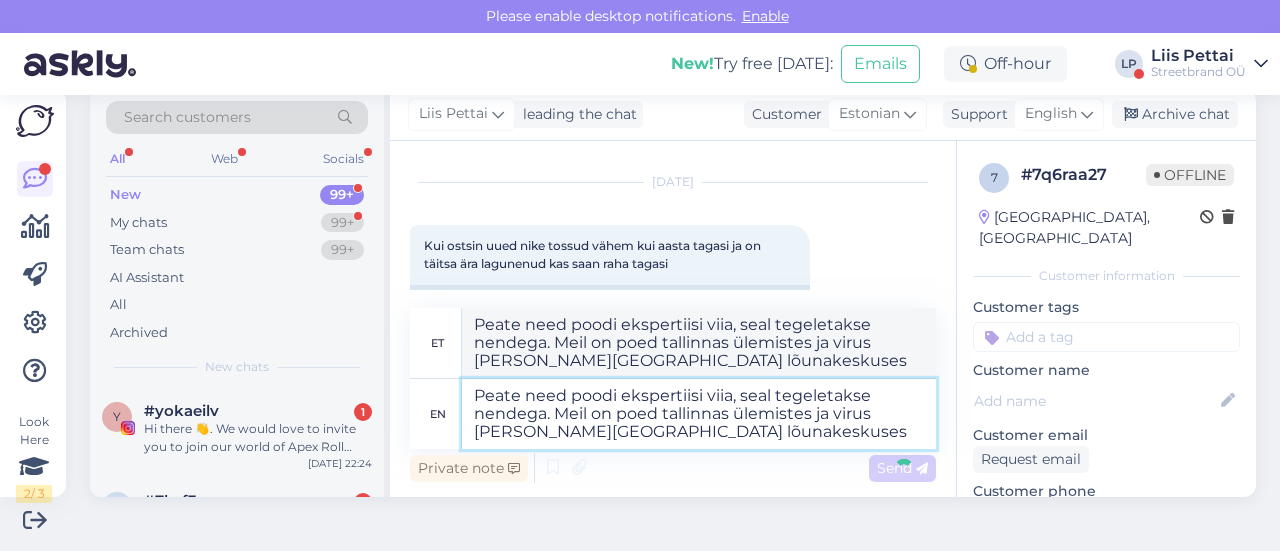 type 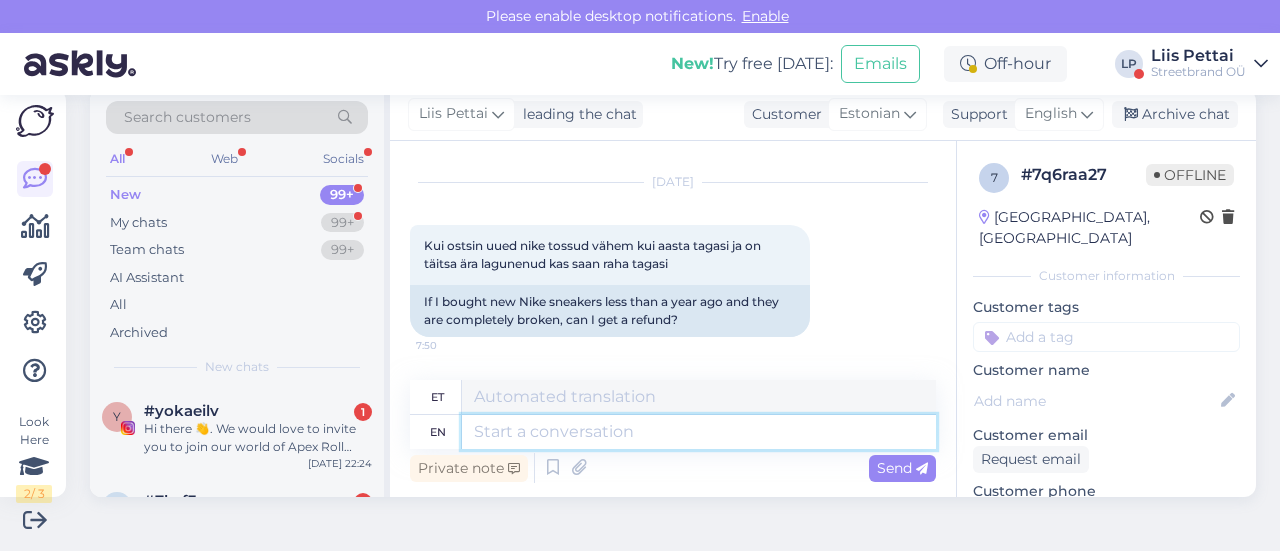 scroll, scrollTop: 230, scrollLeft: 0, axis: vertical 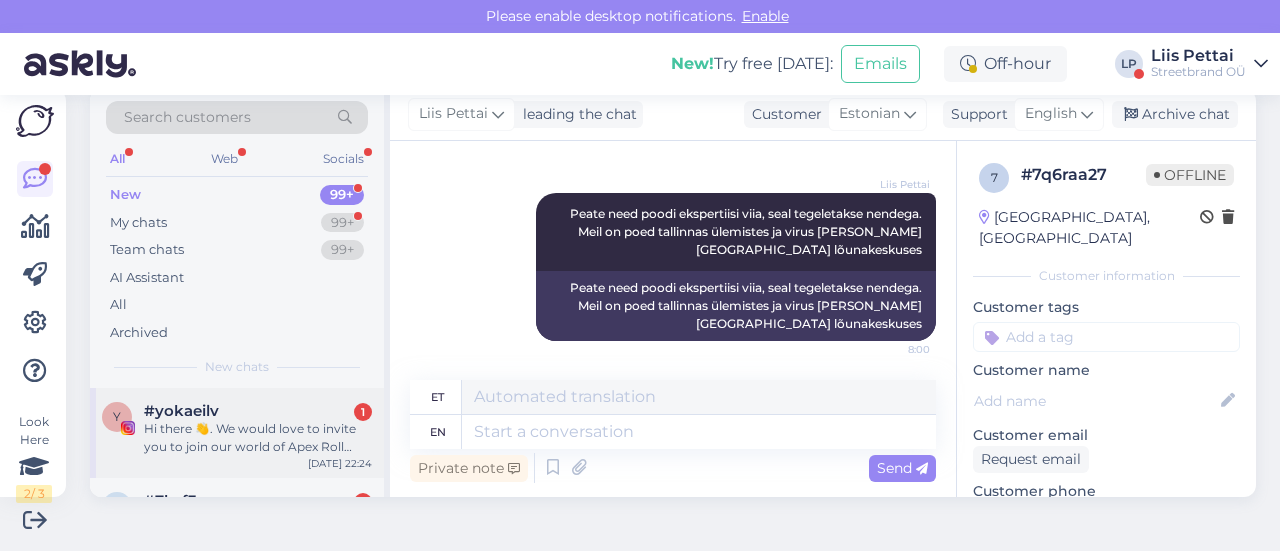 click on "Hi there 👋. We would love to invite you to join our world of Apex Roll ambassadors, no matter how small or big your social following is!
If you’re interested, we can send you 4 clothes of your choice for FREE. 🎁 Please reply through our “Ambassador Program” highlight on @apexroll.official. We’re excited for you to become an Apex Roll Ambassador!
We look forward to hearing from you!
👉🏻 @apexroll.official" at bounding box center (258, 438) 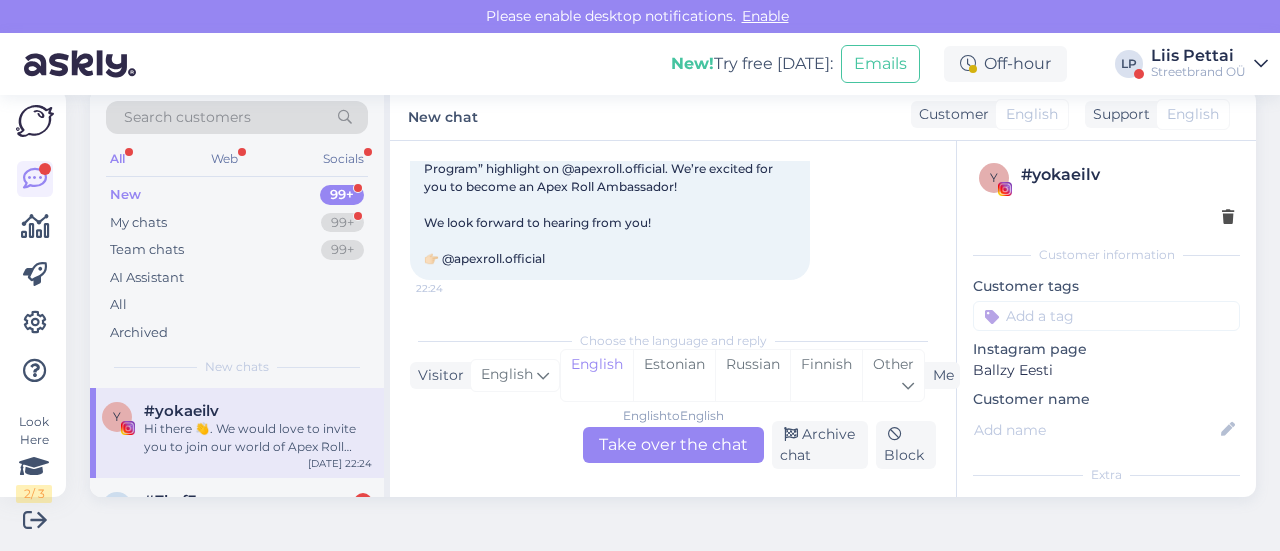 scroll, scrollTop: 42, scrollLeft: 0, axis: vertical 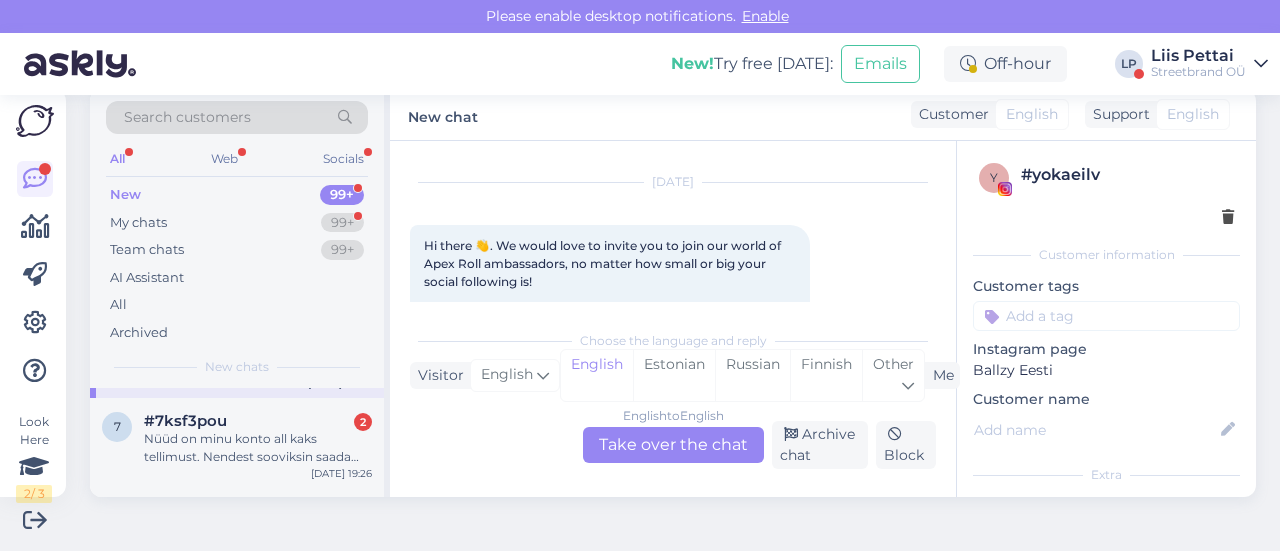 click on "Nüüd on minu konto all kaks tellimust. Nendest sooviksin saada nr41.5 suurust." at bounding box center (258, 448) 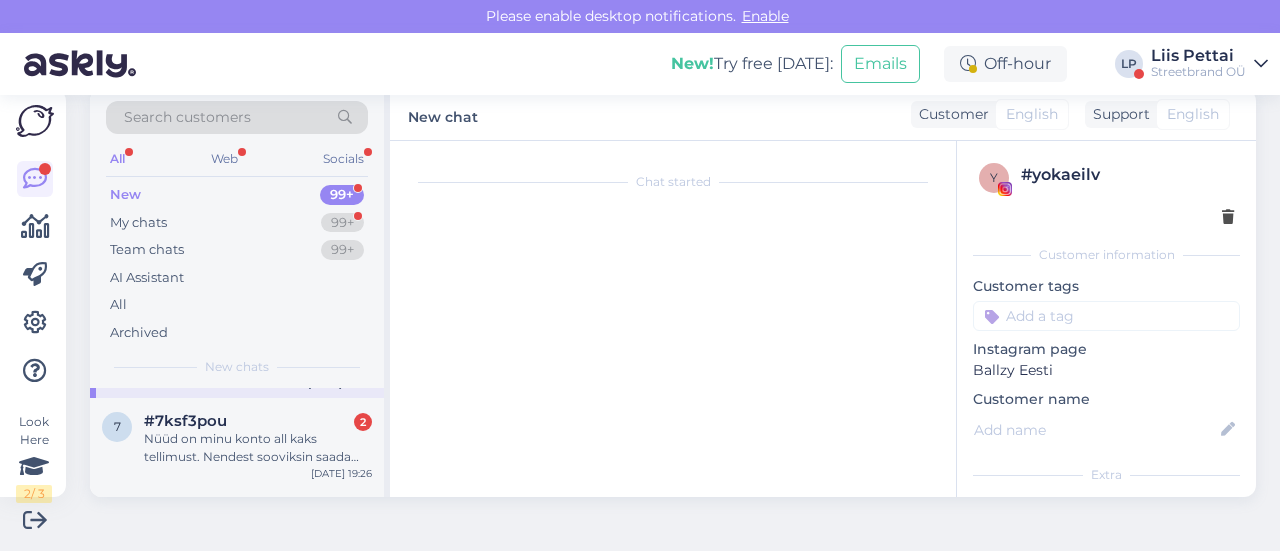 scroll, scrollTop: 132, scrollLeft: 0, axis: vertical 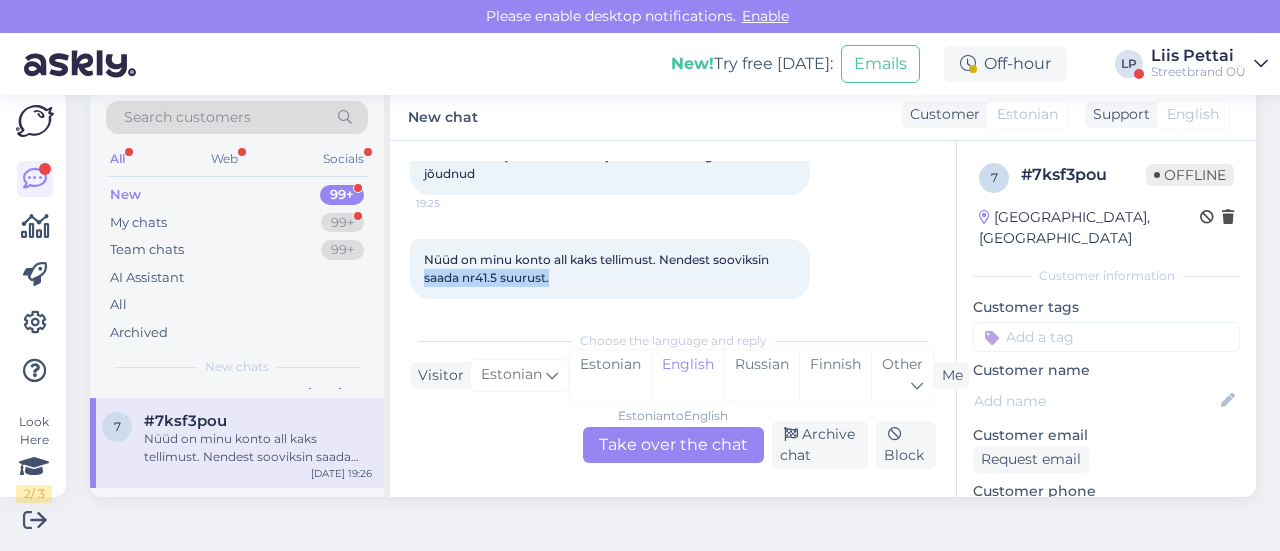 drag, startPoint x: 920, startPoint y: 259, endPoint x: 934, endPoint y: 255, distance: 14.56022 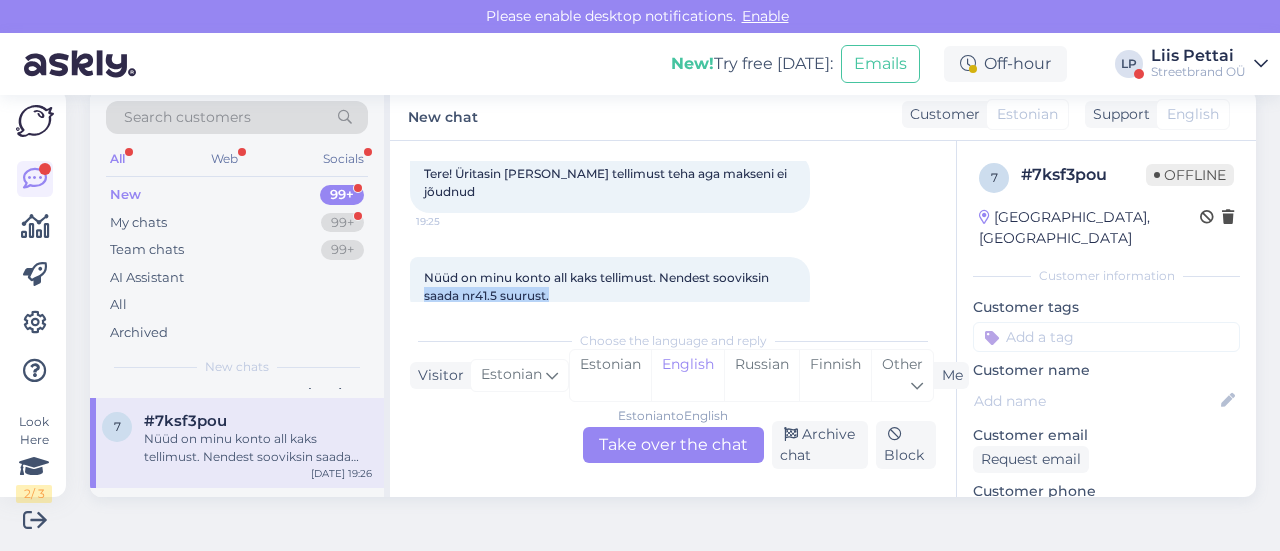 scroll, scrollTop: 132, scrollLeft: 0, axis: vertical 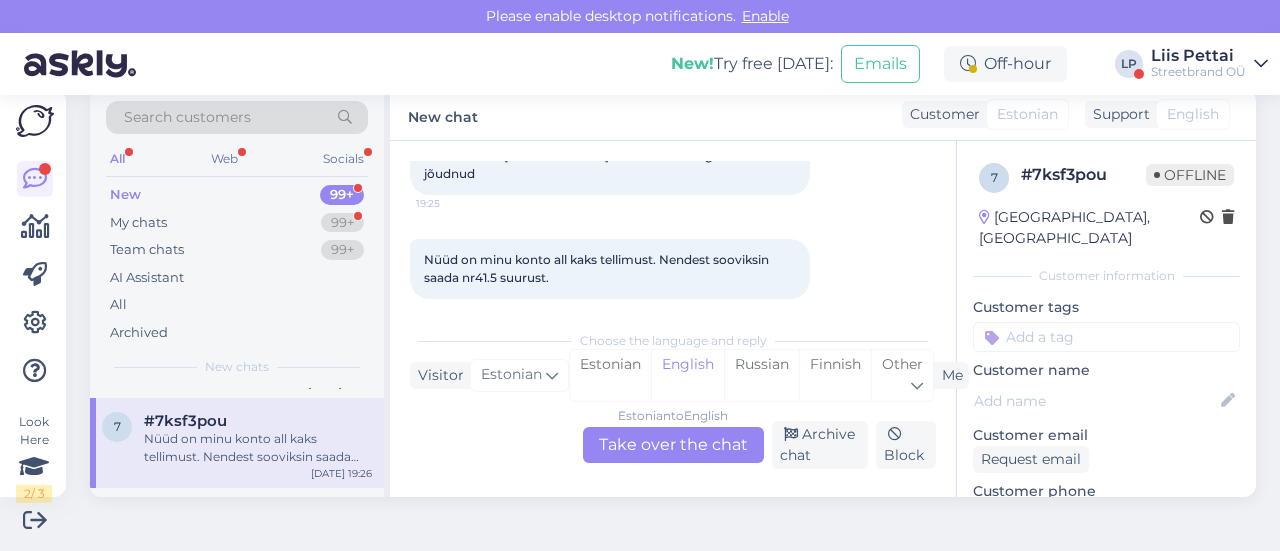 click on "Estonian  to  English Take over the chat" at bounding box center [673, 445] 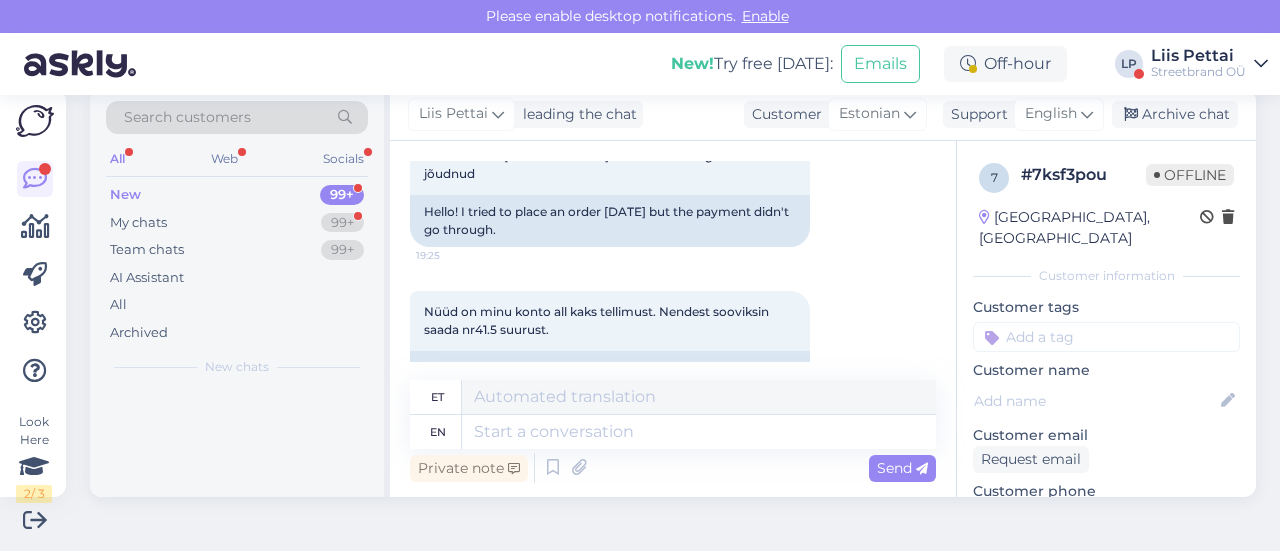 scroll, scrollTop: 0, scrollLeft: 0, axis: both 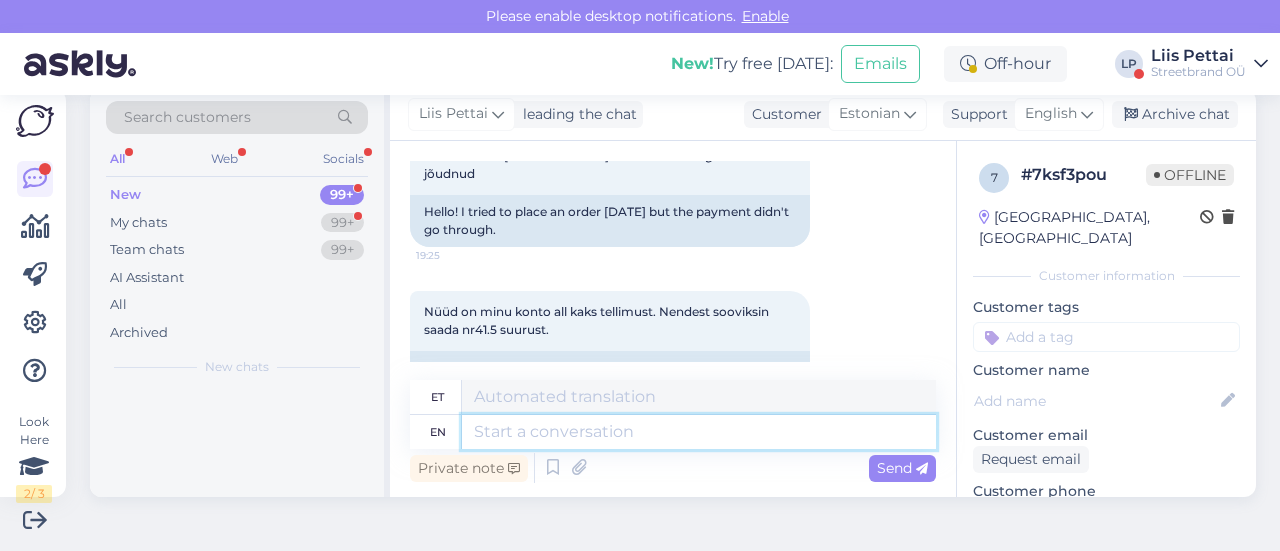 click at bounding box center (699, 432) 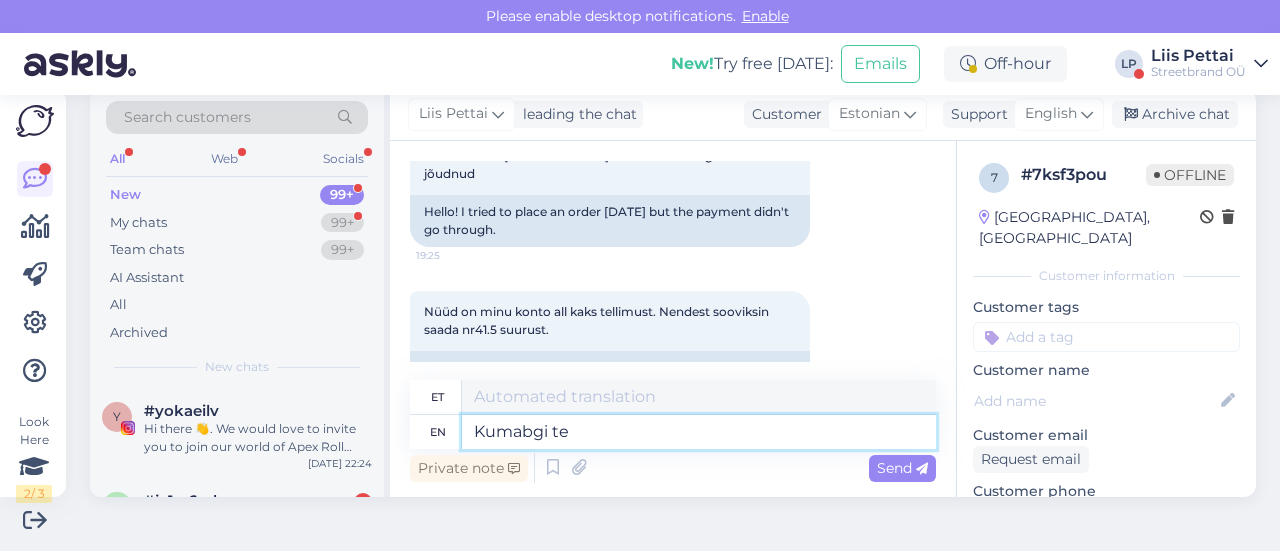 type on "Kumabgi tel" 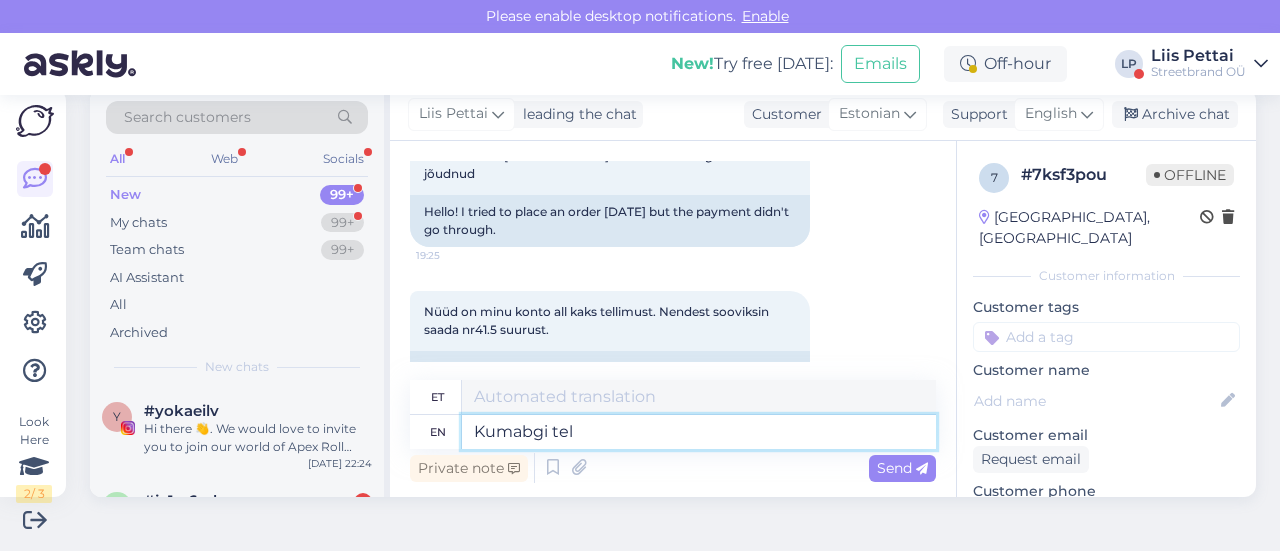 type on "Kumabgi" 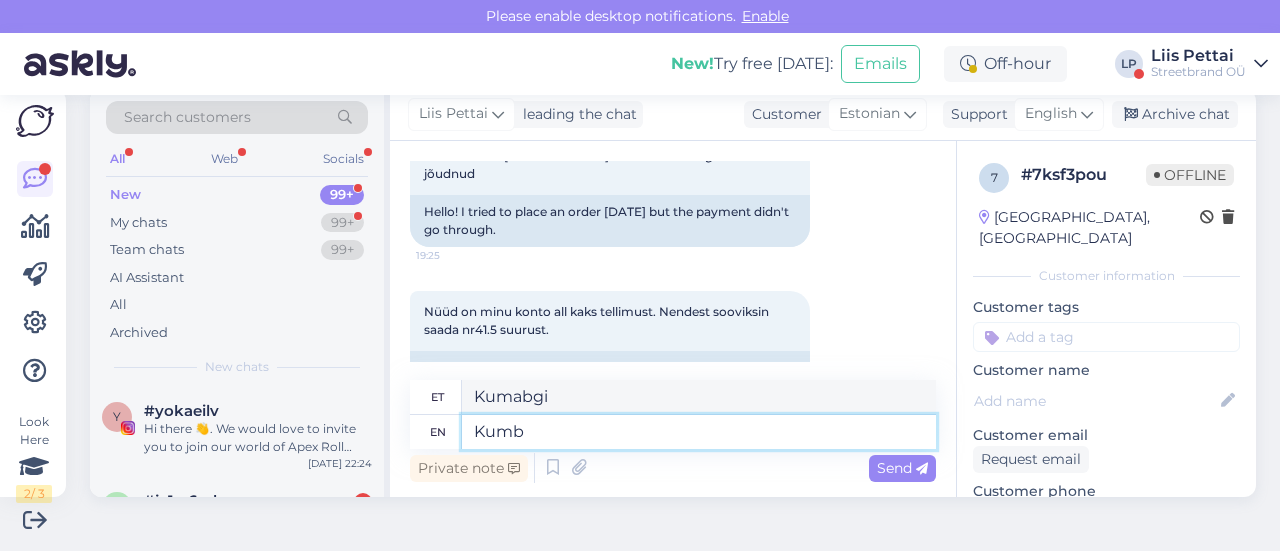 type on "Kumba" 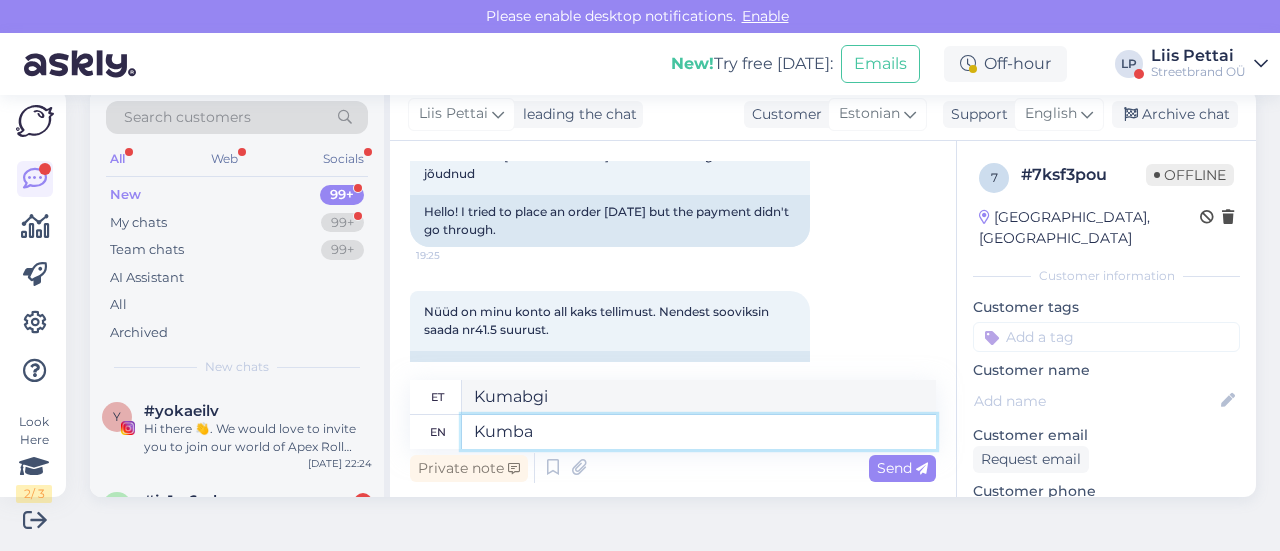 type on "Kum" 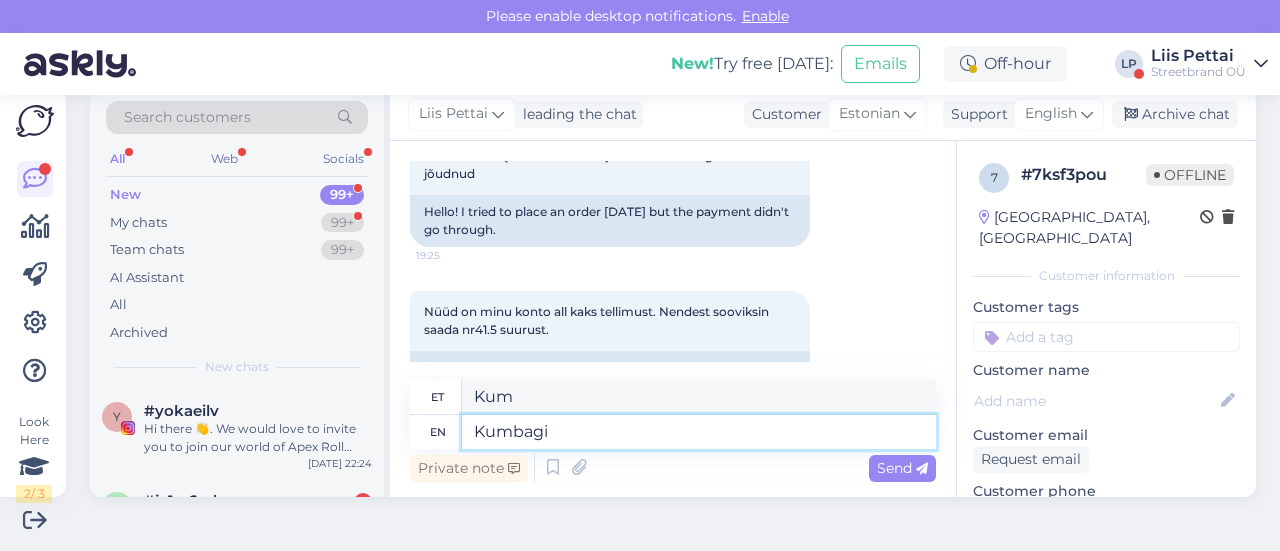 type on "Kumbagi" 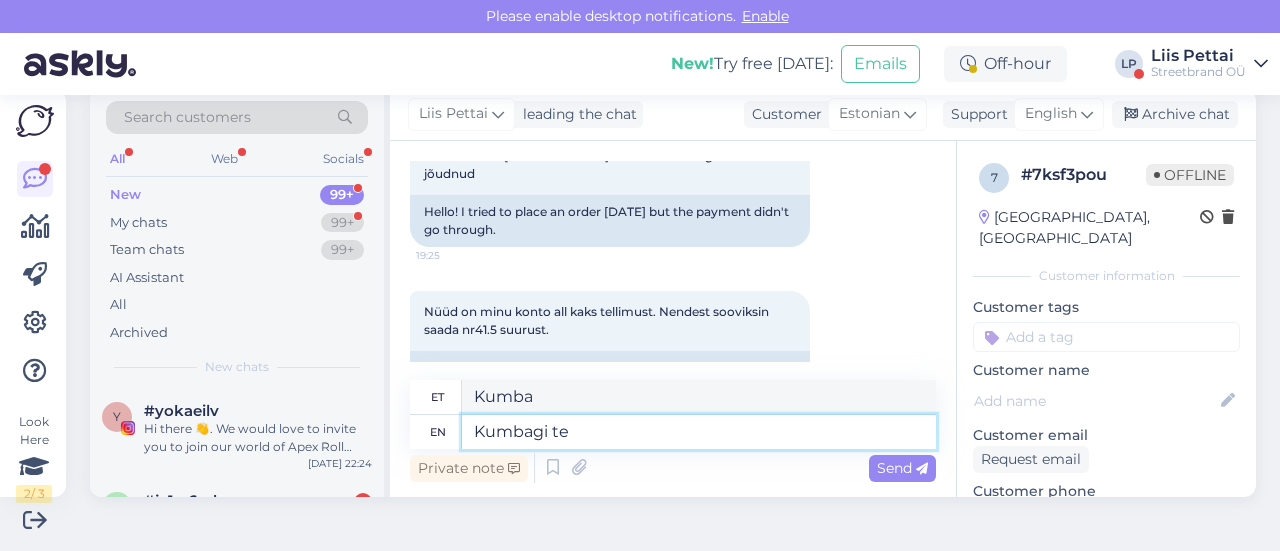 type on "Kumbagi tel" 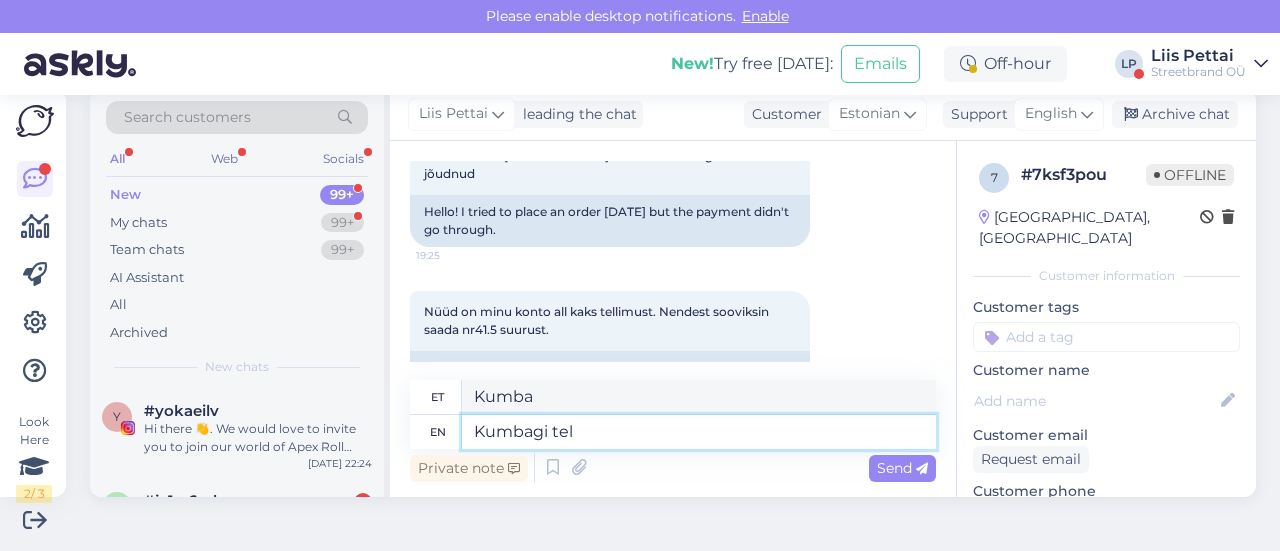 type on "Kumbagi" 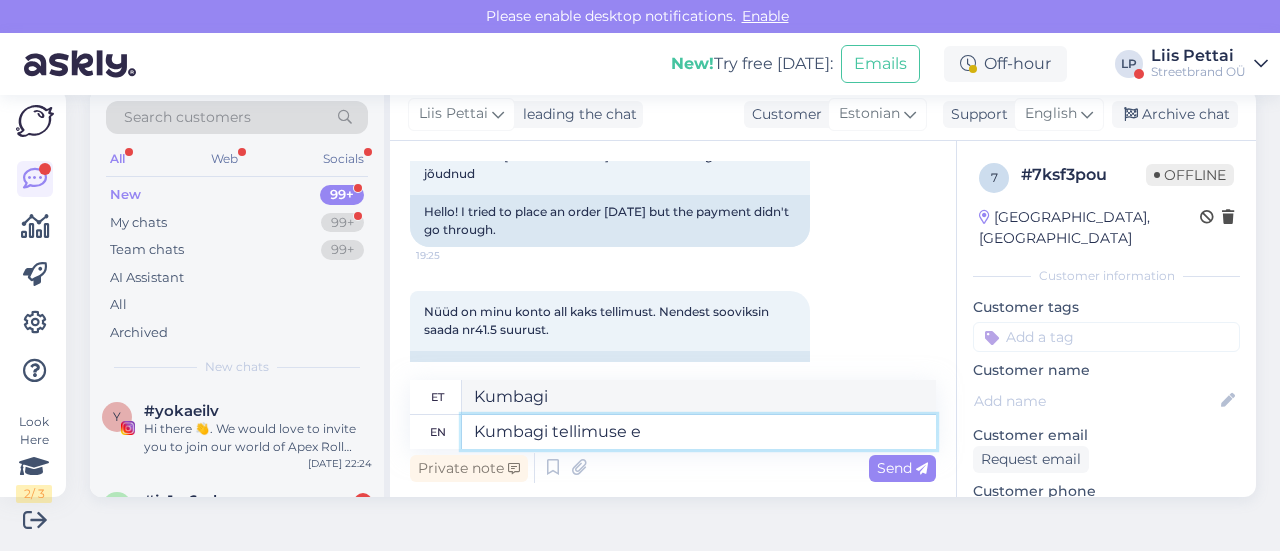 type on "Kumbagi tellimuse es" 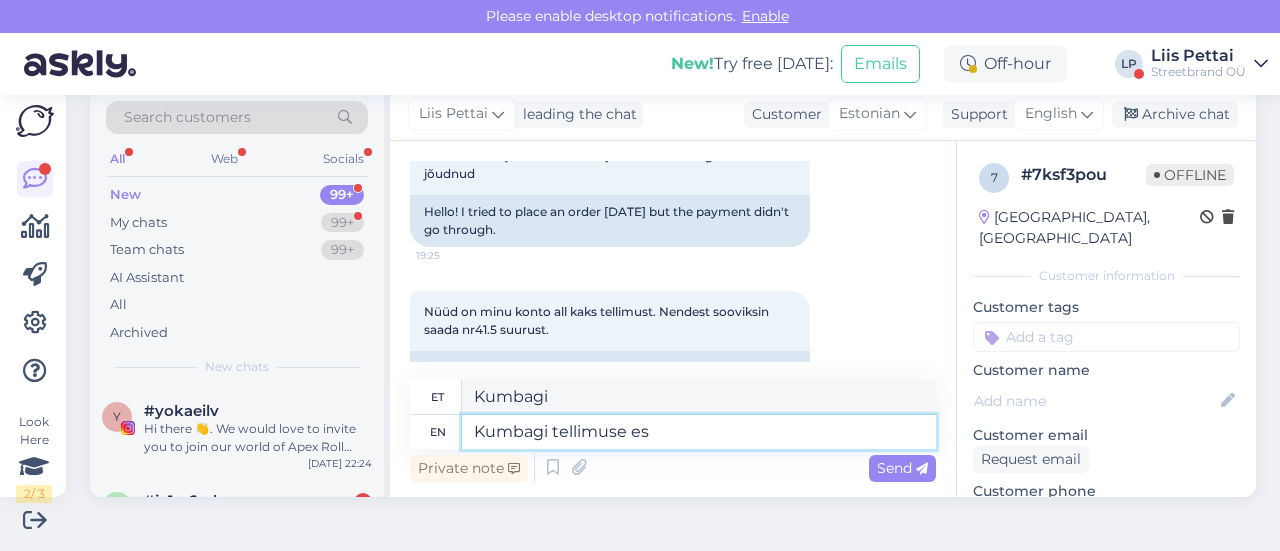 type on "Kumbagi tellimuse" 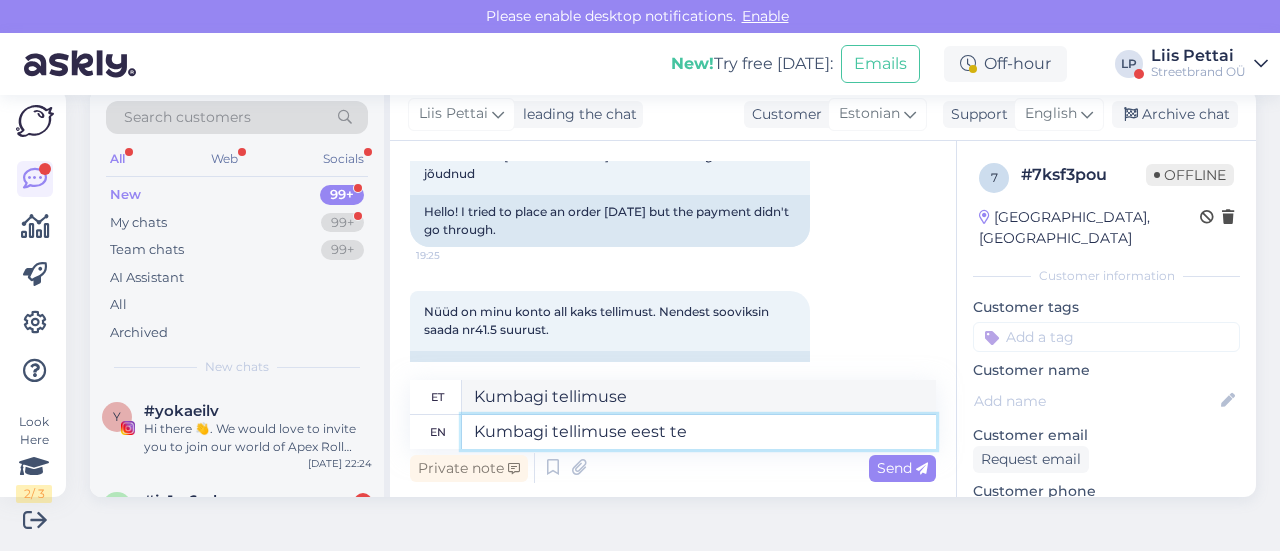 type on "Kumbagi tellimuse eest te" 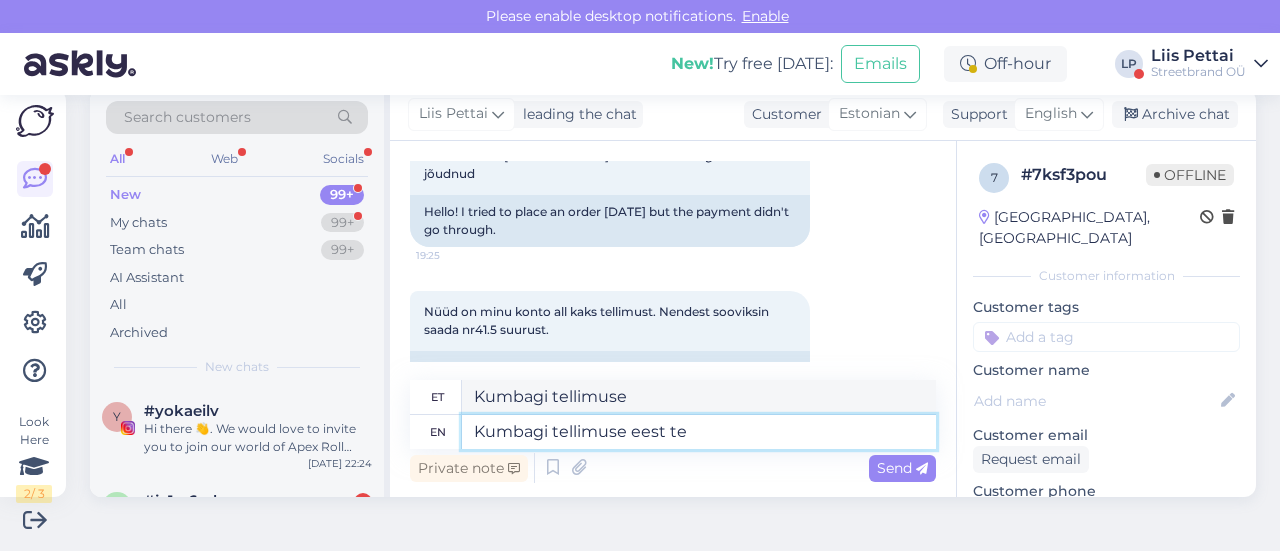 type on "Kumbagi tellimuse eest" 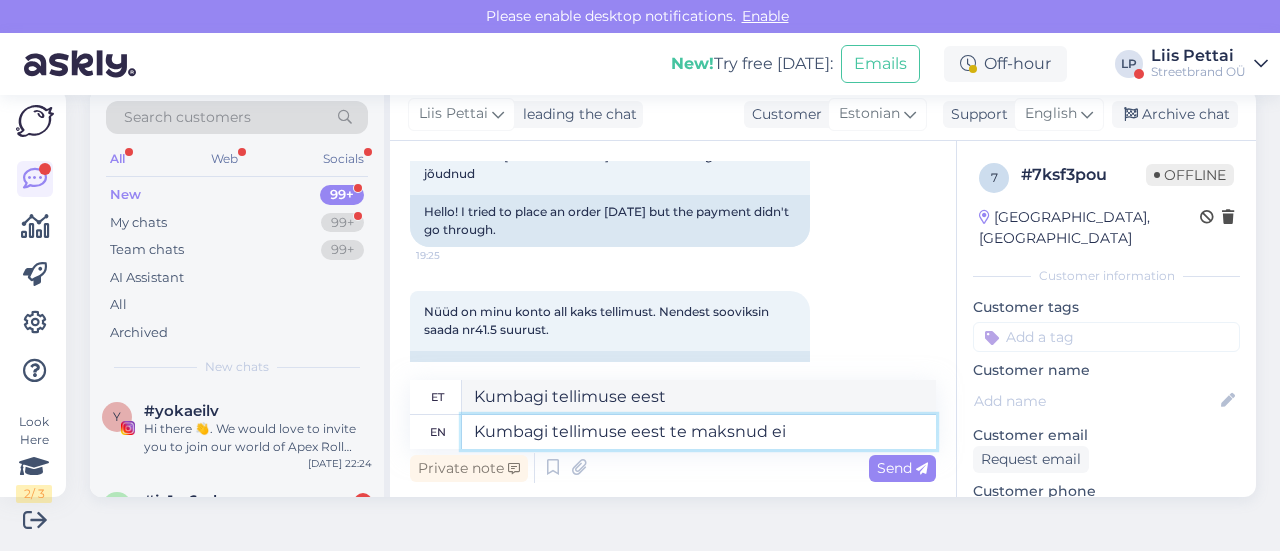 type on "Kumbagi tellimuse eest te maksnud ei" 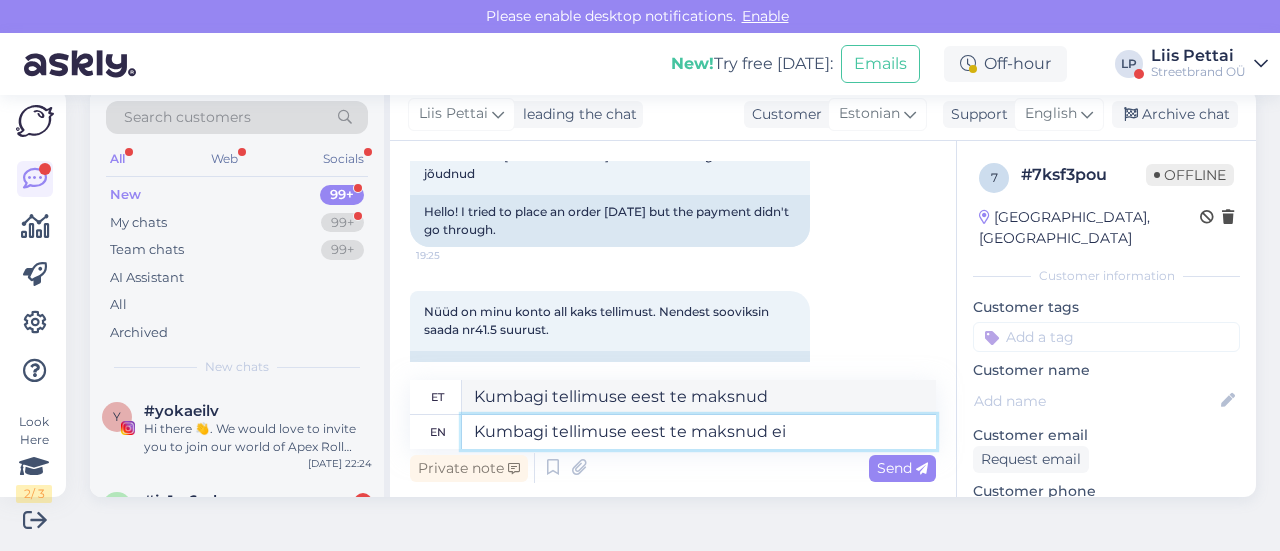 type on "Kumbagi tellimuse eest te maksnud ei" 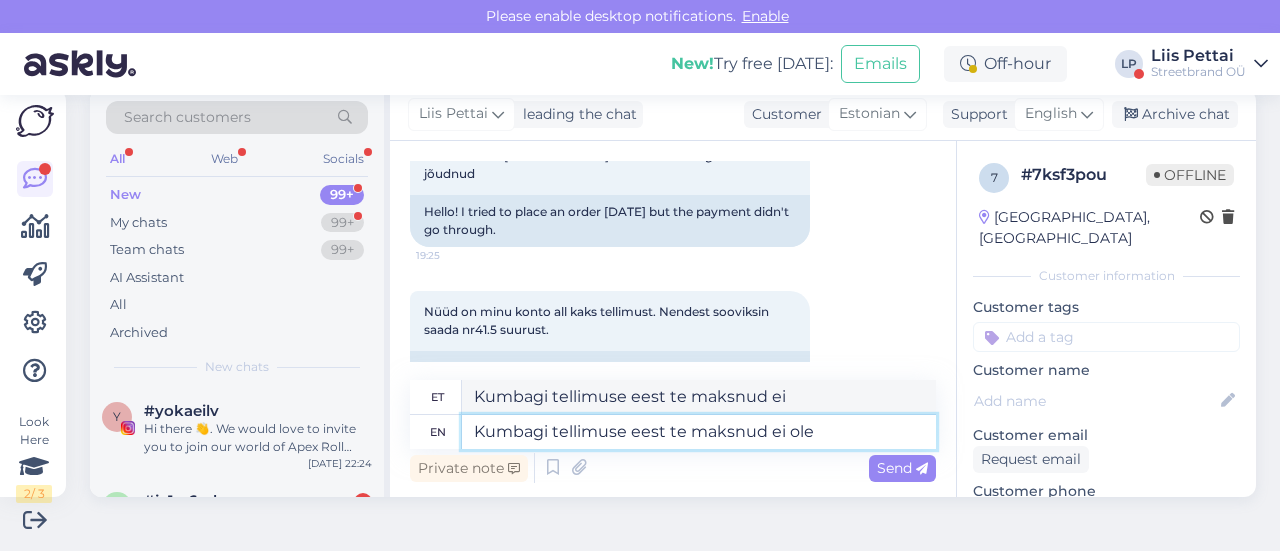 type on "Kumbagi tellimuse eest te maksnud ei ole?" 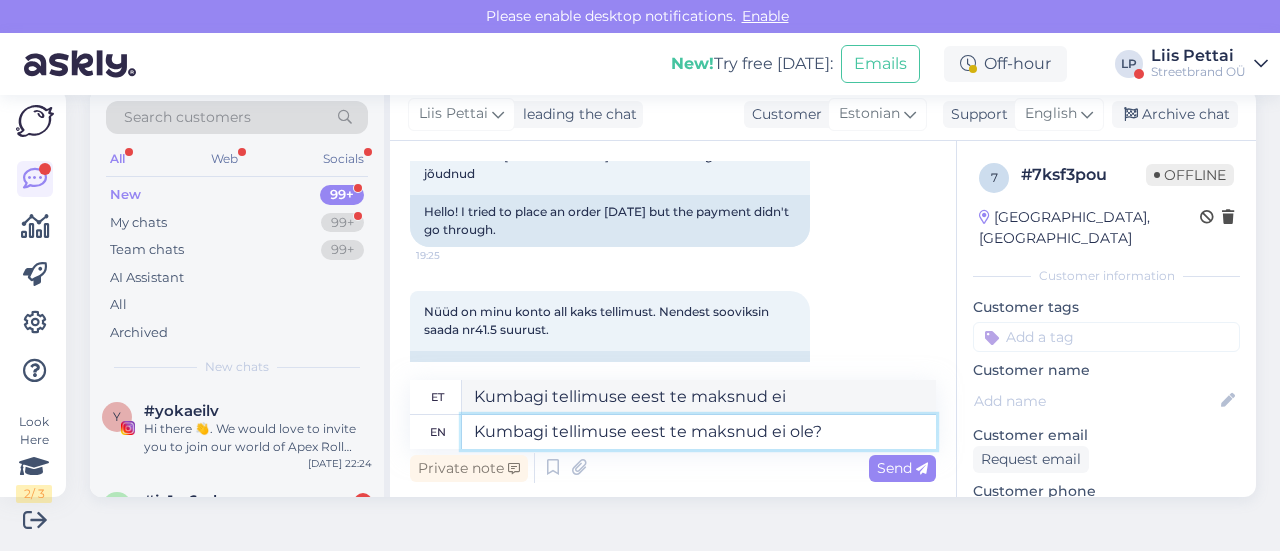 type on "Kumbagi tellimuse eest te maksnud ei ole?" 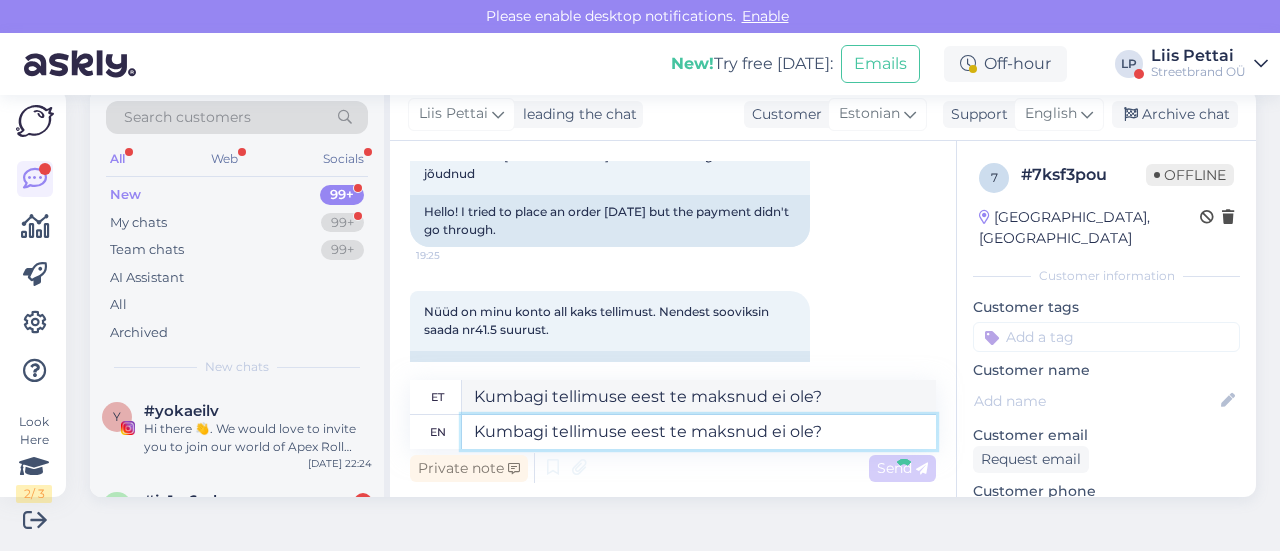 type 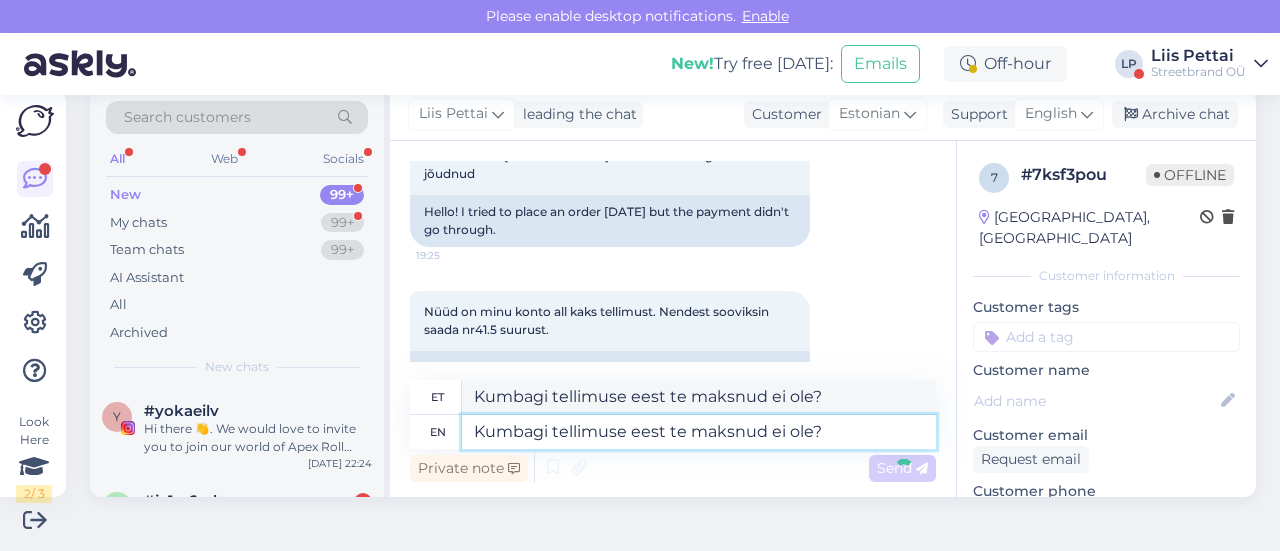 type 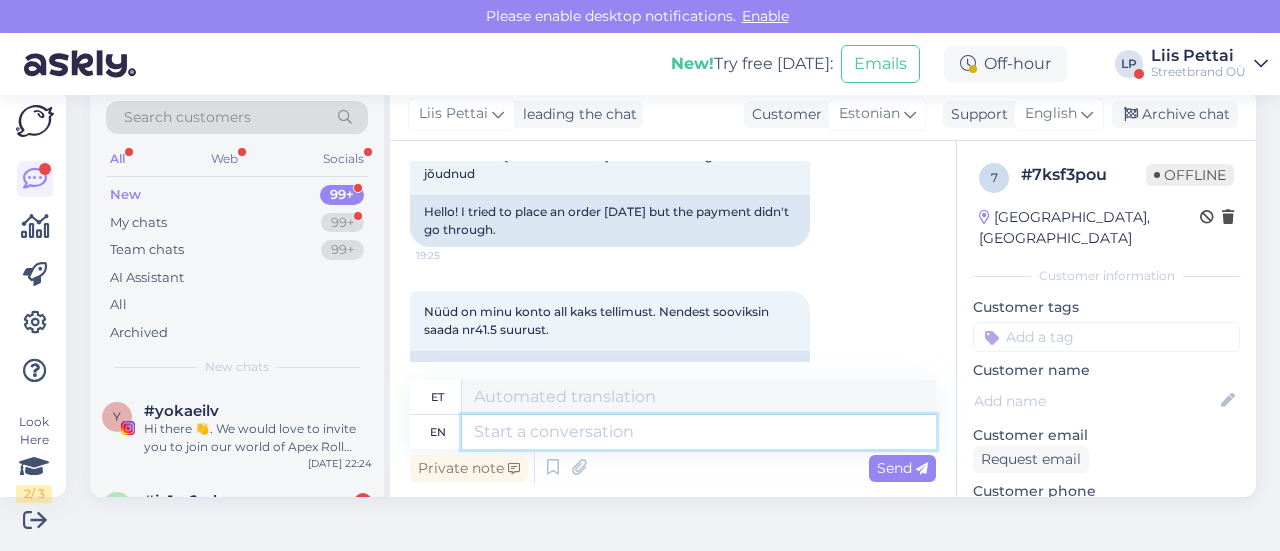 scroll, scrollTop: 338, scrollLeft: 0, axis: vertical 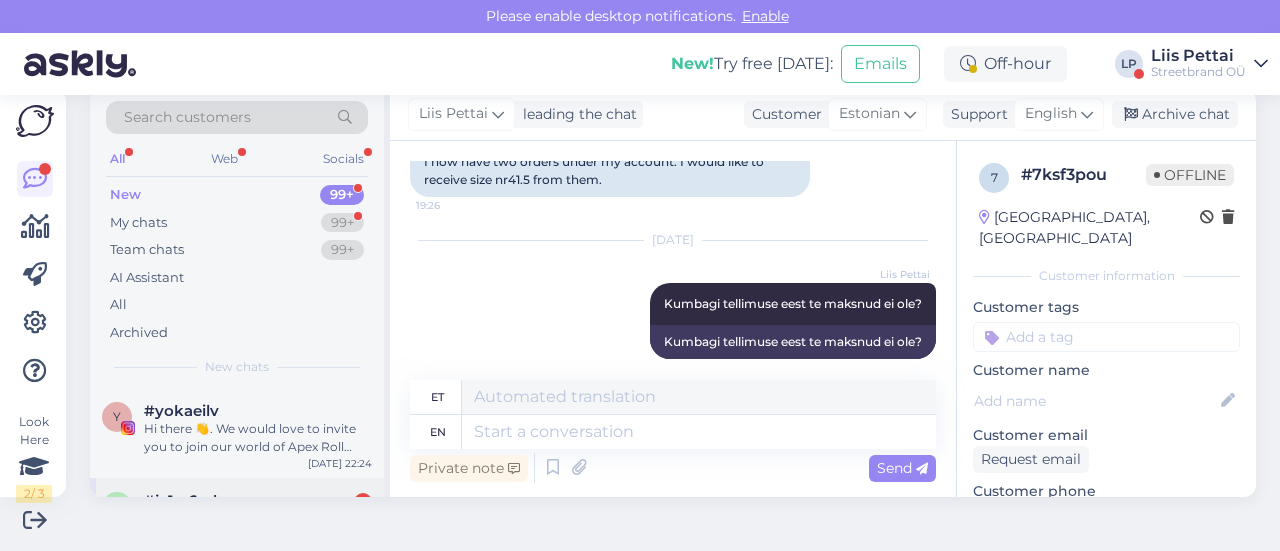 click on "#jy1w6nde 1" at bounding box center (258, 501) 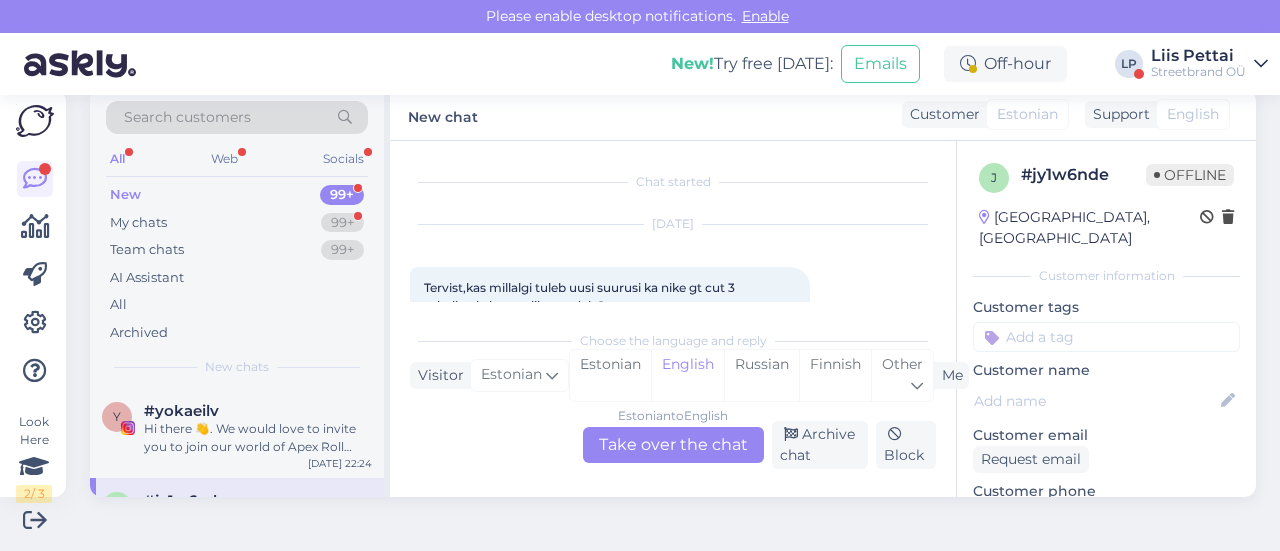 scroll, scrollTop: 42, scrollLeft: 0, axis: vertical 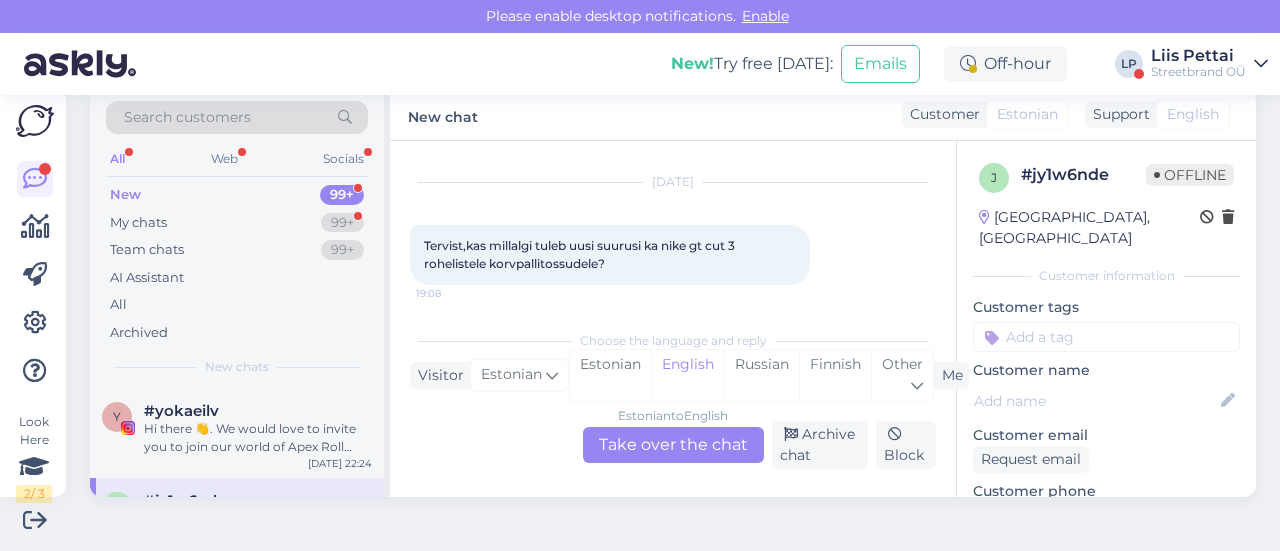 click on "Estonian  to  English Take over the chat" at bounding box center (673, 445) 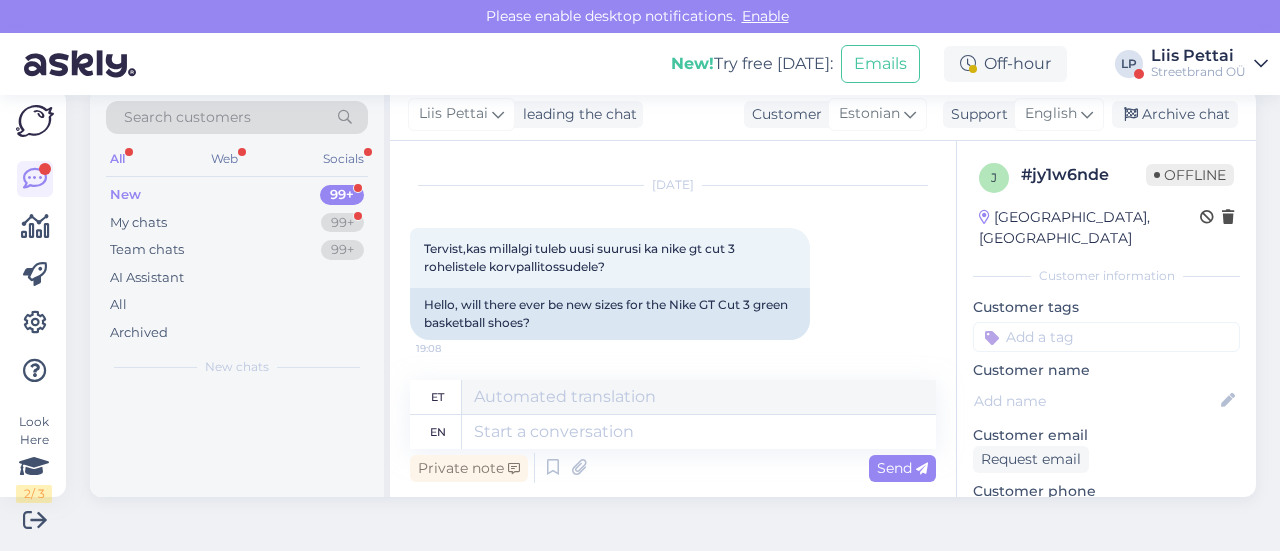 scroll, scrollTop: 38, scrollLeft: 0, axis: vertical 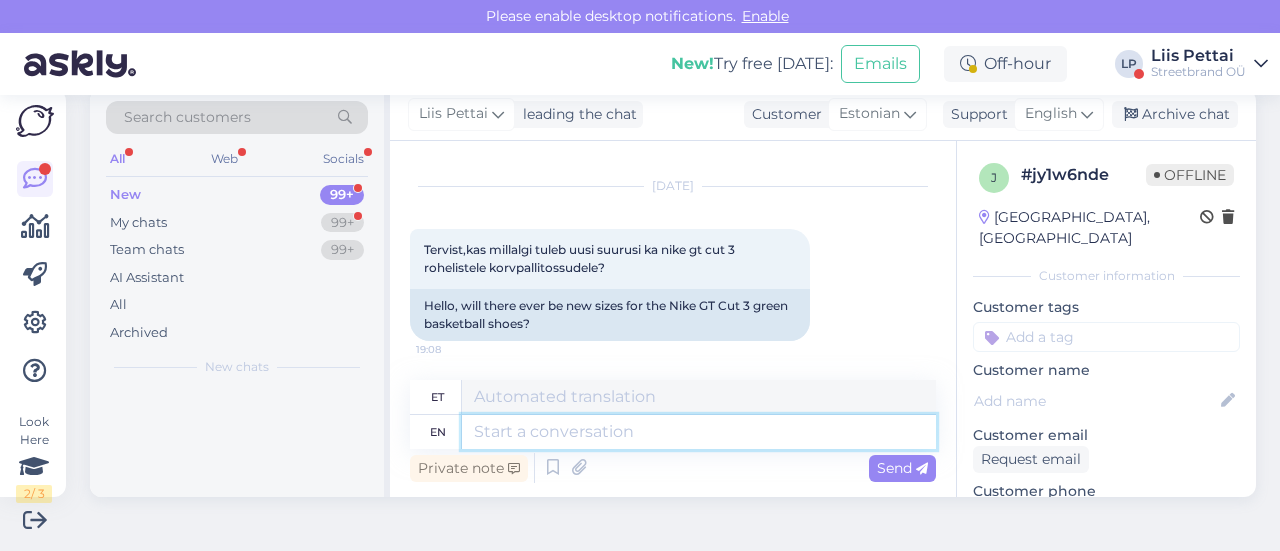click at bounding box center [699, 432] 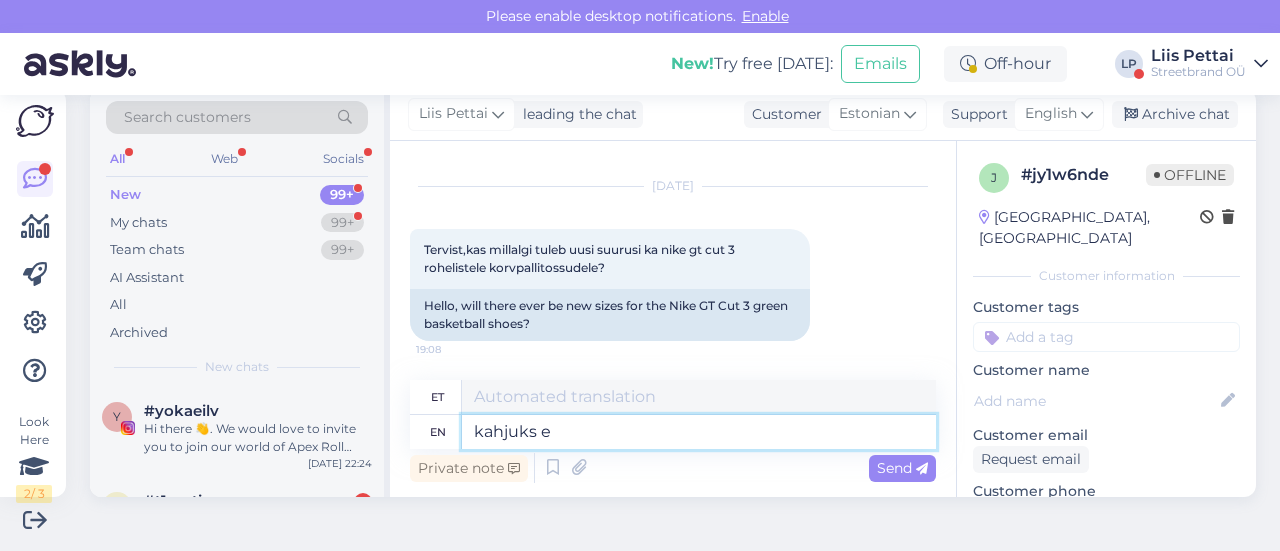type on "kahjuks ei" 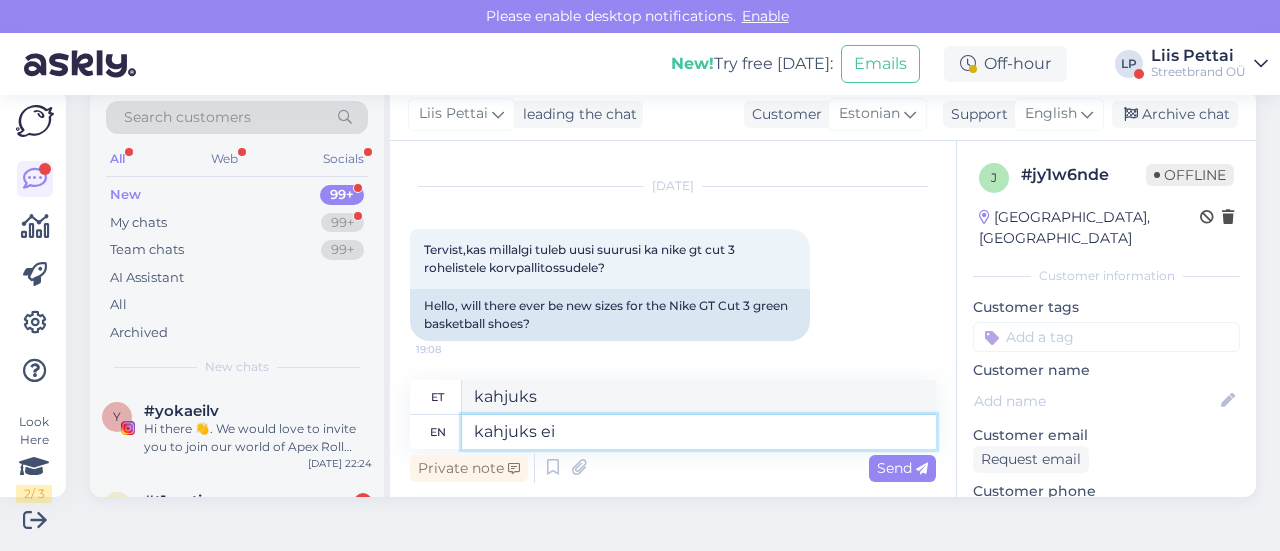 type on "kahjuks ei" 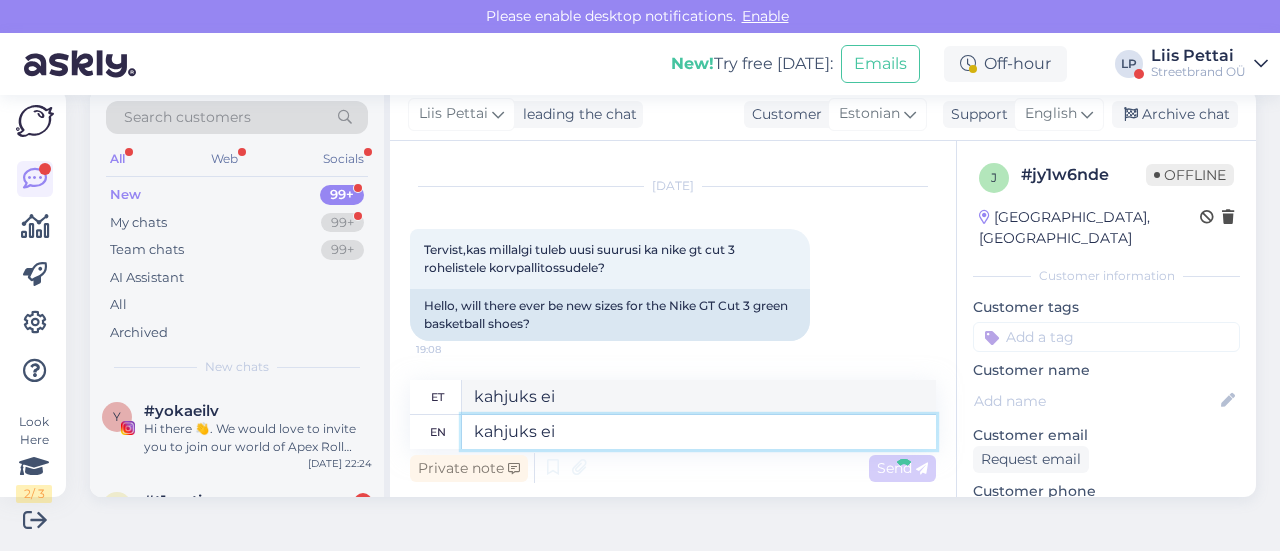 type 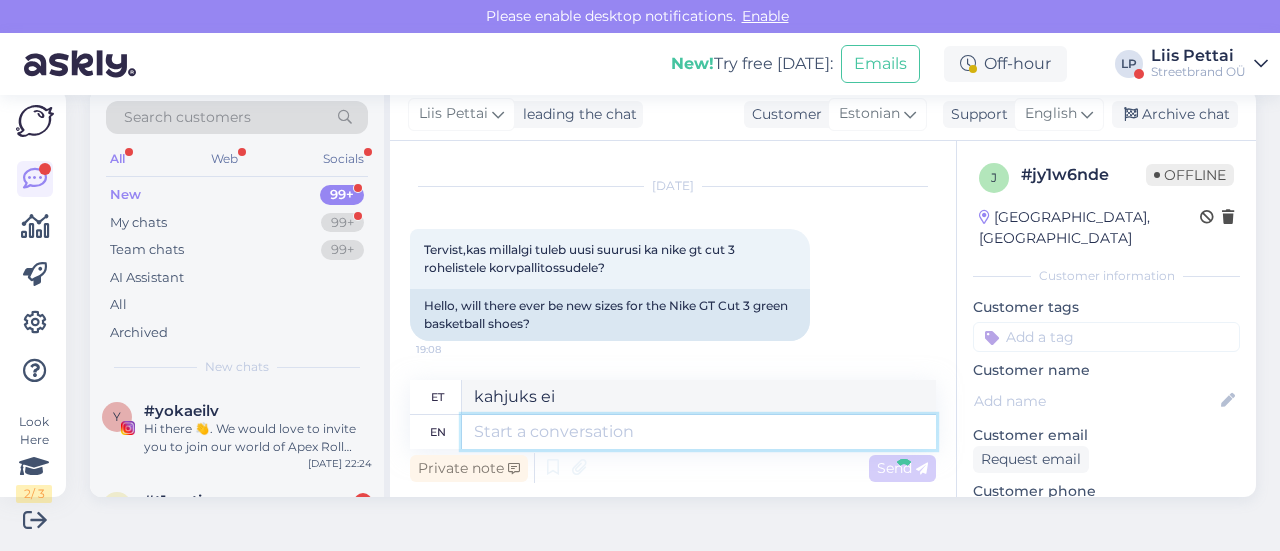 type 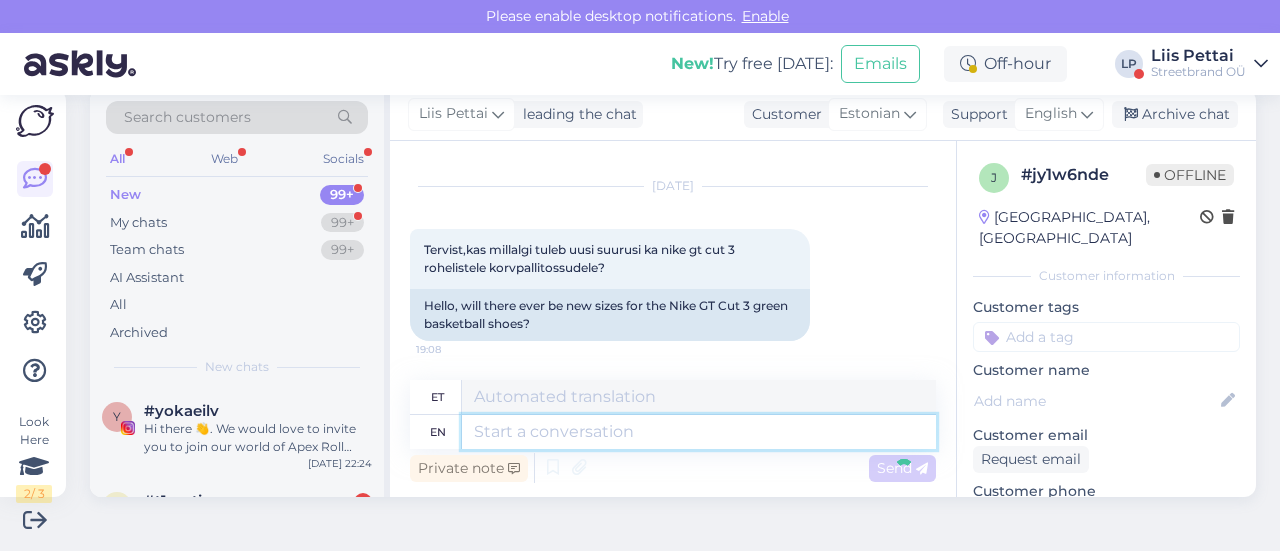 scroll, scrollTop: 200, scrollLeft: 0, axis: vertical 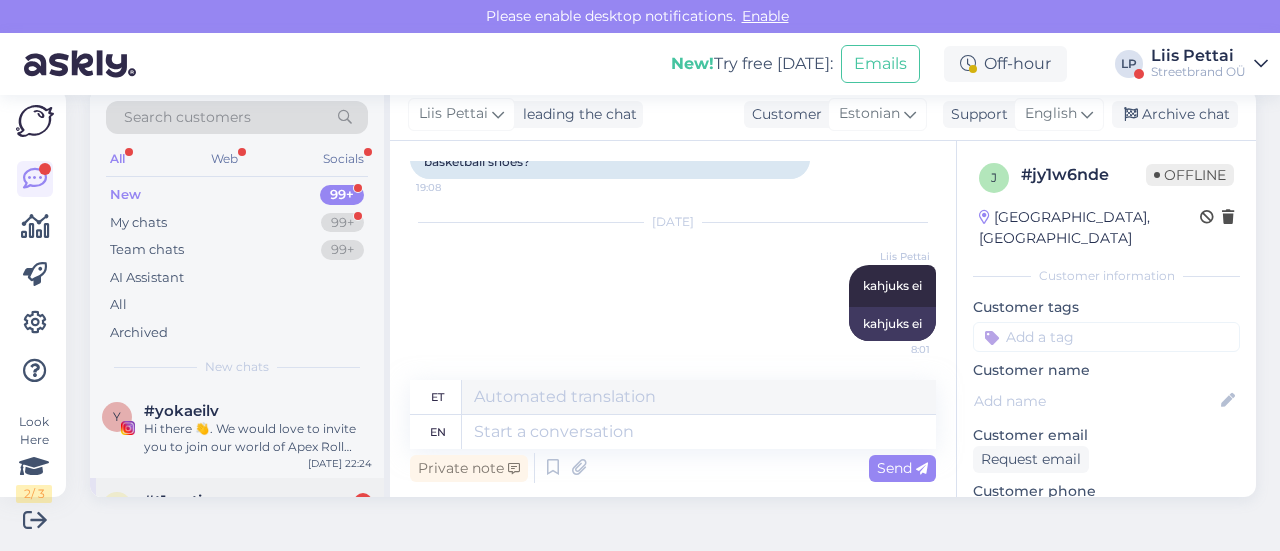 click on "t #t1crgtis 1 Attachment [DATE] 18:26" at bounding box center [237, 514] 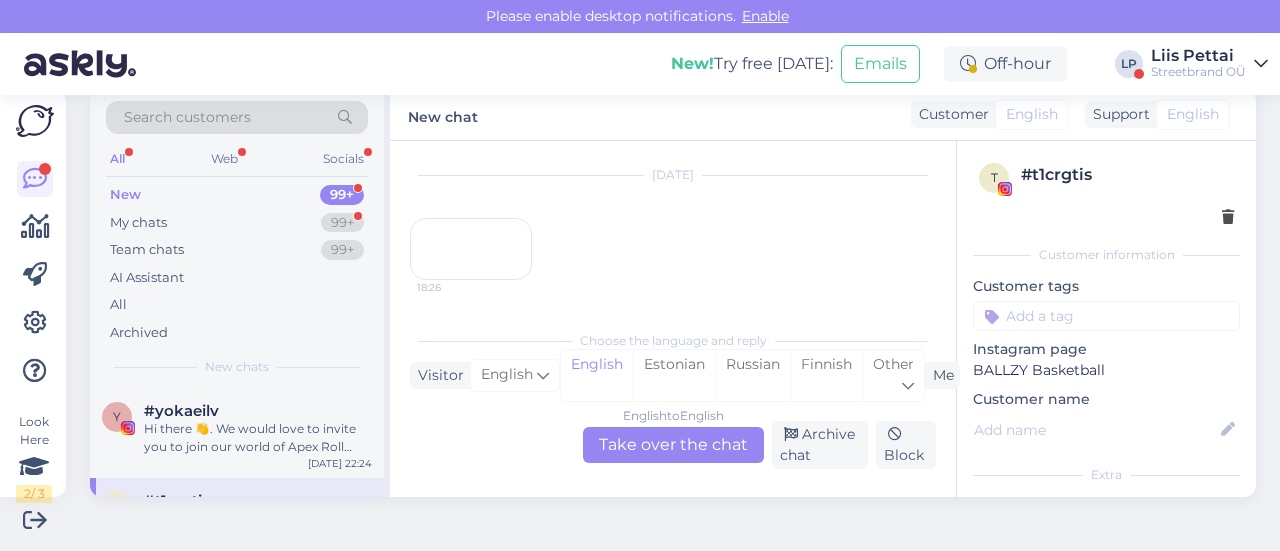 scroll, scrollTop: 198, scrollLeft: 0, axis: vertical 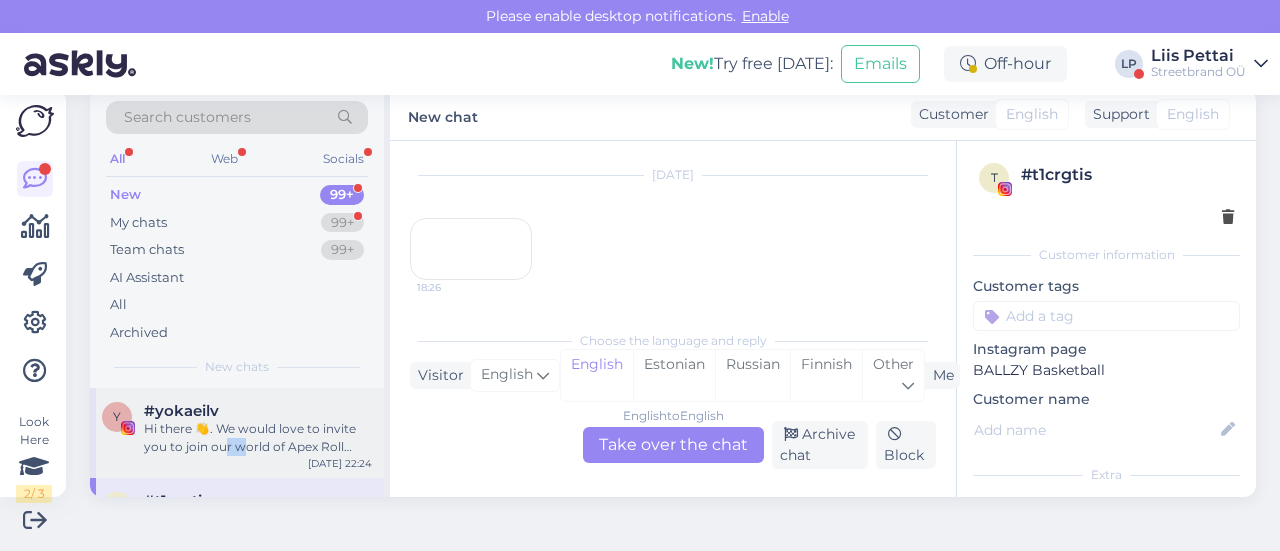 drag, startPoint x: 222, startPoint y: 443, endPoint x: 238, endPoint y: 441, distance: 16.124516 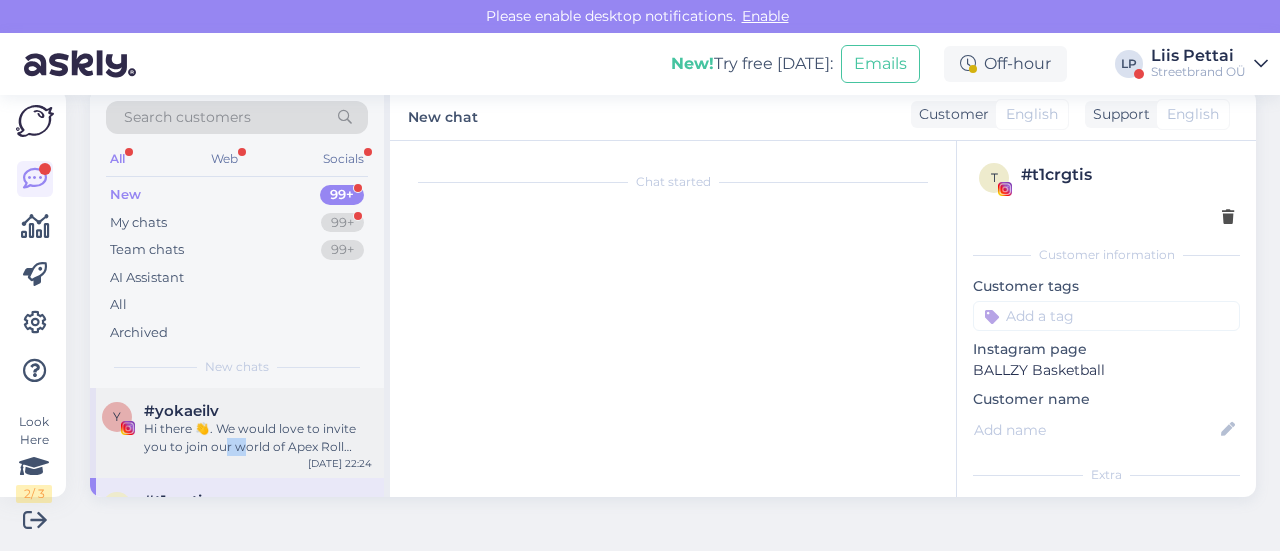 scroll, scrollTop: 42, scrollLeft: 0, axis: vertical 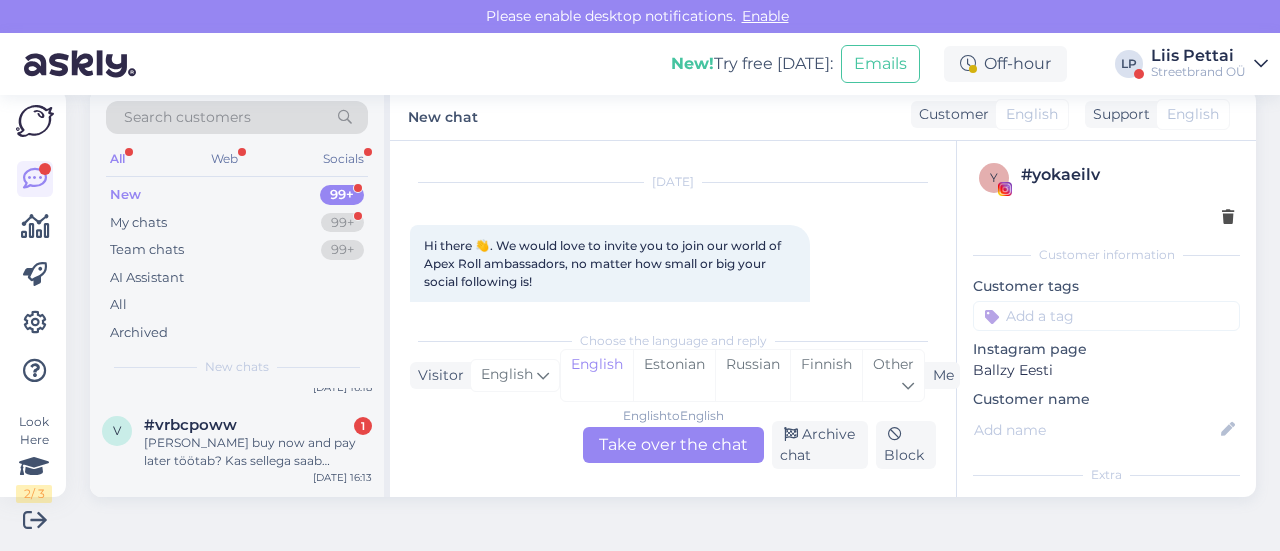 click on "[PERSON_NAME] buy now and pay later töötab? Kas sellega saab pakiautomaadis maksta?" at bounding box center [258, 452] 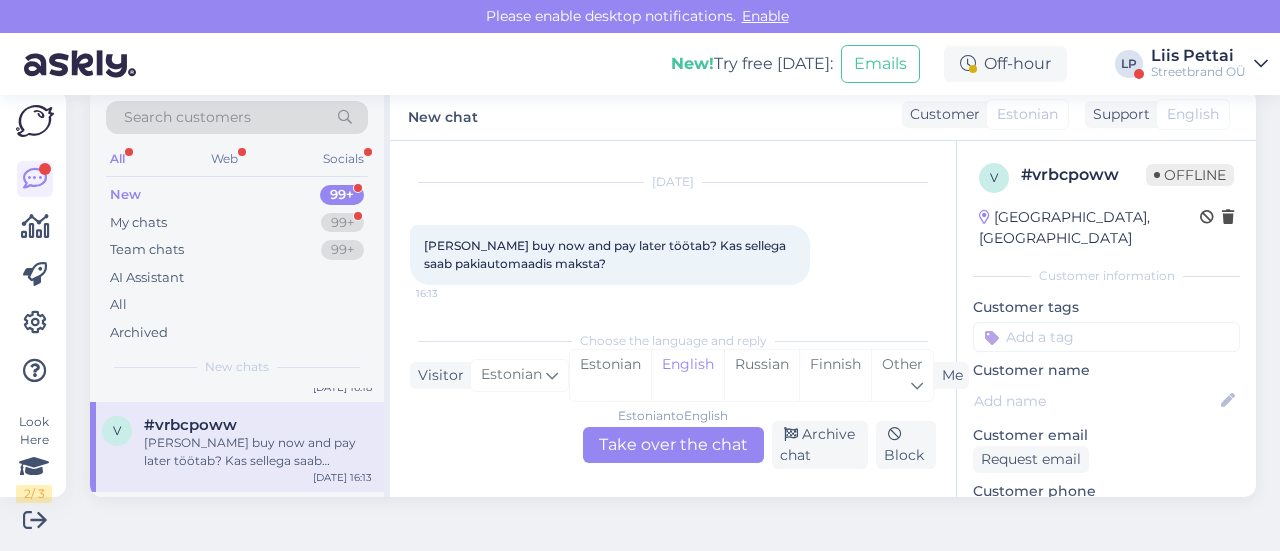 scroll, scrollTop: 42, scrollLeft: 0, axis: vertical 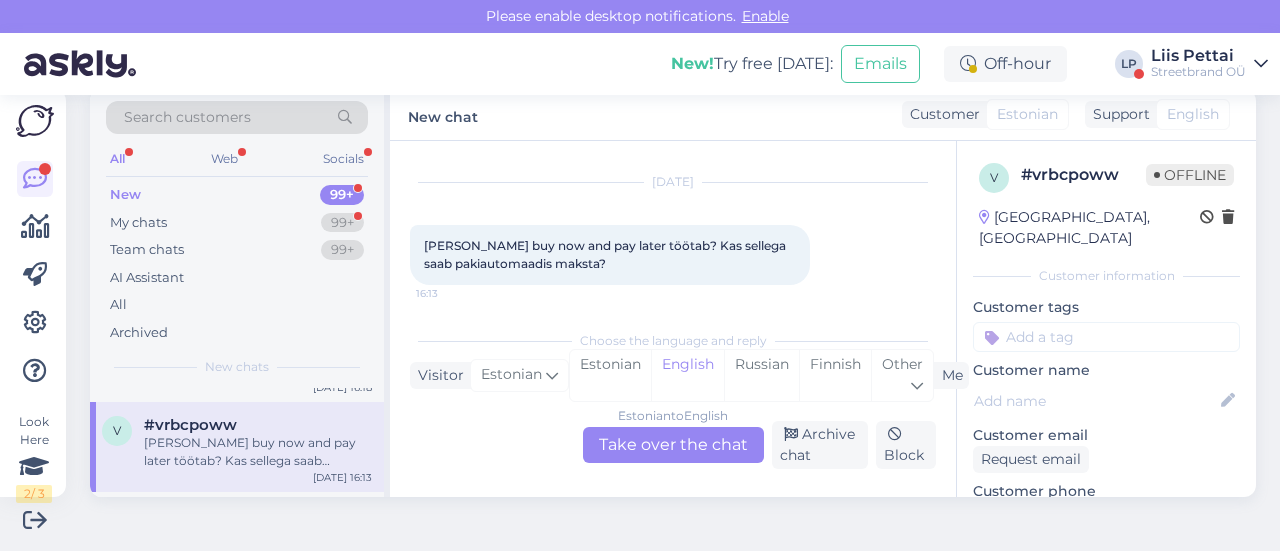 click on "Estonian  to  English Take over the chat" at bounding box center [673, 445] 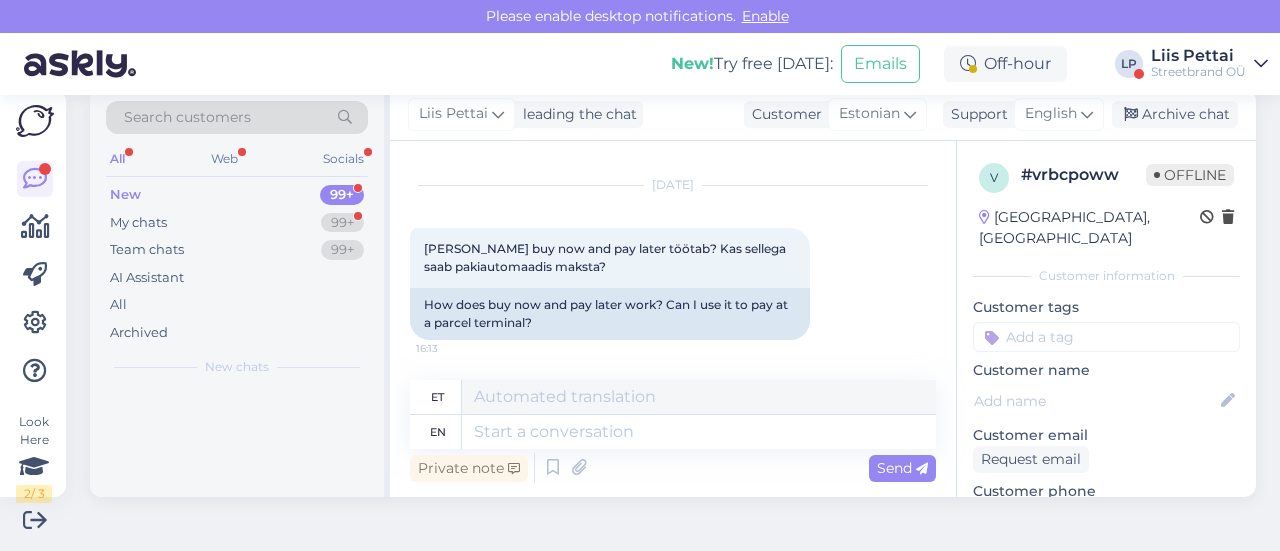 scroll, scrollTop: 38, scrollLeft: 0, axis: vertical 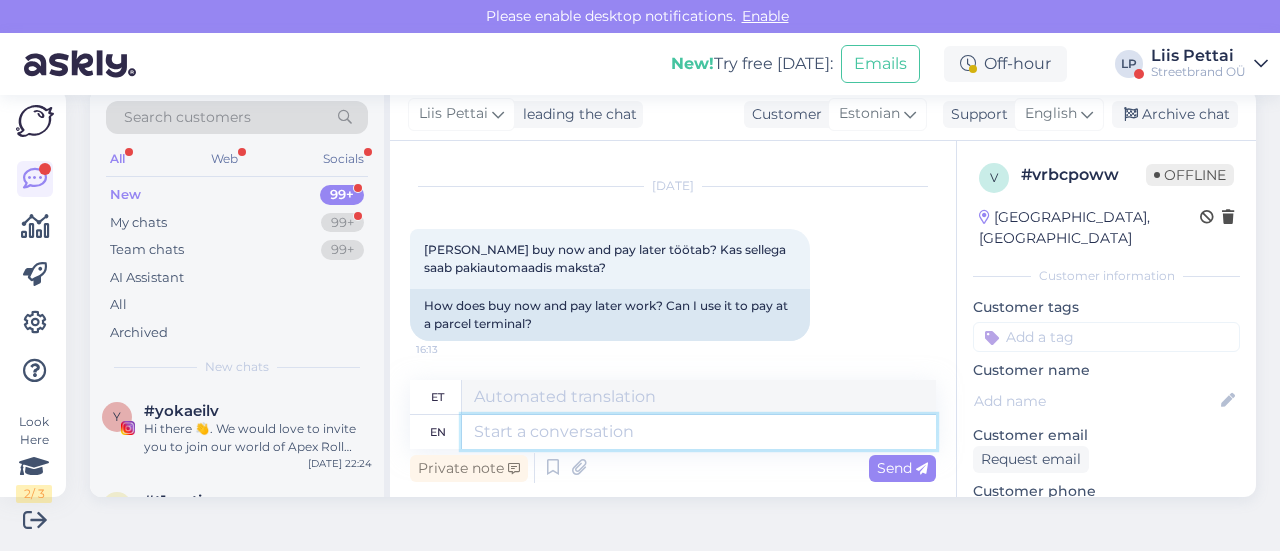 click at bounding box center [699, 432] 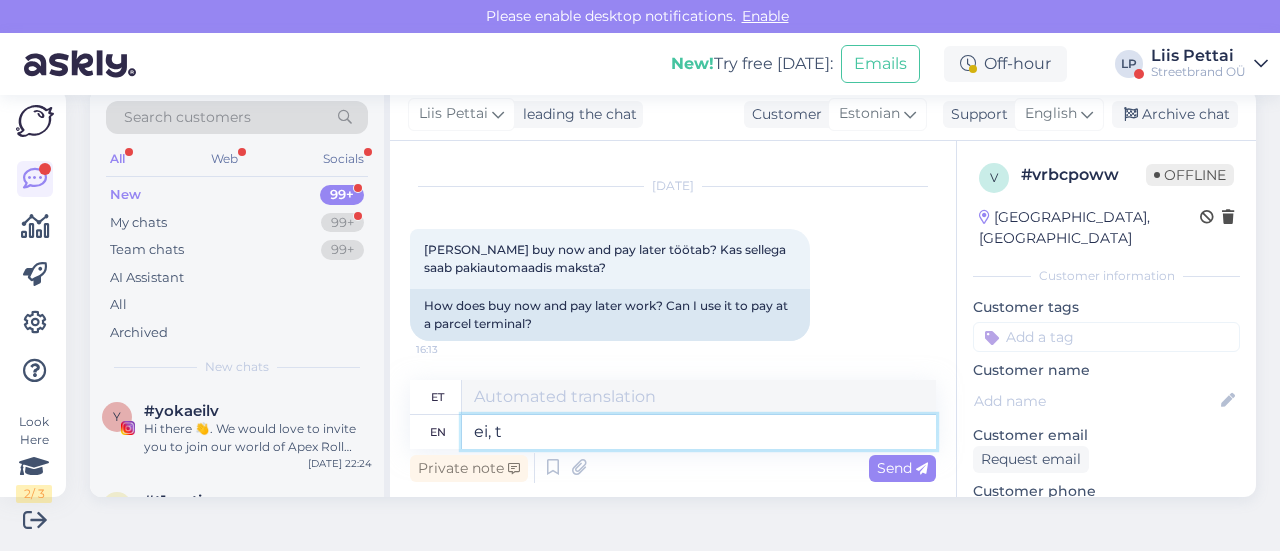 type on "ei, te" 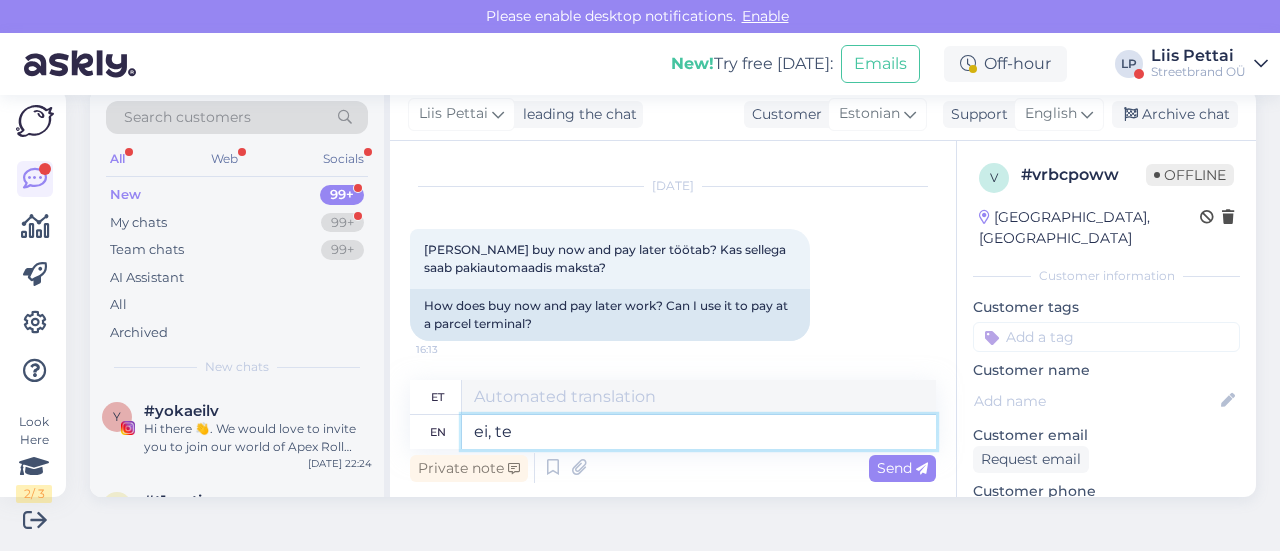 type 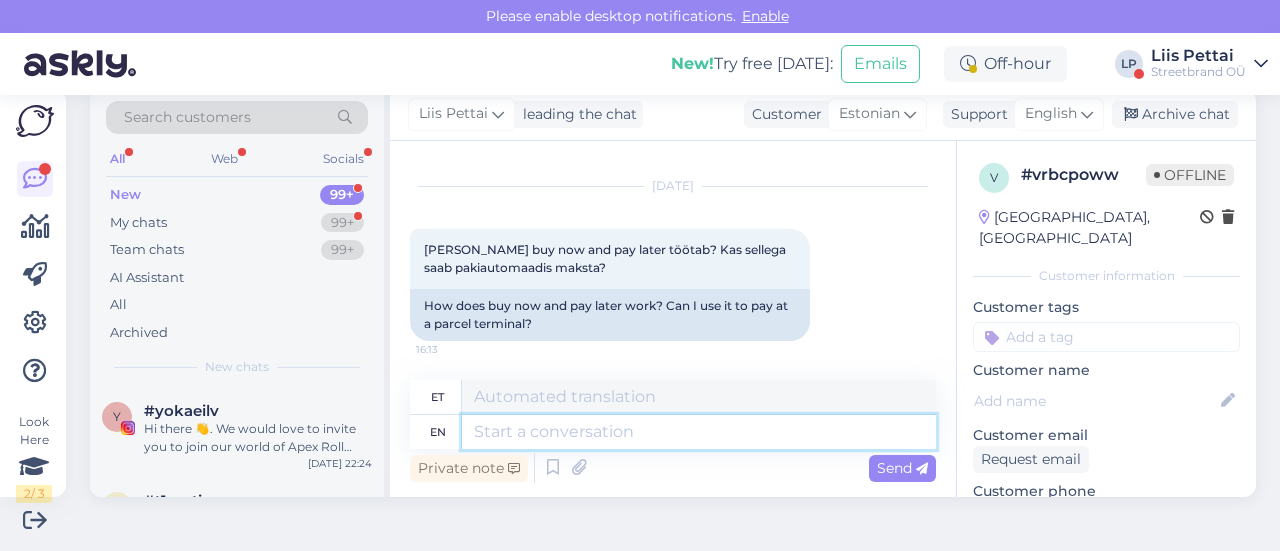 scroll, scrollTop: 200, scrollLeft: 0, axis: vertical 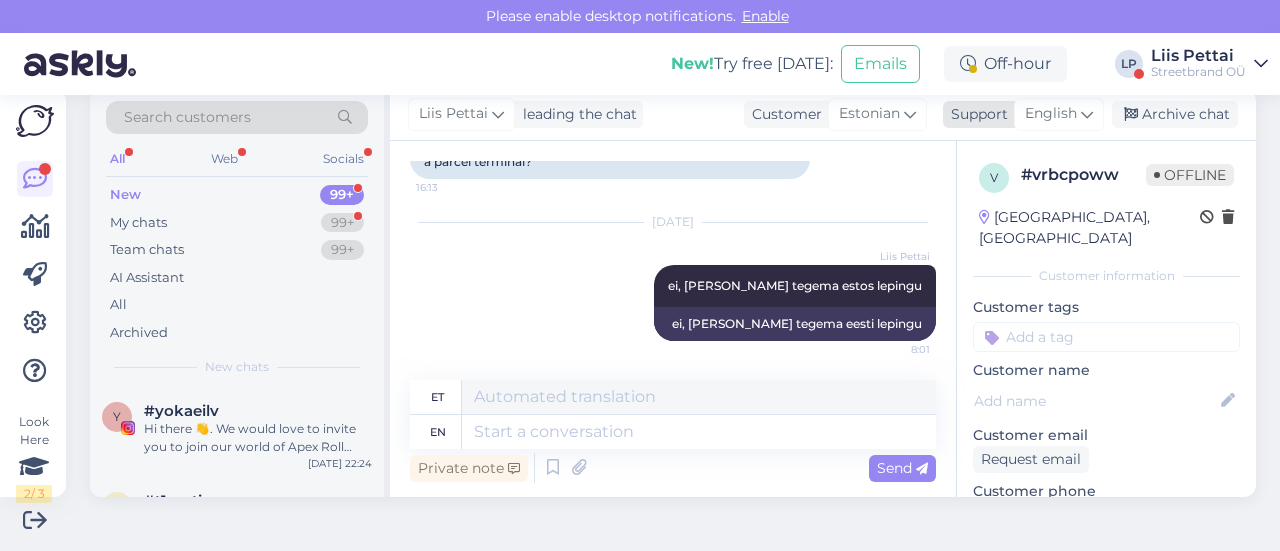 click on "English" at bounding box center (1059, 114) 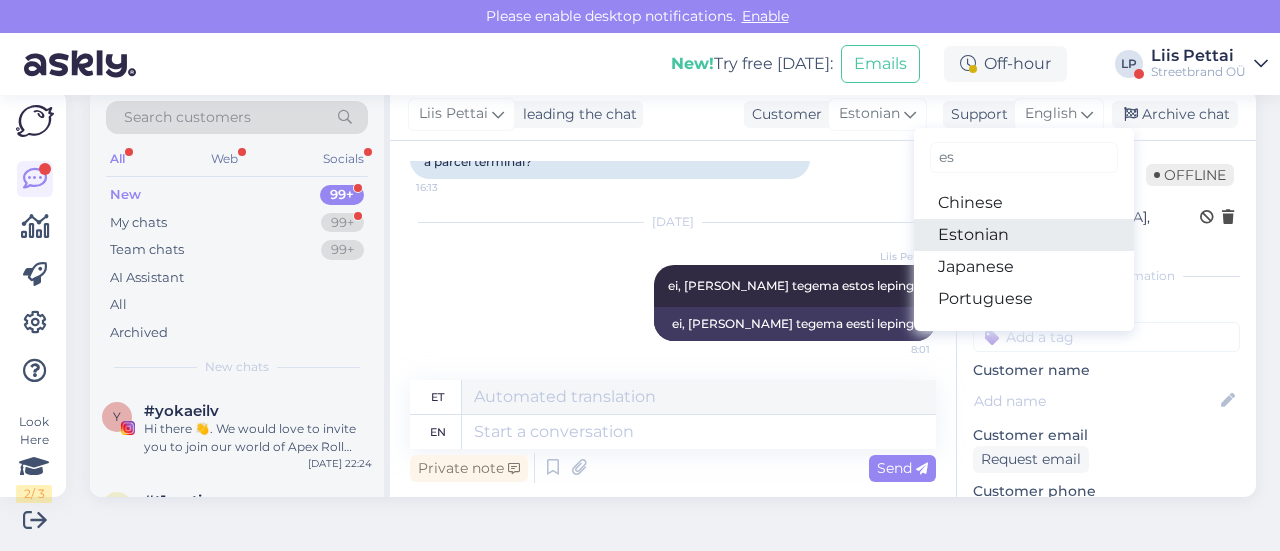 click on "Estonian" at bounding box center (1024, 235) 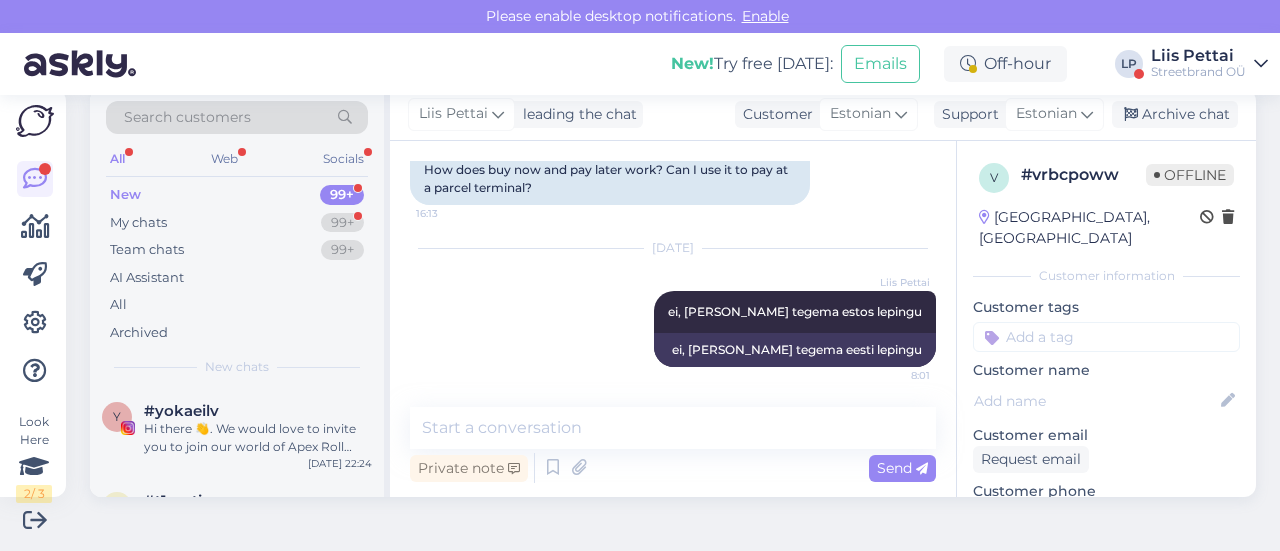 scroll, scrollTop: 173, scrollLeft: 0, axis: vertical 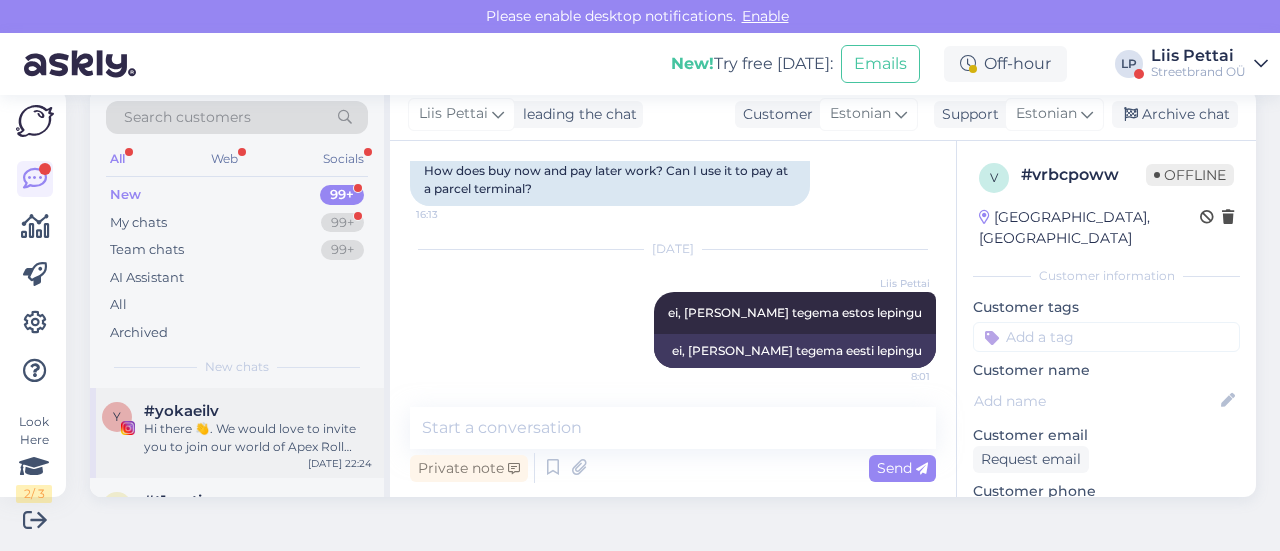 click on "Hi there 👋. We would love to invite you to join our world of Apex Roll ambassadors, no matter how small or big your social following is!
If you’re interested, we can send you 4 clothes of your choice for FREE. 🎁 Please reply through our “Ambassador Program” highlight on @apexroll.official. We’re excited for you to become an Apex Roll Ambassador!
We look forward to hearing from you!
👉🏻 @apexroll.official" at bounding box center (258, 438) 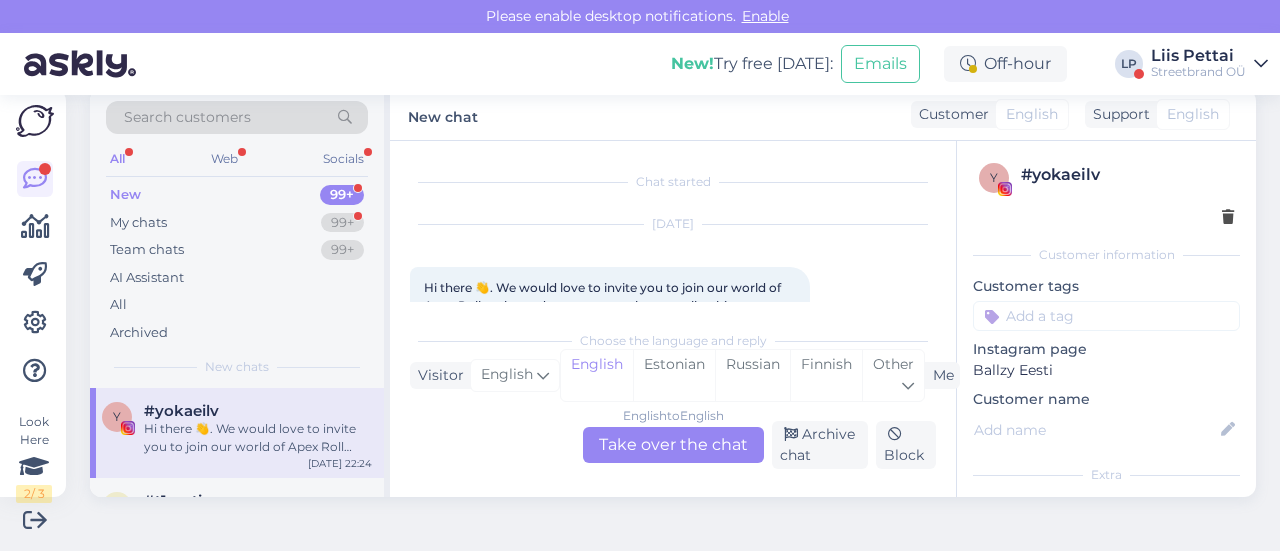 scroll, scrollTop: 42, scrollLeft: 0, axis: vertical 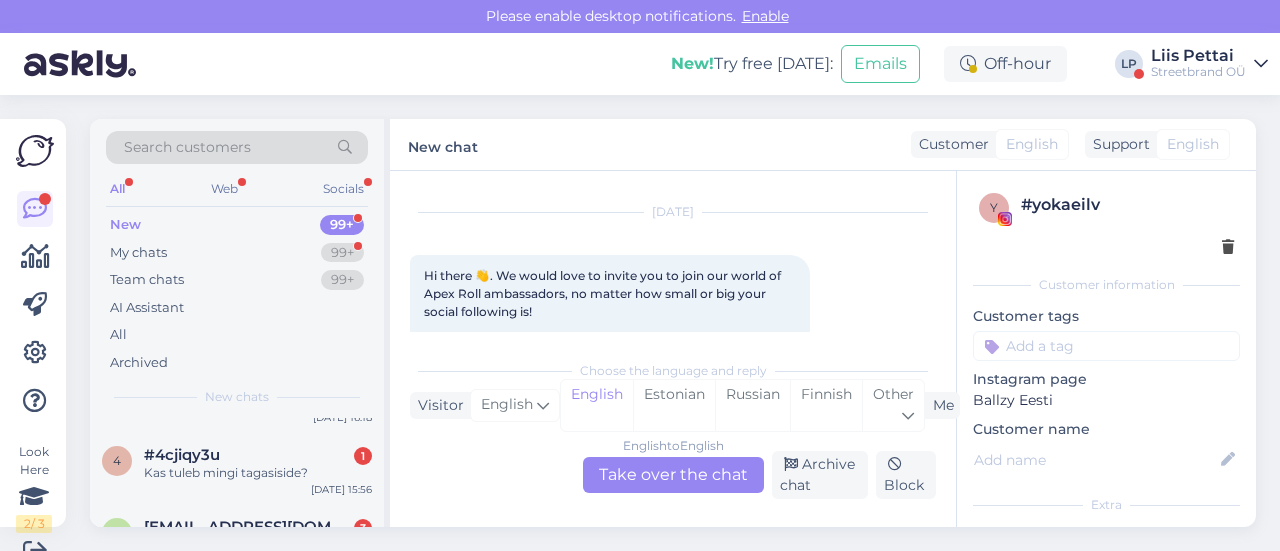 click on "#4cjiqy3u 1" at bounding box center (258, 455) 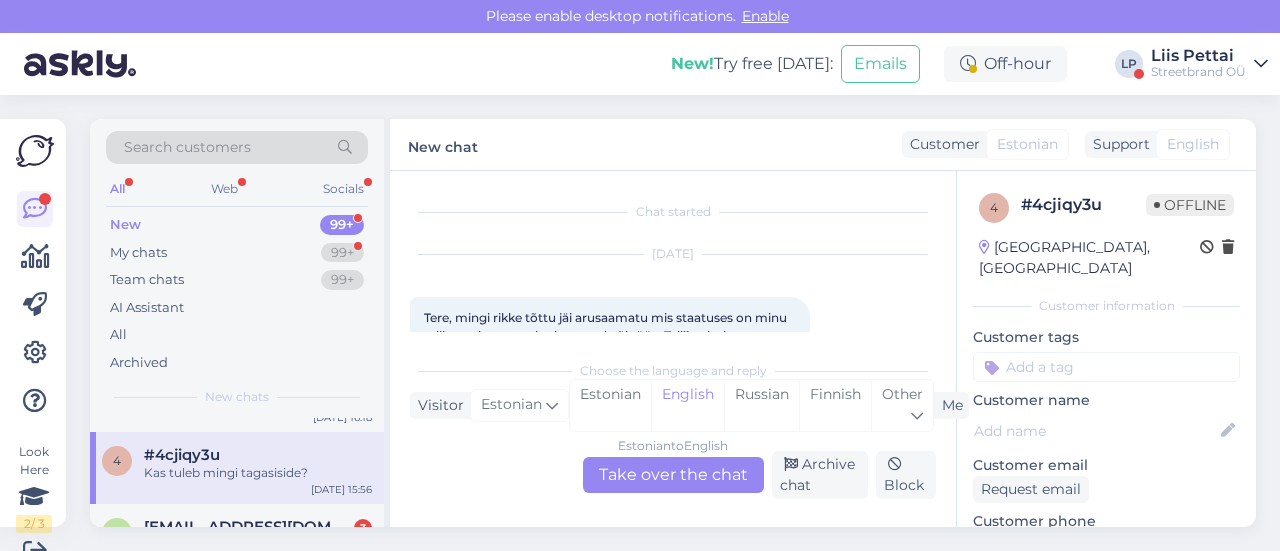 scroll, scrollTop: 150, scrollLeft: 0, axis: vertical 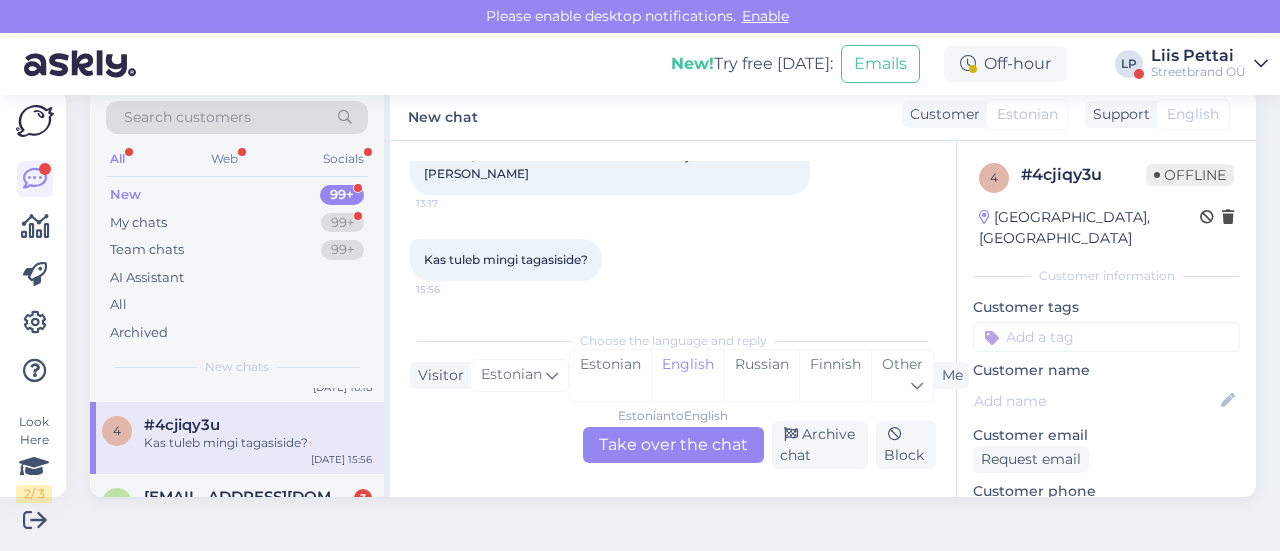 drag, startPoint x: 935, startPoint y: 251, endPoint x: 931, endPoint y: 221, distance: 30.265491 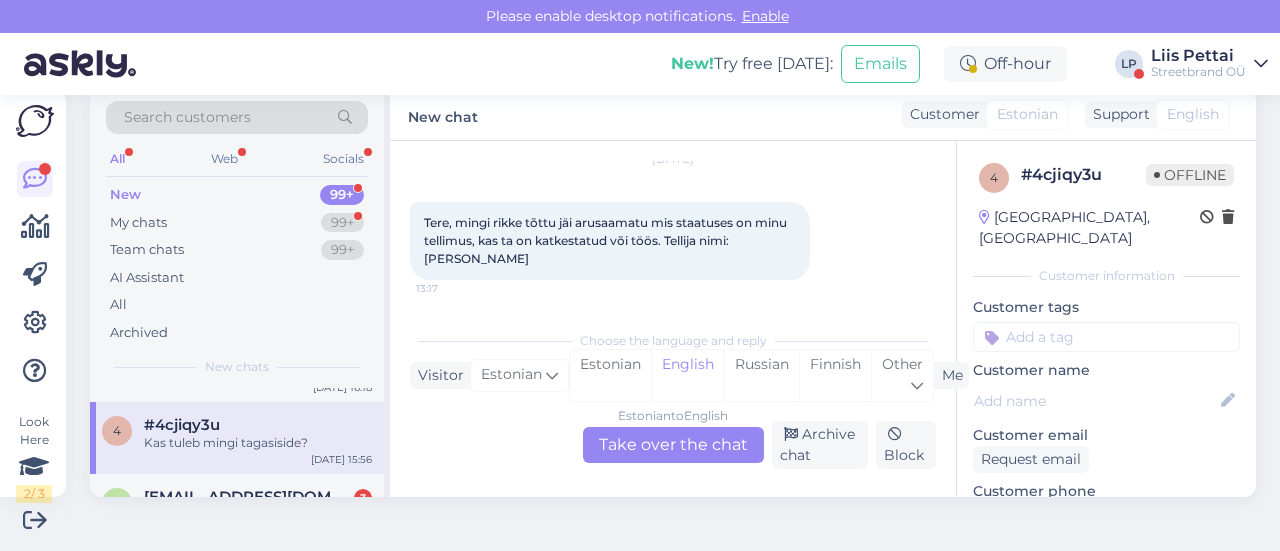 scroll, scrollTop: 52, scrollLeft: 0, axis: vertical 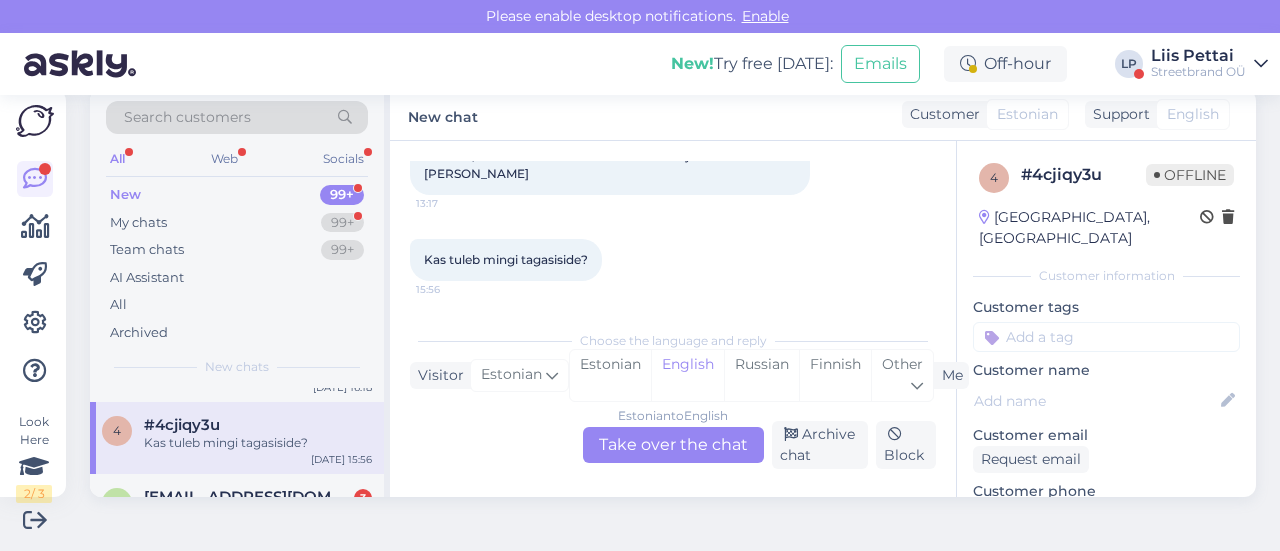 click on "Estonian  to  English Take over the chat" at bounding box center [673, 445] 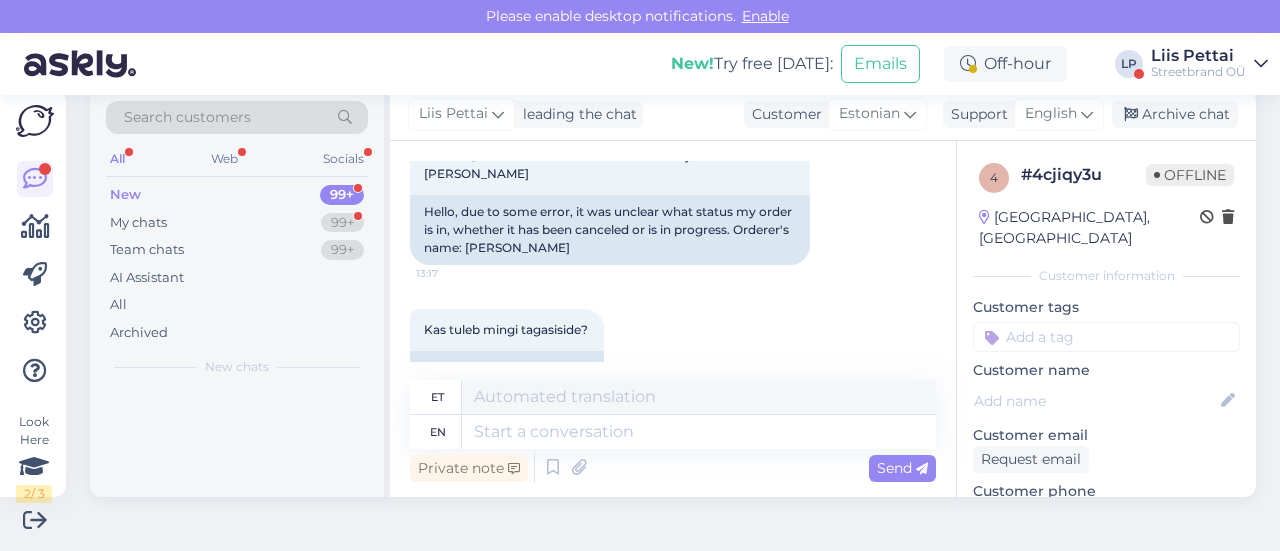 scroll, scrollTop: 0, scrollLeft: 0, axis: both 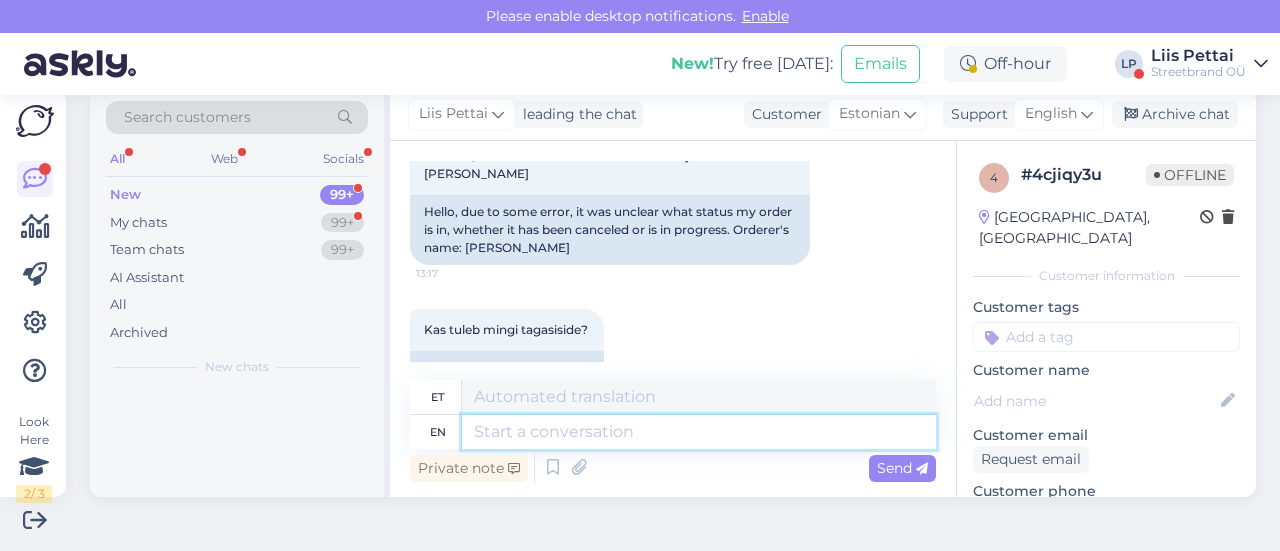 click at bounding box center (699, 432) 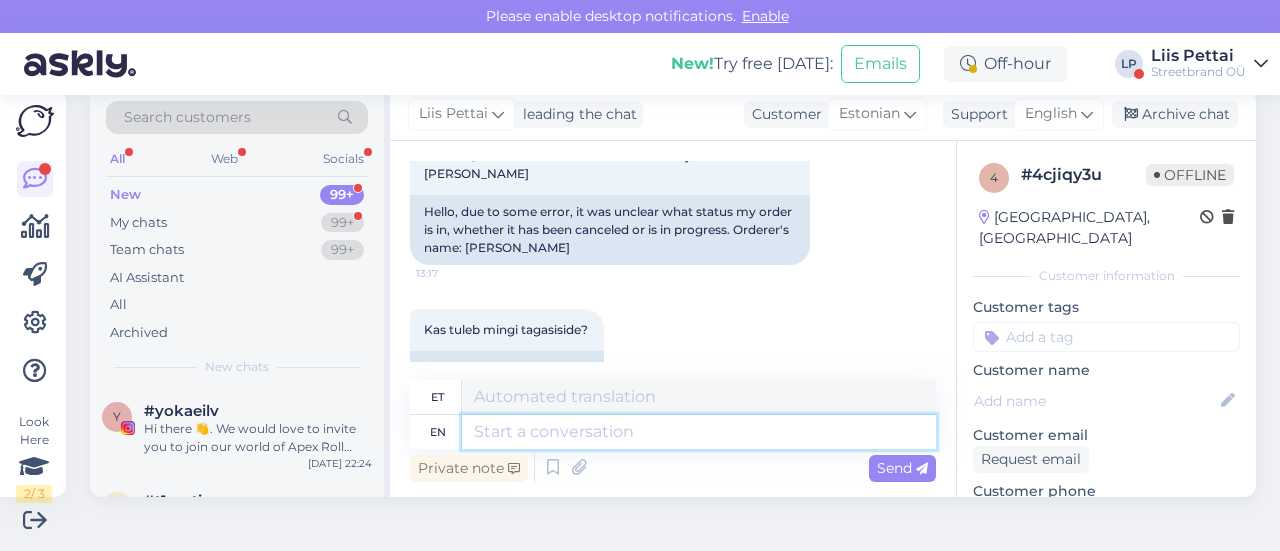 scroll, scrollTop: 356, scrollLeft: 0, axis: vertical 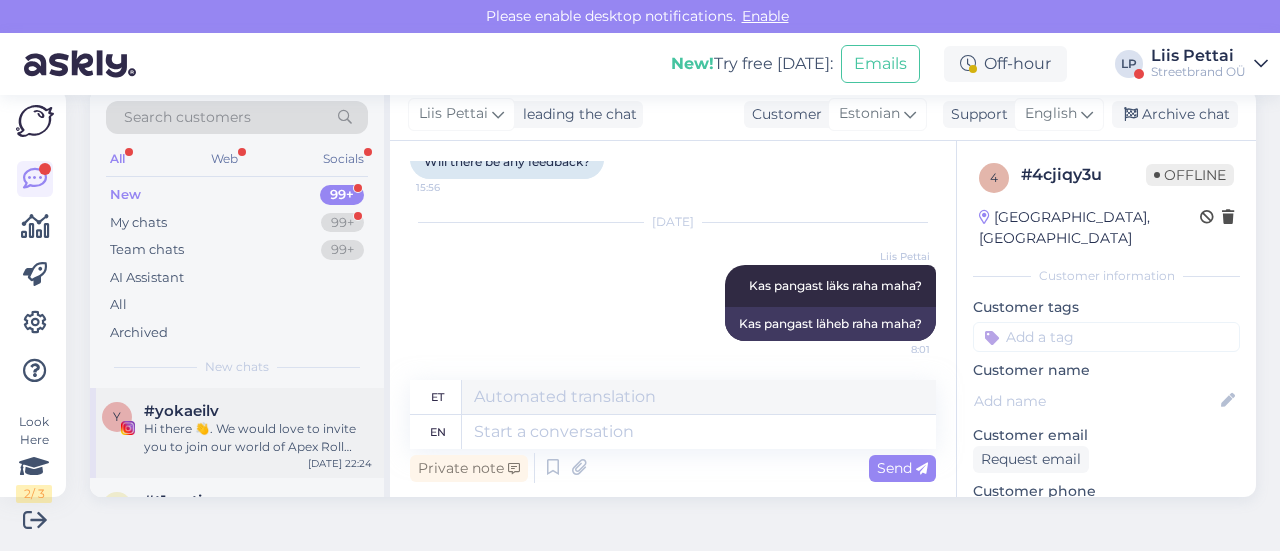 click on "#yokaeilv" at bounding box center (258, 411) 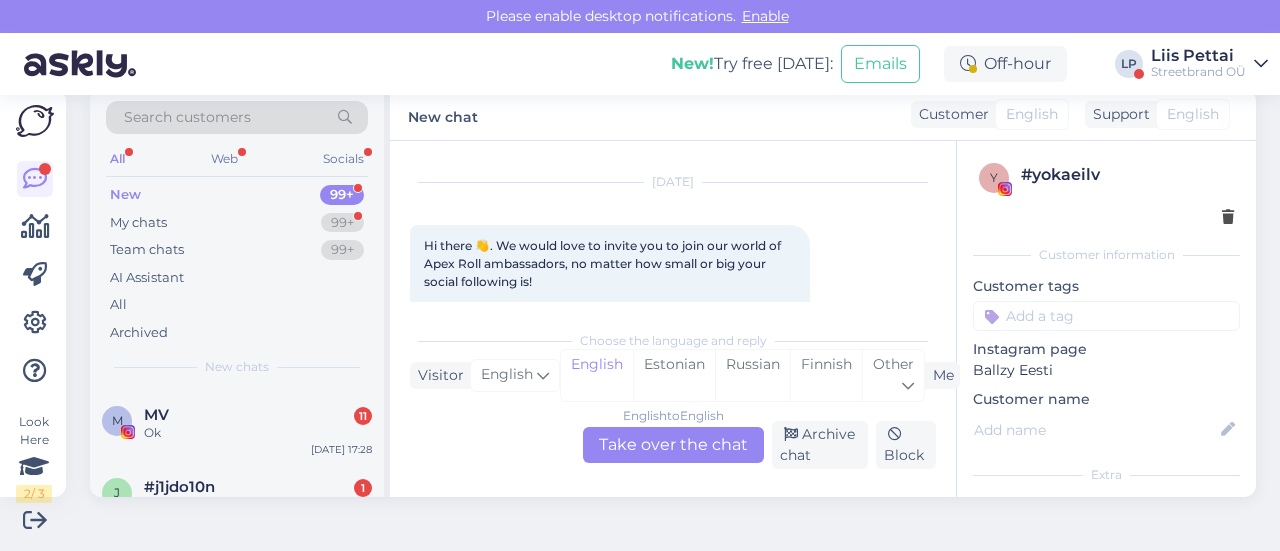 scroll, scrollTop: 320, scrollLeft: 0, axis: vertical 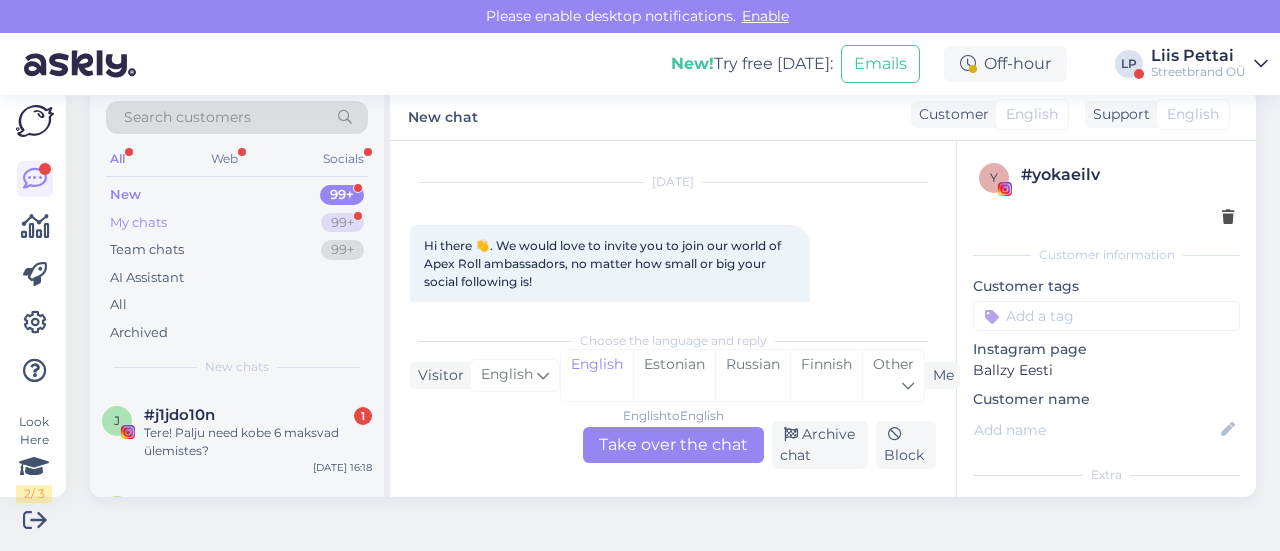 click on "My chats 99+" at bounding box center [237, 223] 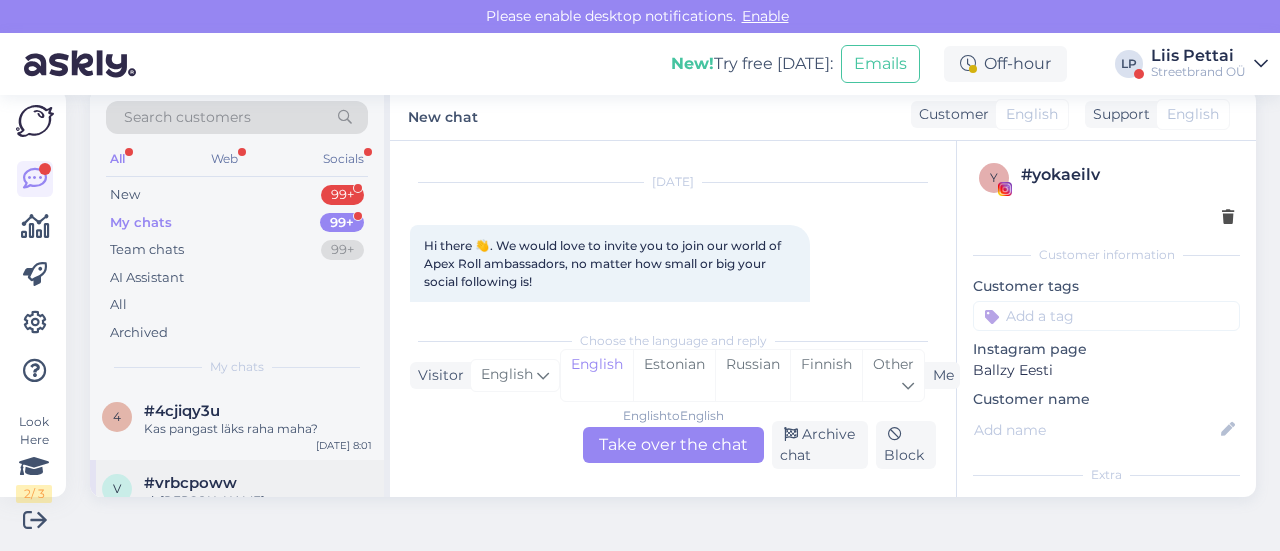 click on "#vrbcpoww" at bounding box center [190, 483] 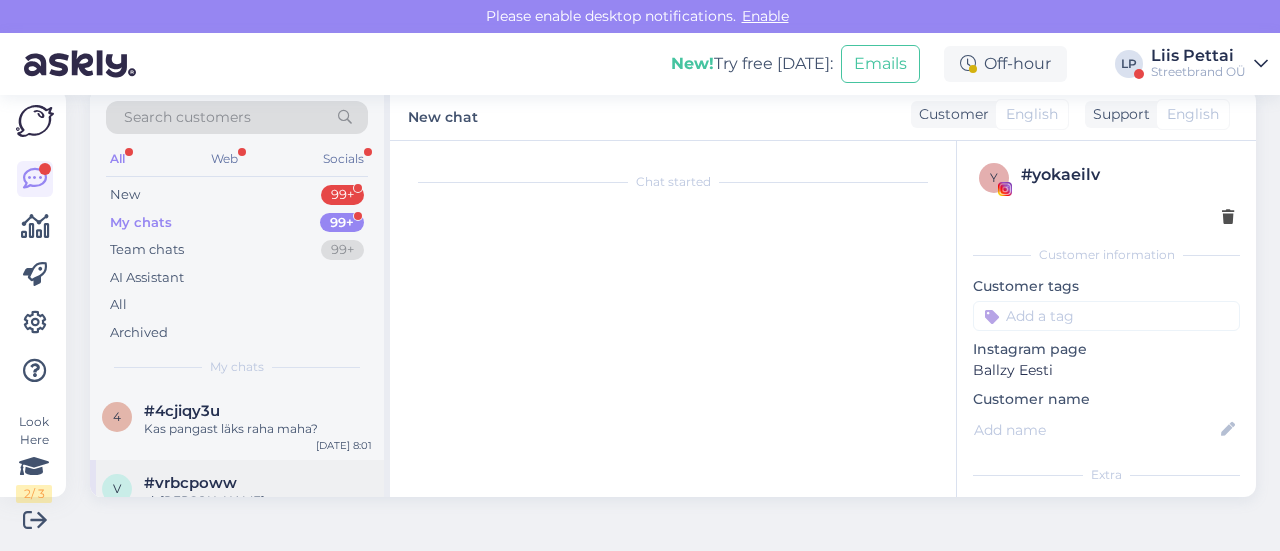 scroll, scrollTop: 173, scrollLeft: 0, axis: vertical 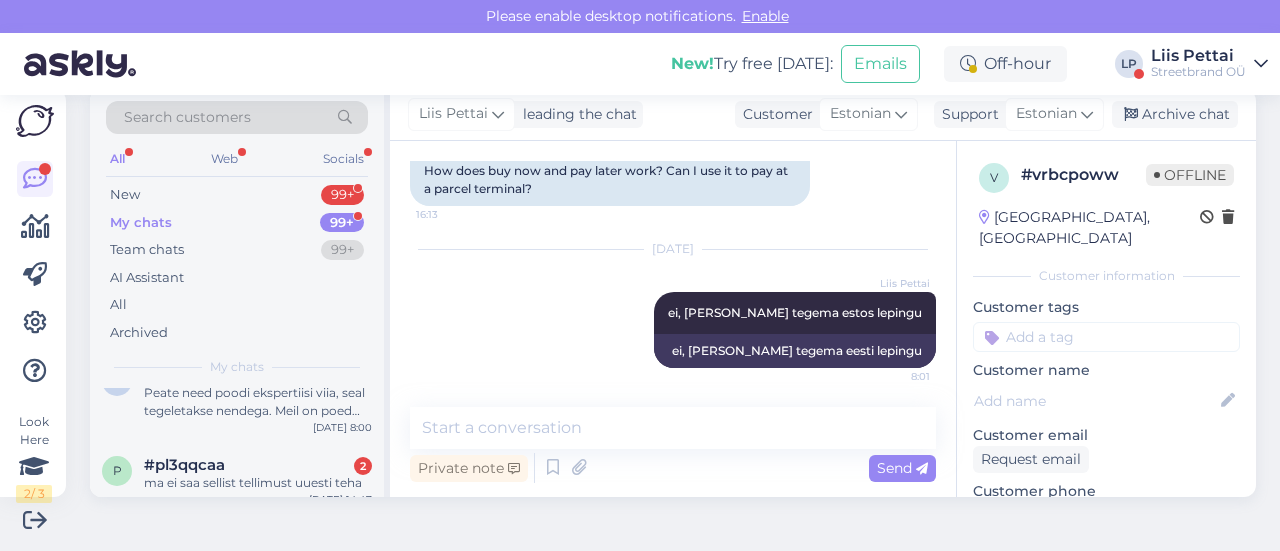 click on "p #pl3qqcaa 2 ma ei saa sellist tellimust uuesti teha [DATE] 14:47" at bounding box center [237, 478] 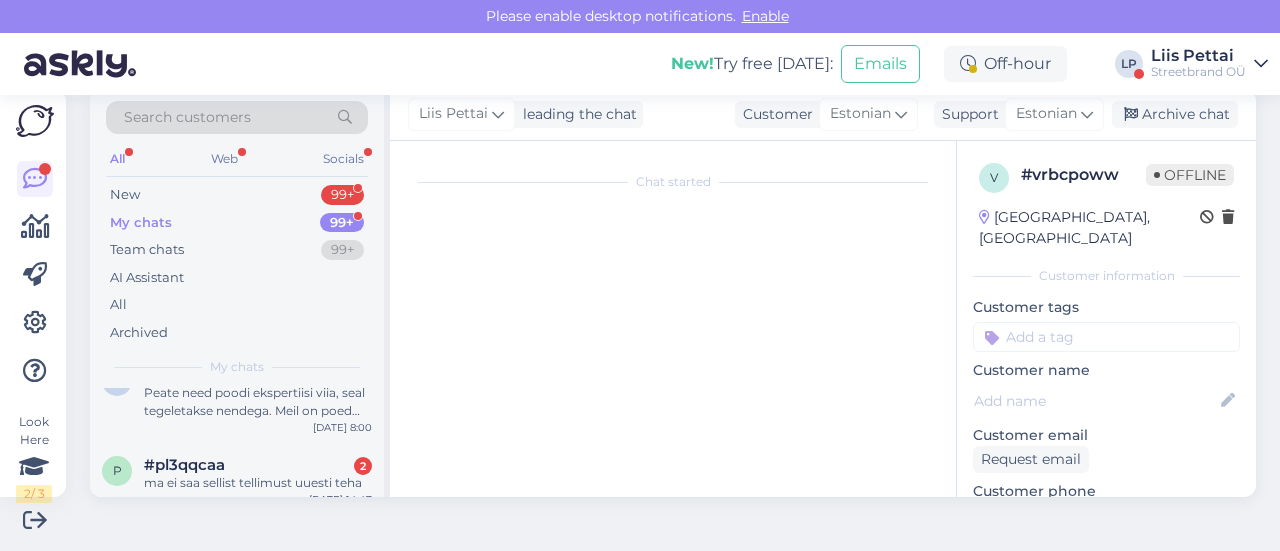 scroll, scrollTop: 581, scrollLeft: 0, axis: vertical 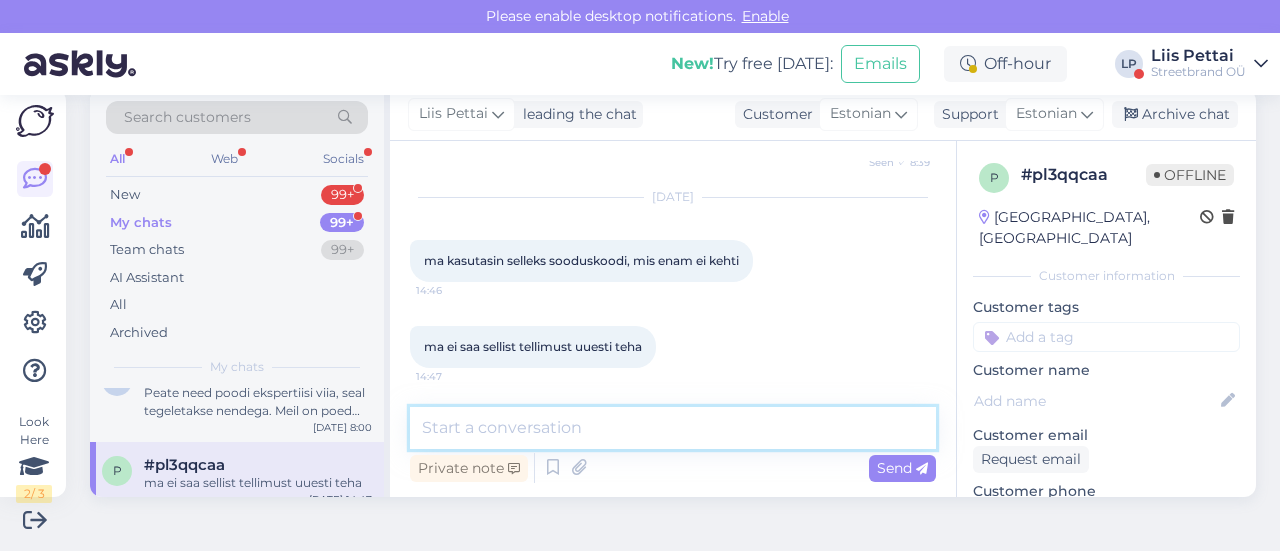 click at bounding box center [673, 428] 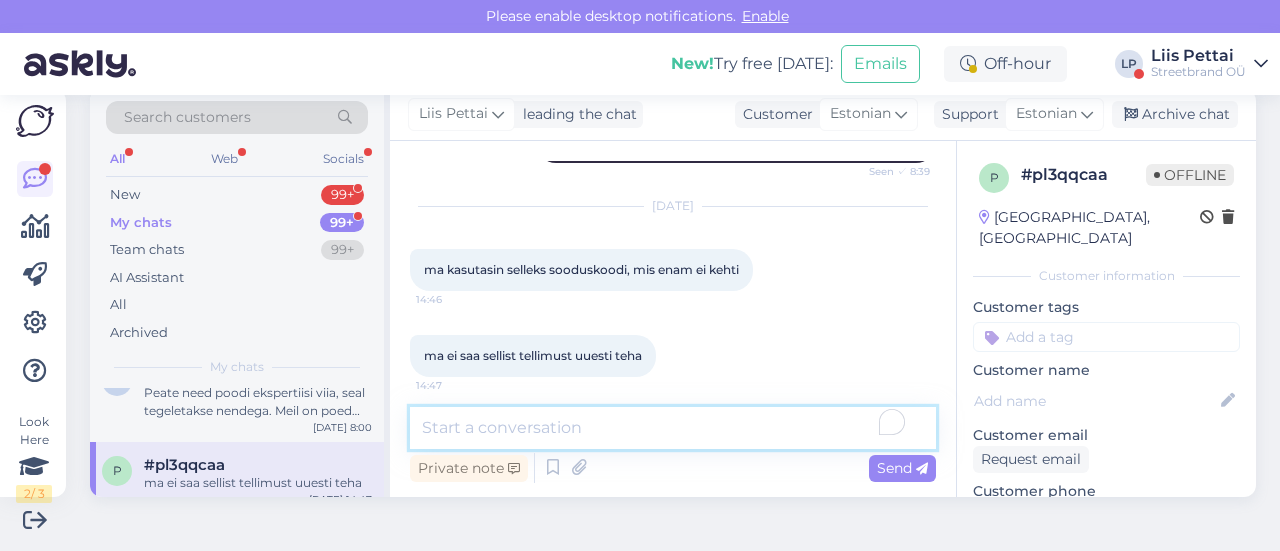 scroll, scrollTop: 581, scrollLeft: 0, axis: vertical 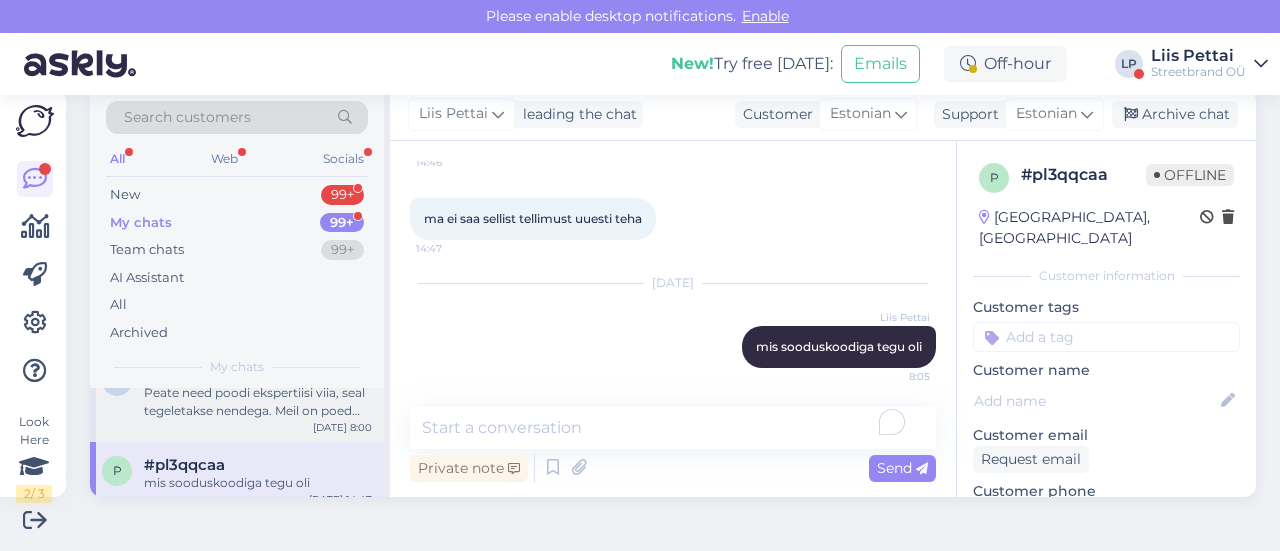 click on "[DATE] 8:00" at bounding box center (342, 427) 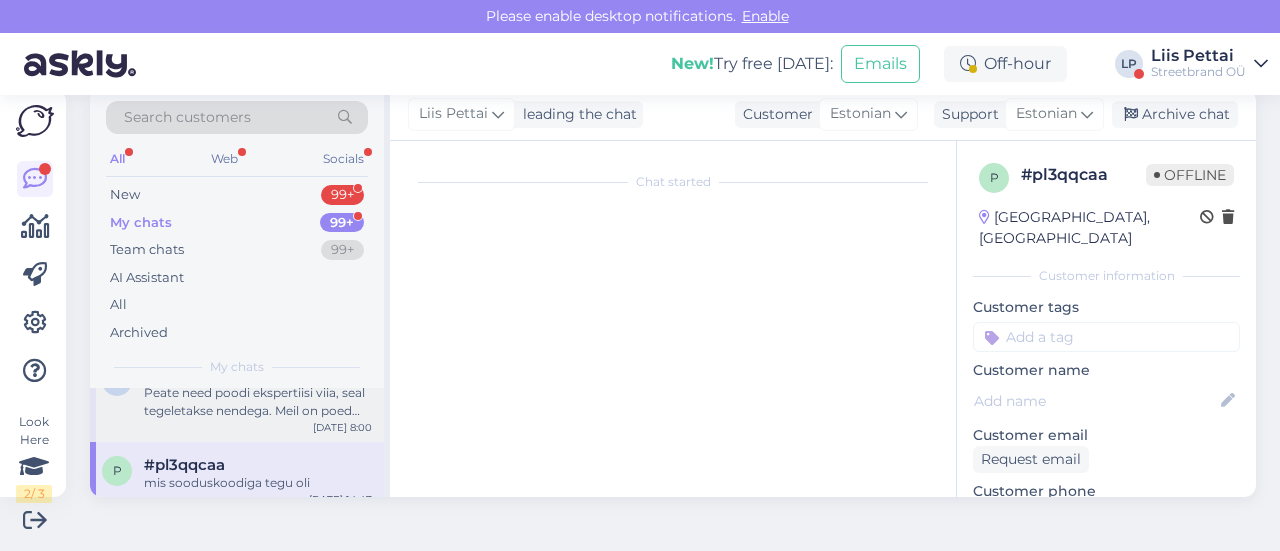 scroll, scrollTop: 230, scrollLeft: 0, axis: vertical 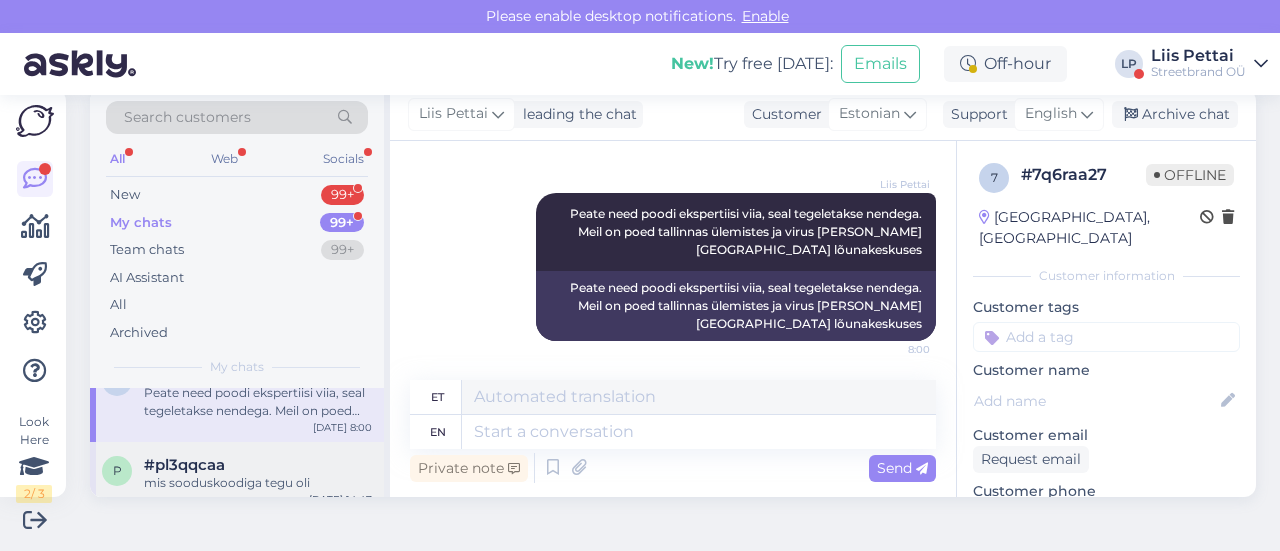 click on "mis sooduskoodiga tegu oli" at bounding box center (258, 483) 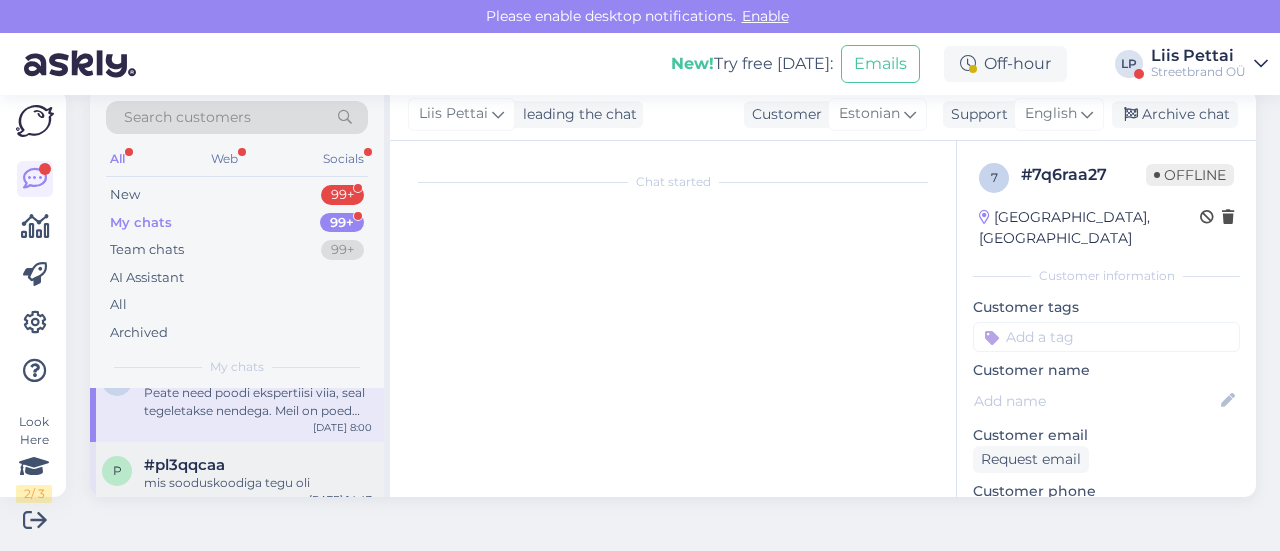 scroll, scrollTop: 709, scrollLeft: 0, axis: vertical 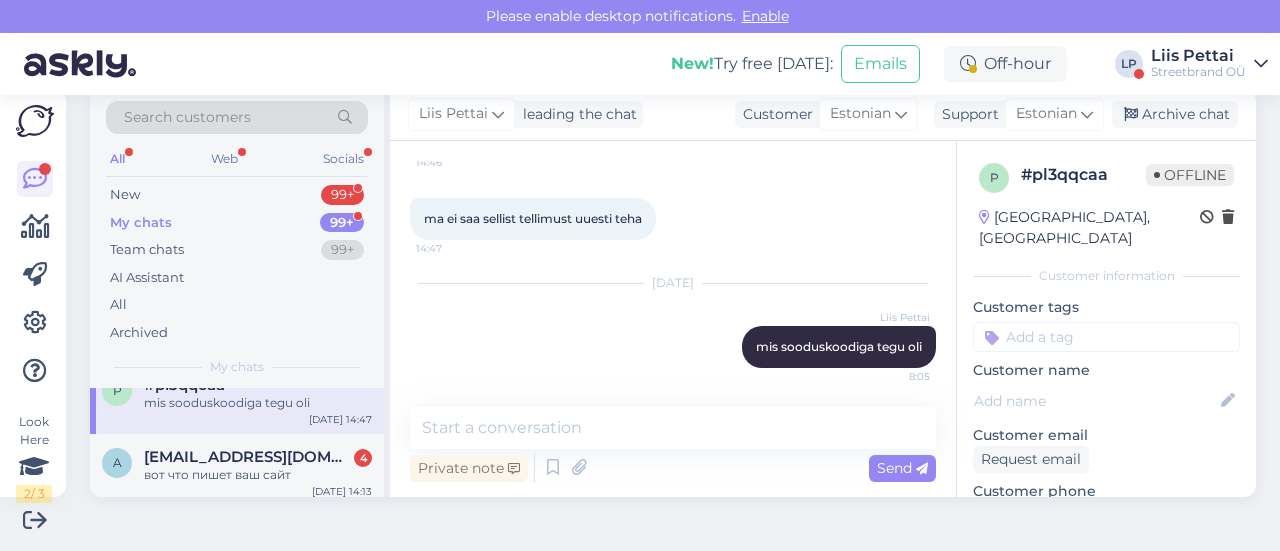 click on "вот что пишет ваш сайт" at bounding box center [258, 475] 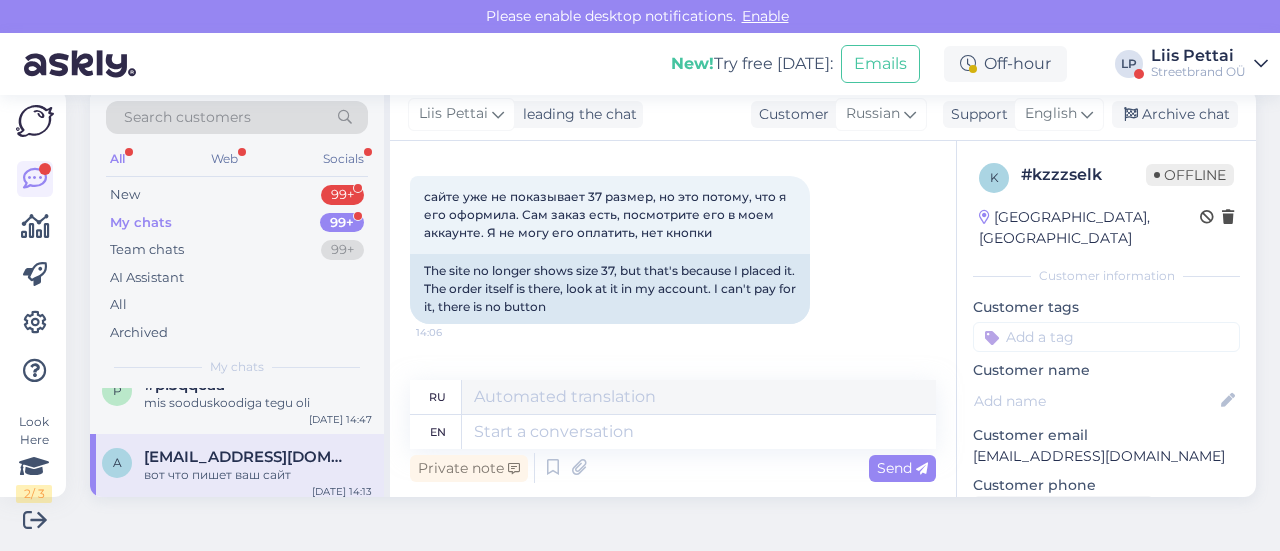 scroll, scrollTop: 524, scrollLeft: 0, axis: vertical 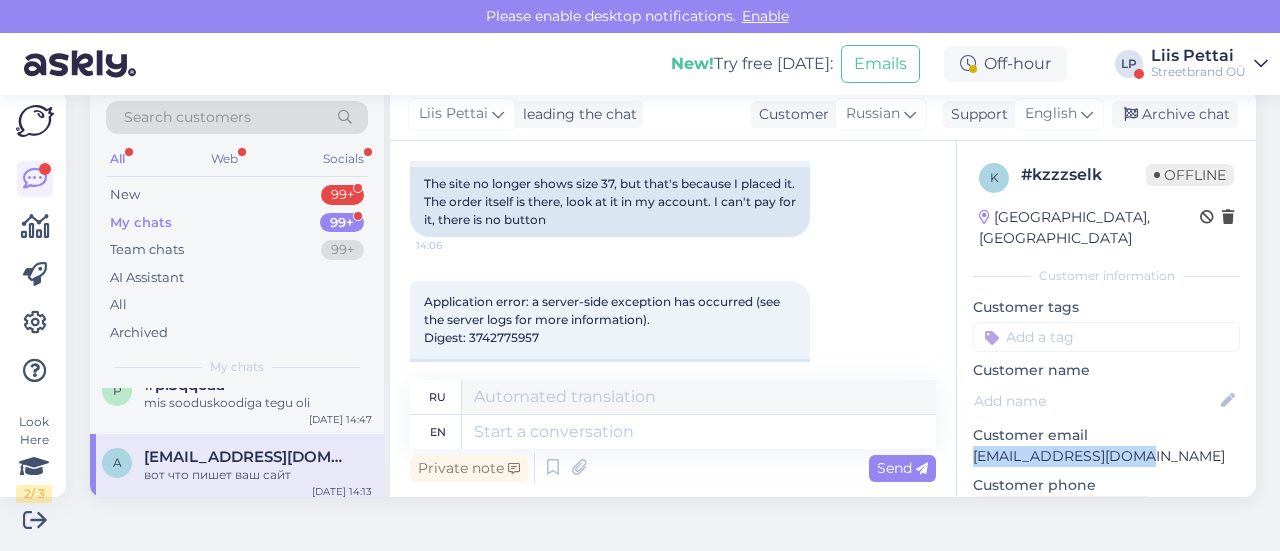 drag, startPoint x: 1146, startPoint y: 433, endPoint x: 947, endPoint y: 446, distance: 199.42416 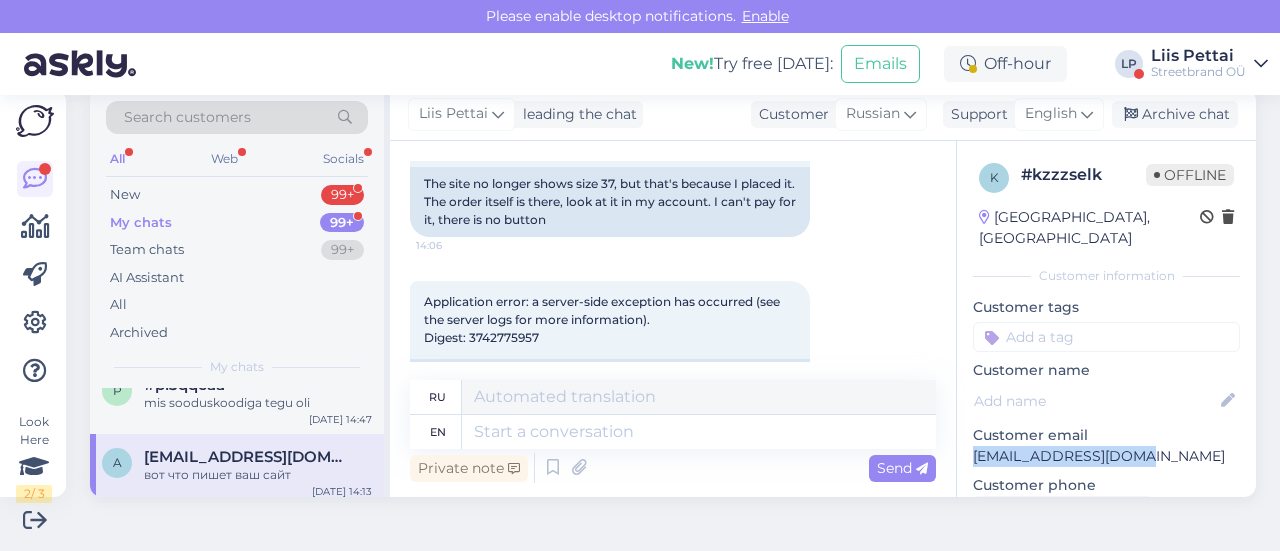 drag, startPoint x: 1082, startPoint y: 433, endPoint x: 950, endPoint y: 437, distance: 132.0606 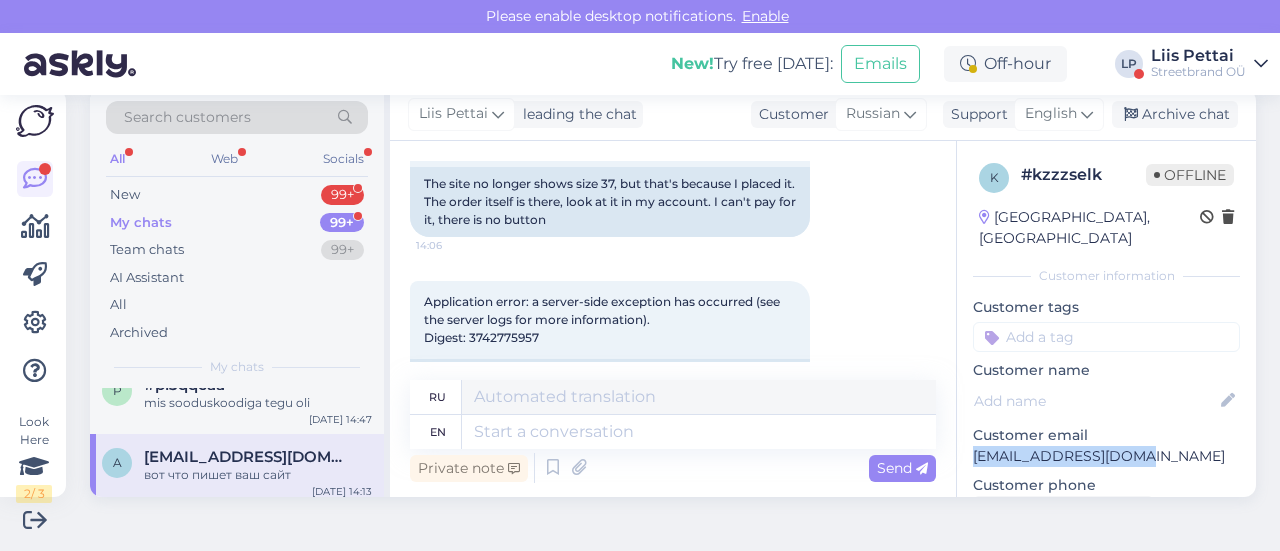 click on "k # kzzzselk Offline     [GEOGRAPHIC_DATA], [GEOGRAPHIC_DATA] Customer information Customer tags Customer name Customer email [EMAIL_ADDRESS][DOMAIN_NAME] Customer phone Request phone number Visited pages [URL][DOMAIN_NAME] See more ... Operating system Windows 10 Browser Chrome [TECHNICAL_ID] Extra Notes" at bounding box center (1106, 562) 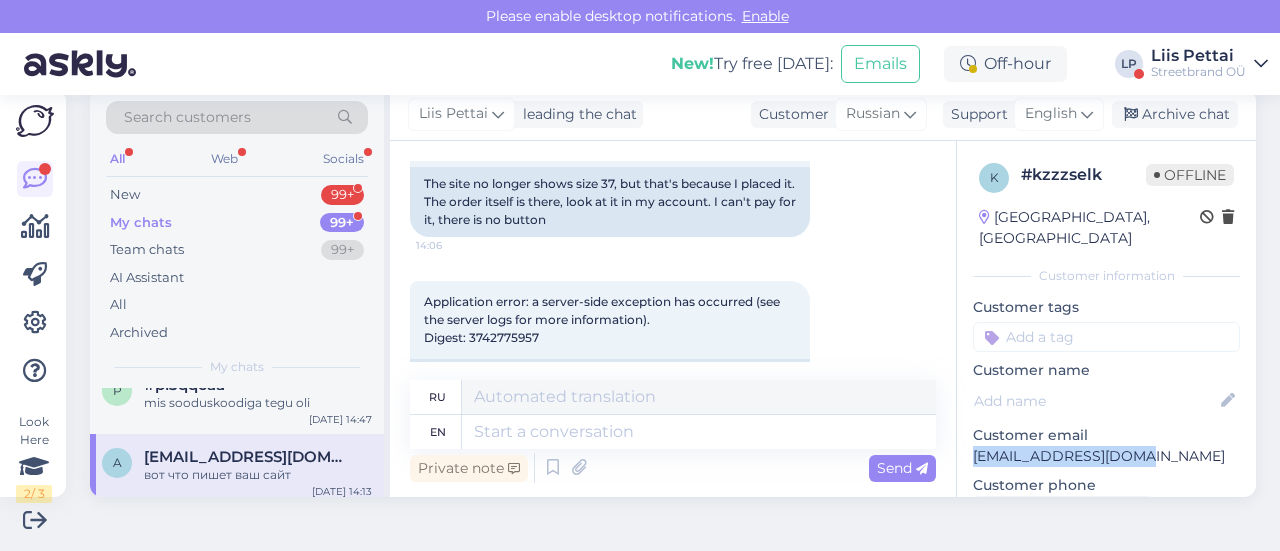 copy on "[EMAIL_ADDRESS][DOMAIN_NAME]" 